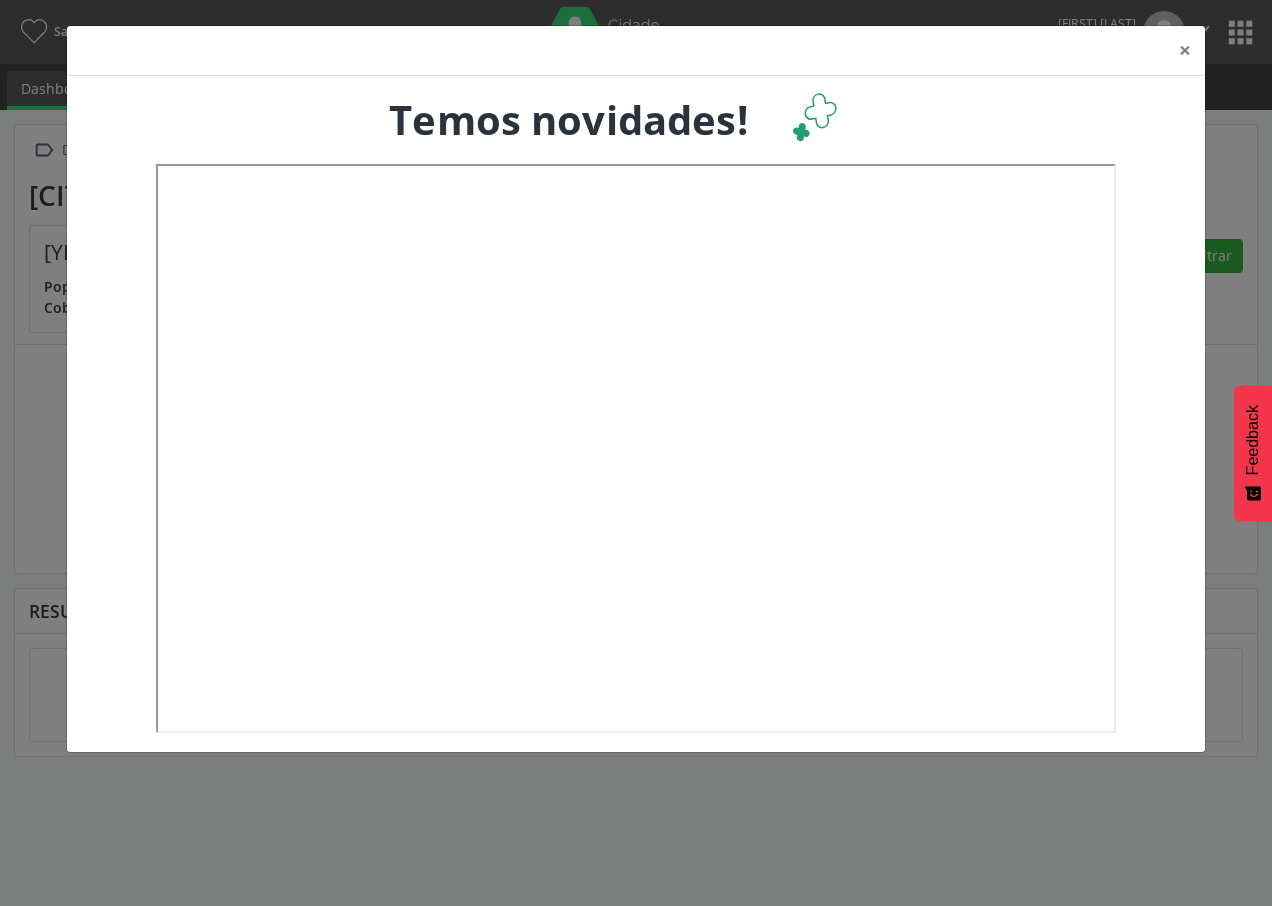scroll, scrollTop: 0, scrollLeft: 0, axis: both 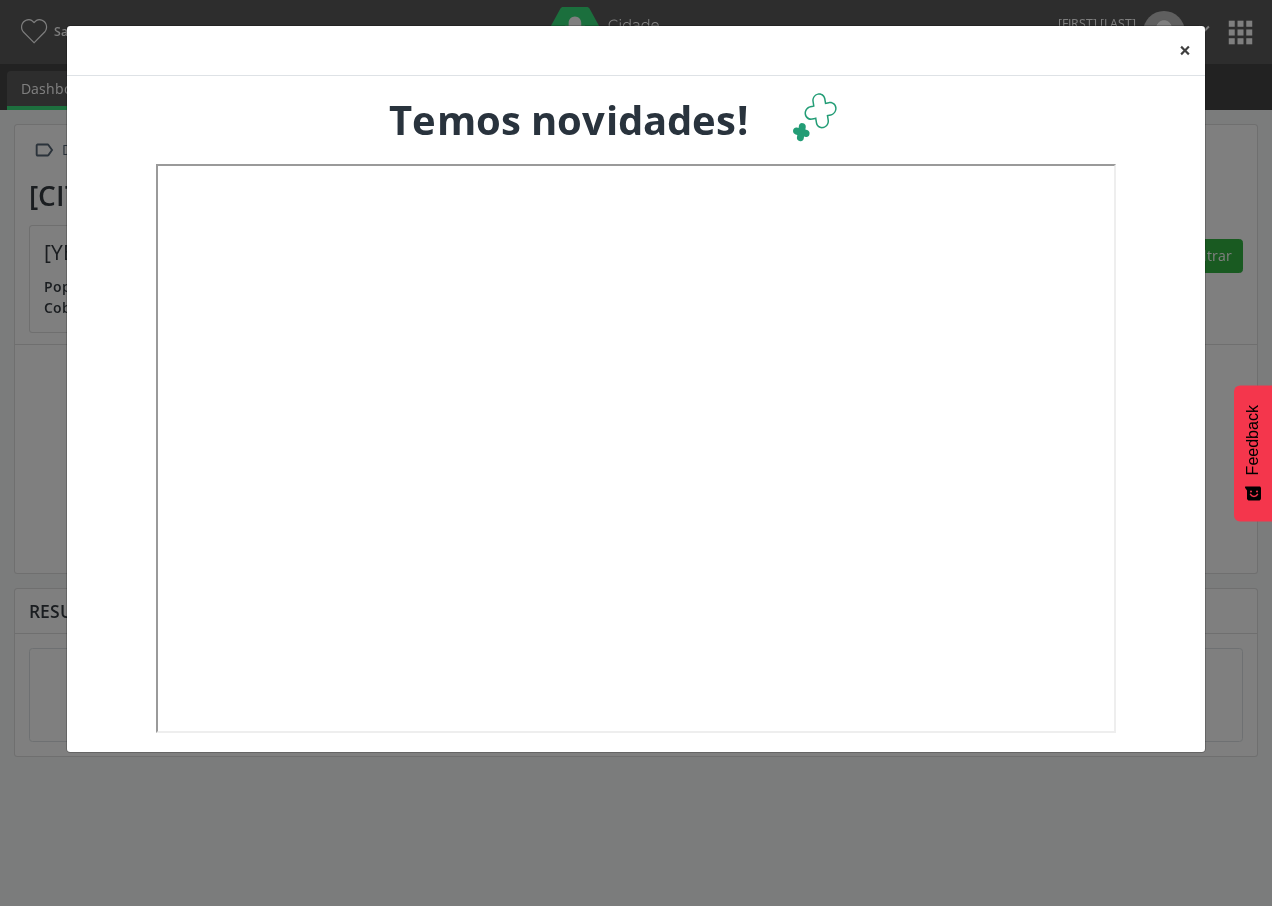 click on "×" at bounding box center [1185, 50] 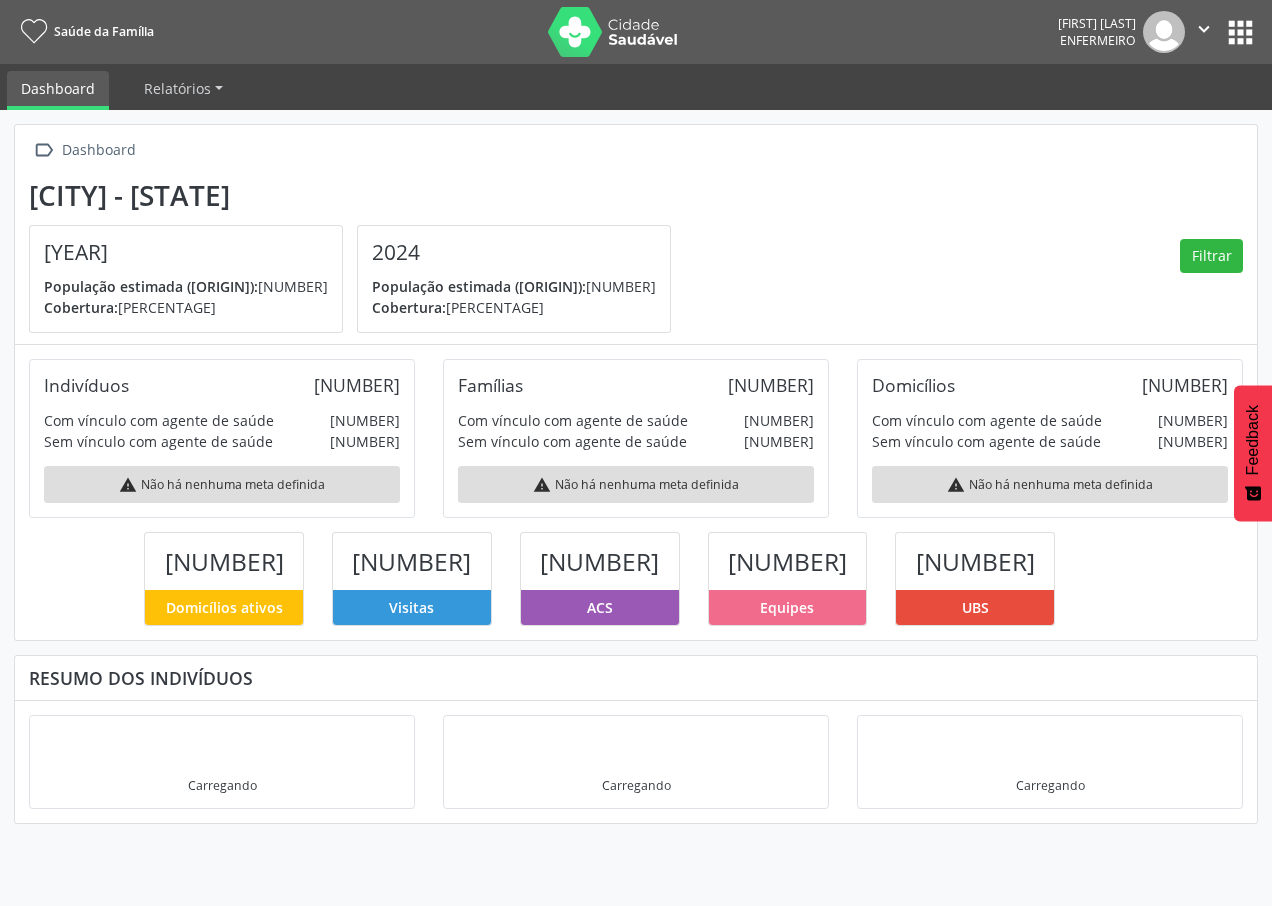click on "apps" at bounding box center (1240, 32) 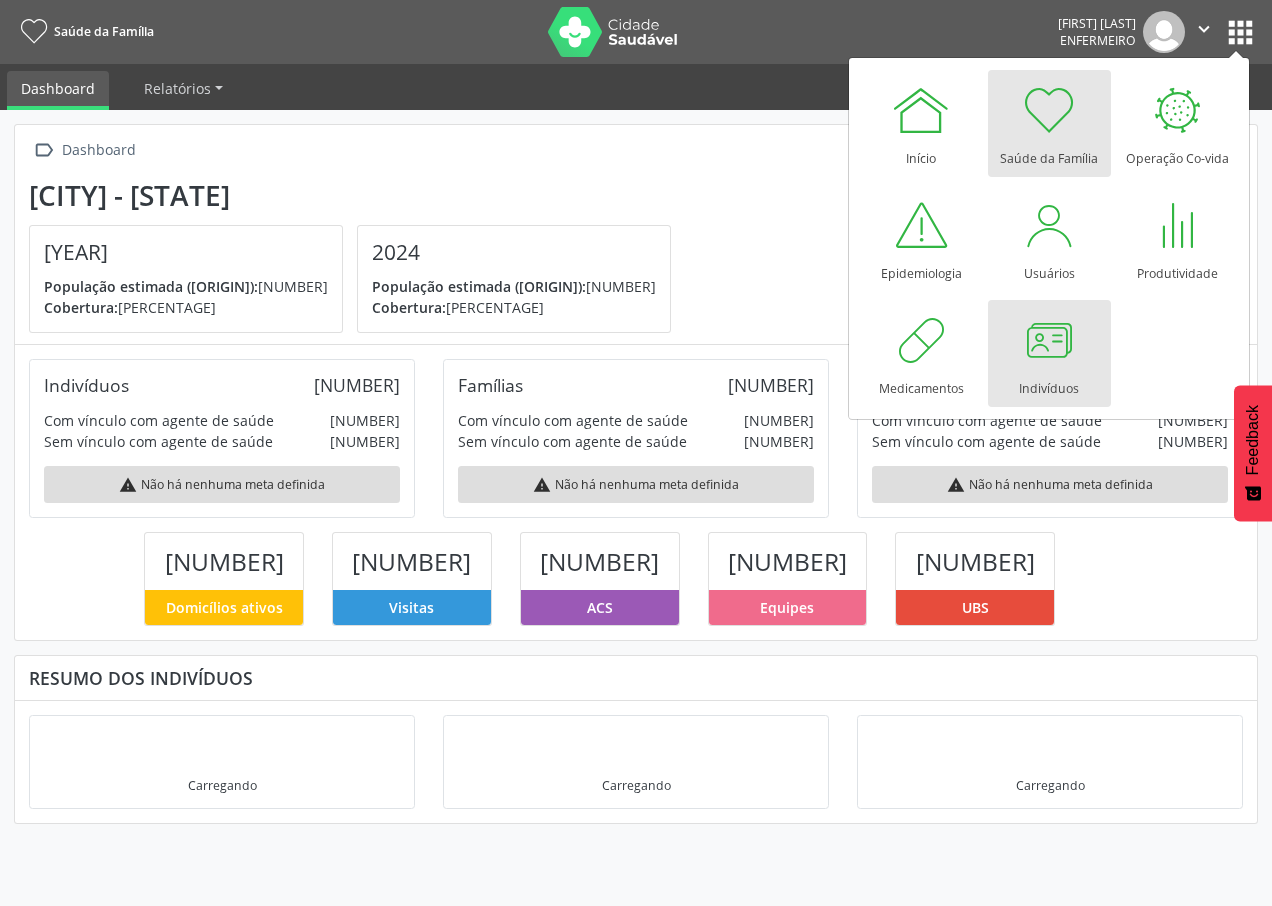 click at bounding box center (1049, 340) 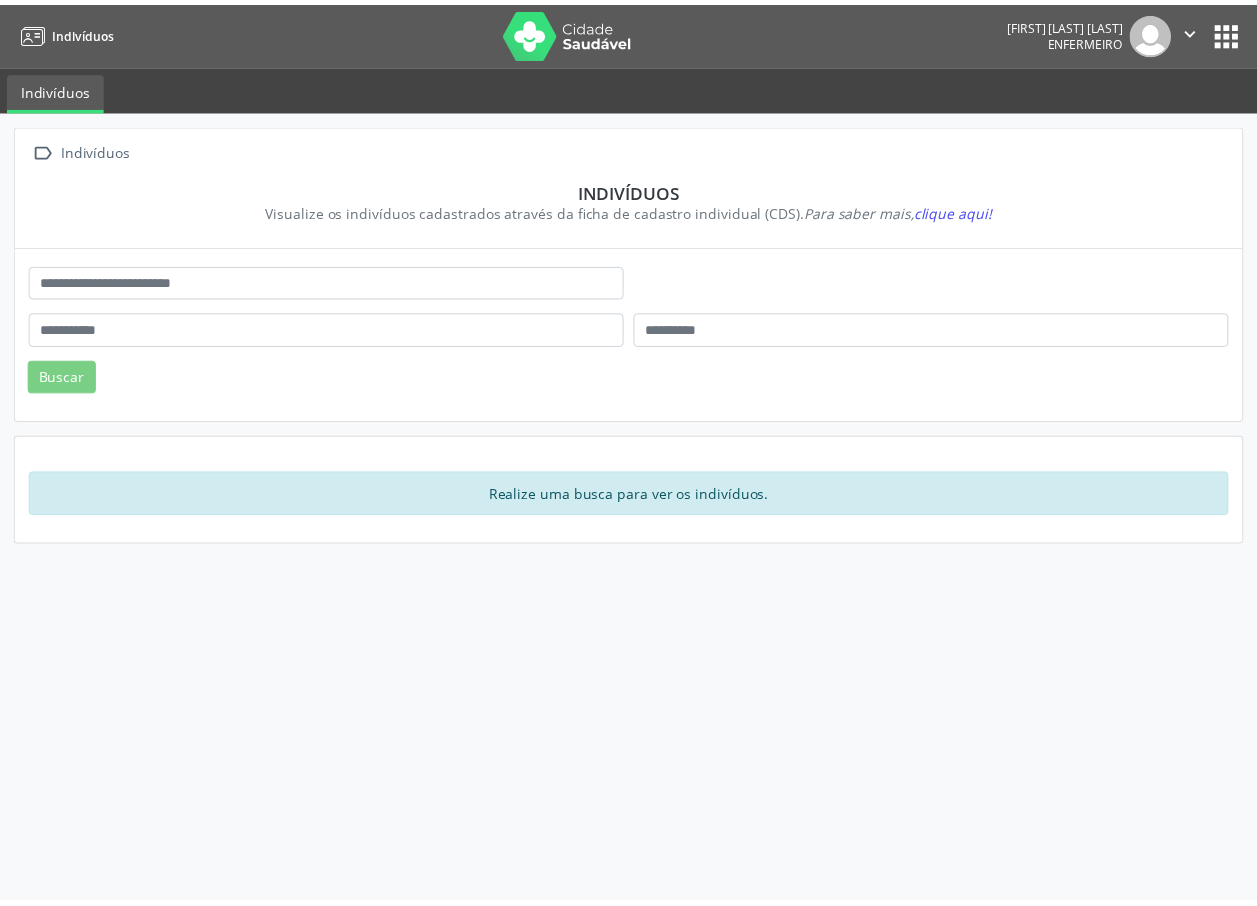 scroll, scrollTop: 0, scrollLeft: 0, axis: both 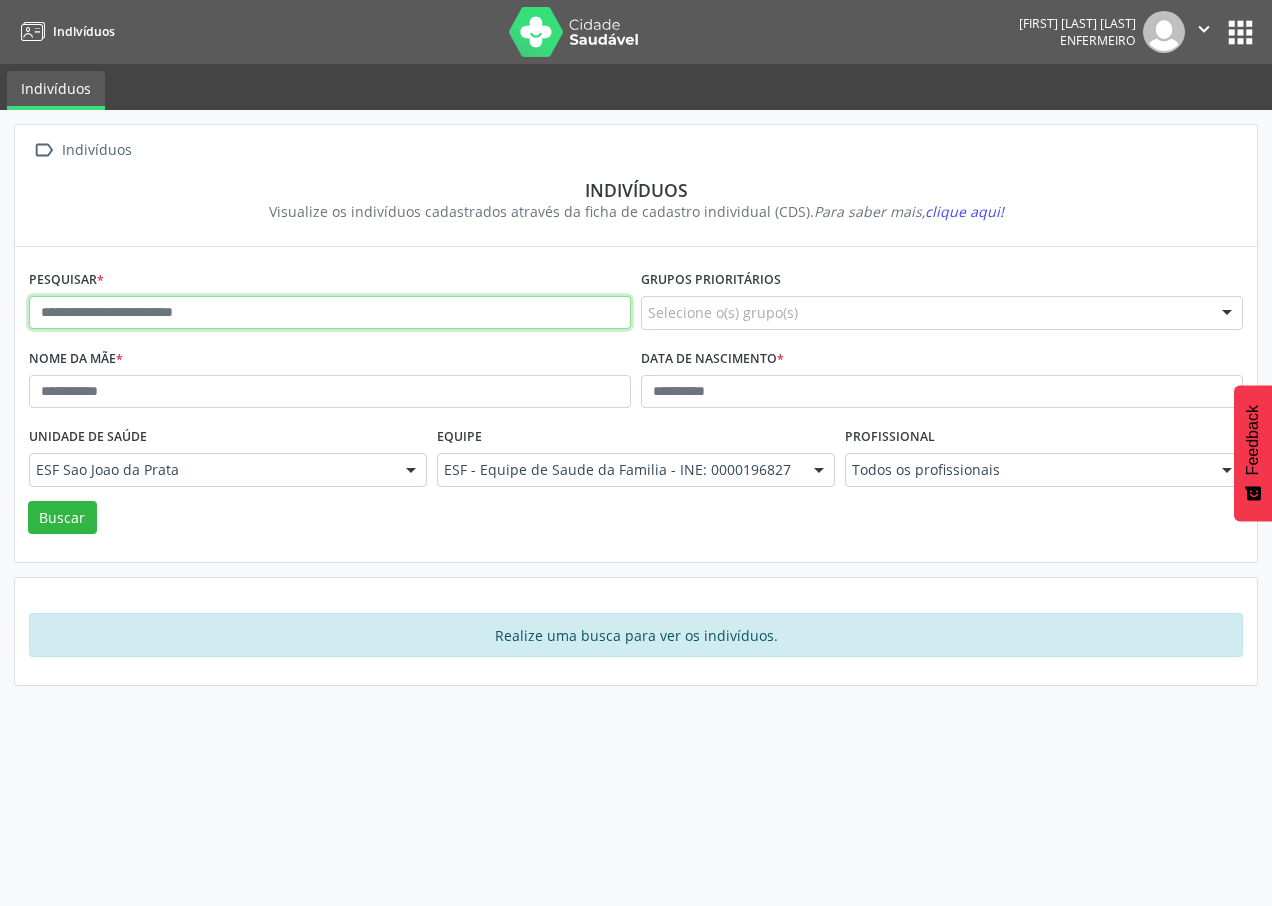 click at bounding box center [330, 313] 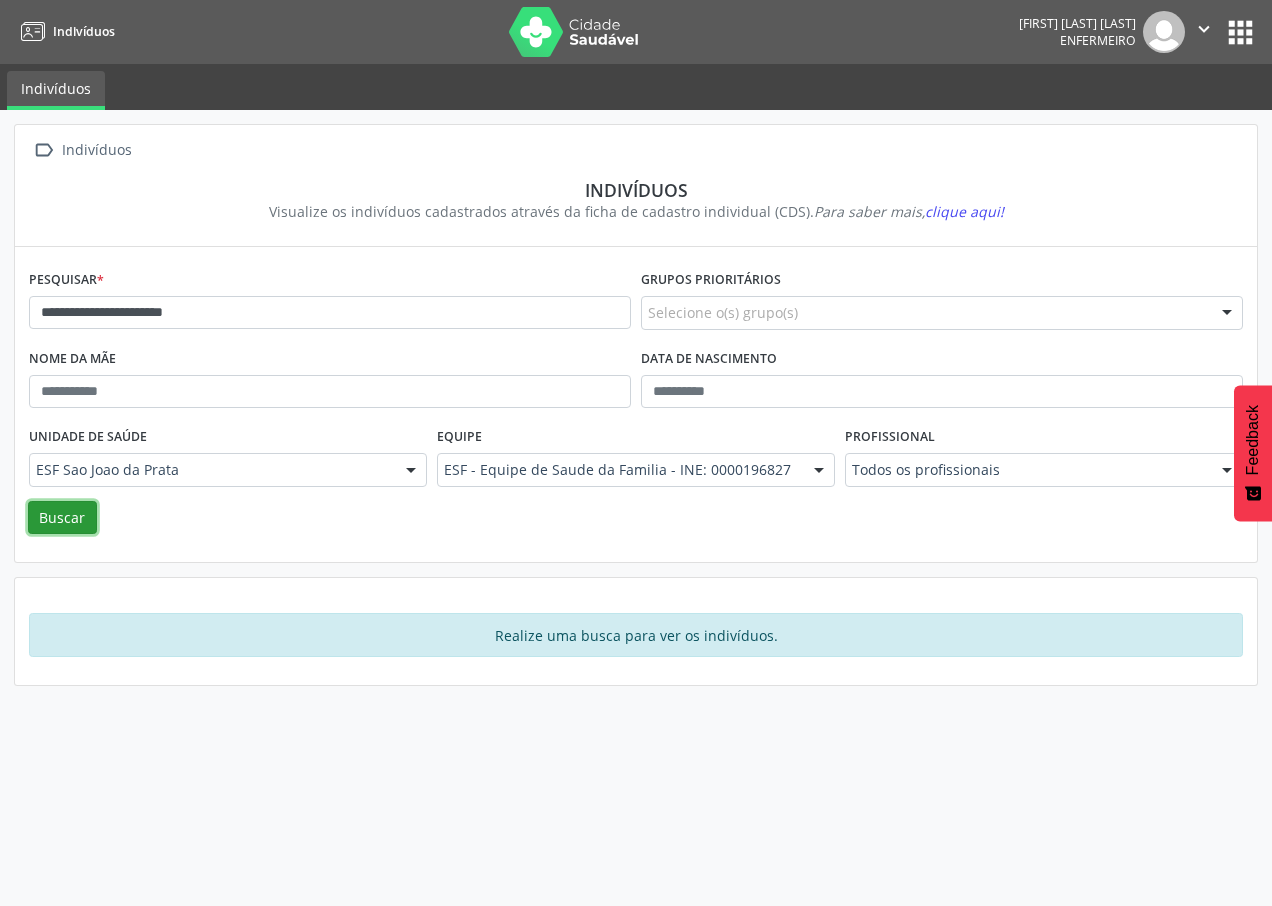 click on "Buscar" at bounding box center [62, 518] 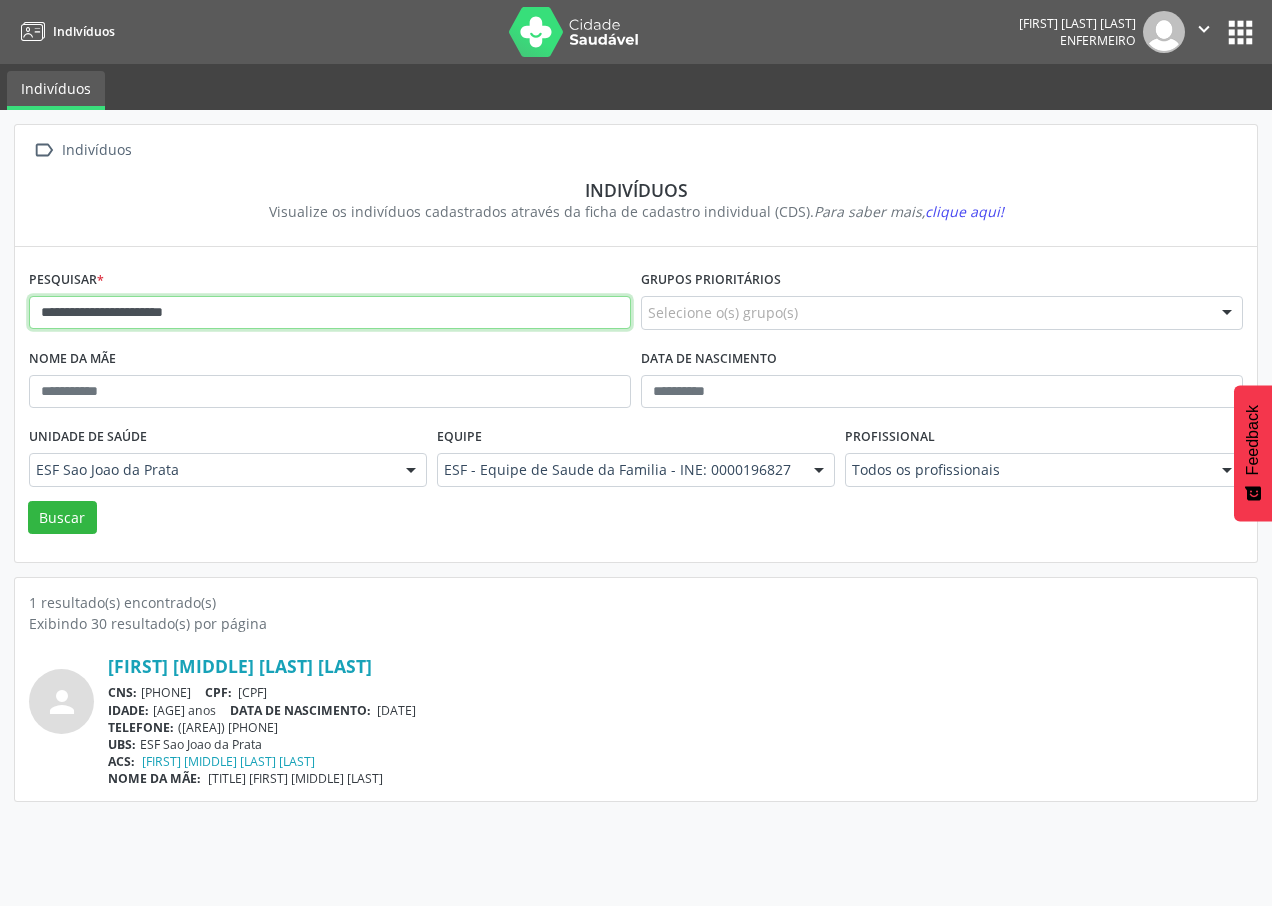 click on "**********" at bounding box center [330, 313] 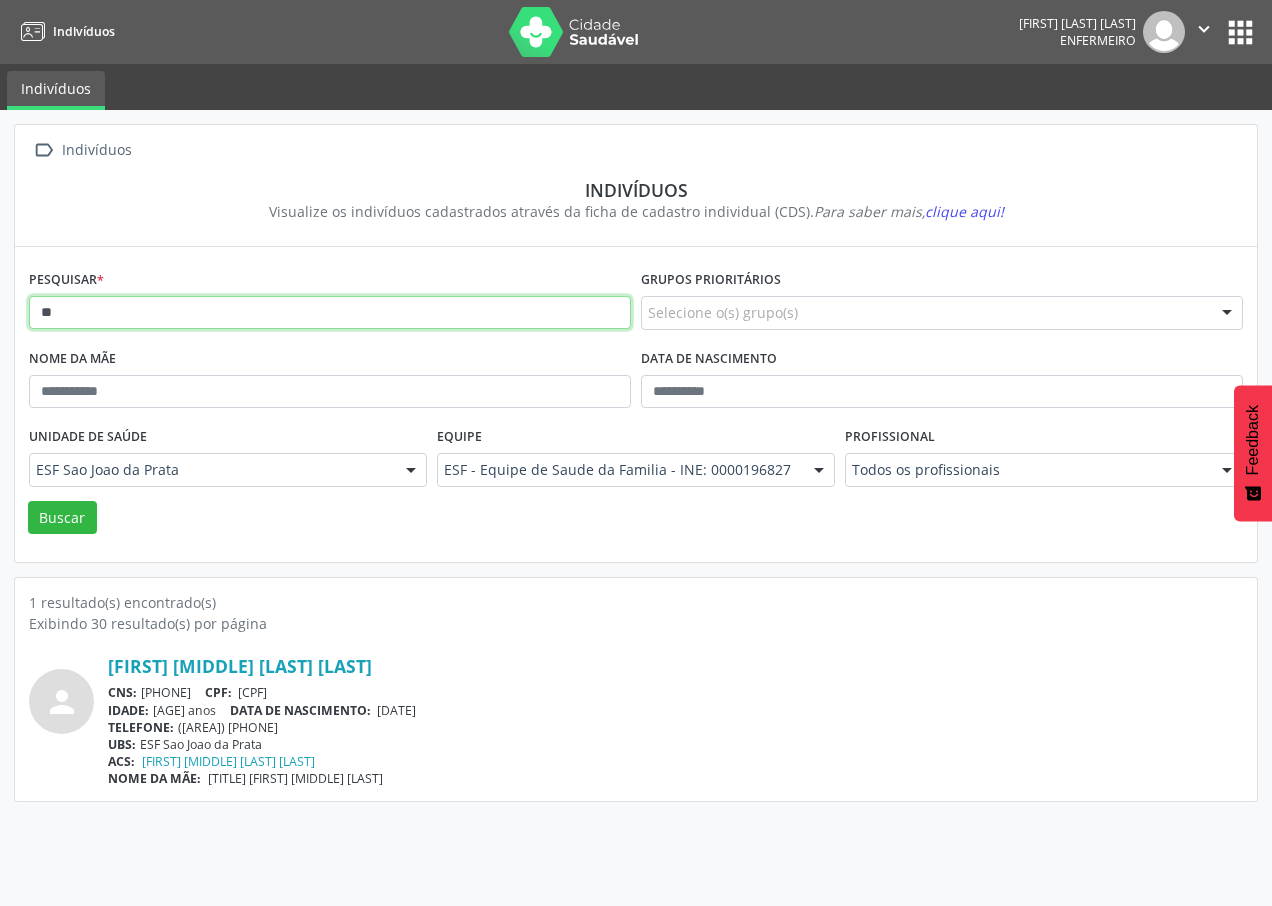 type on "*" 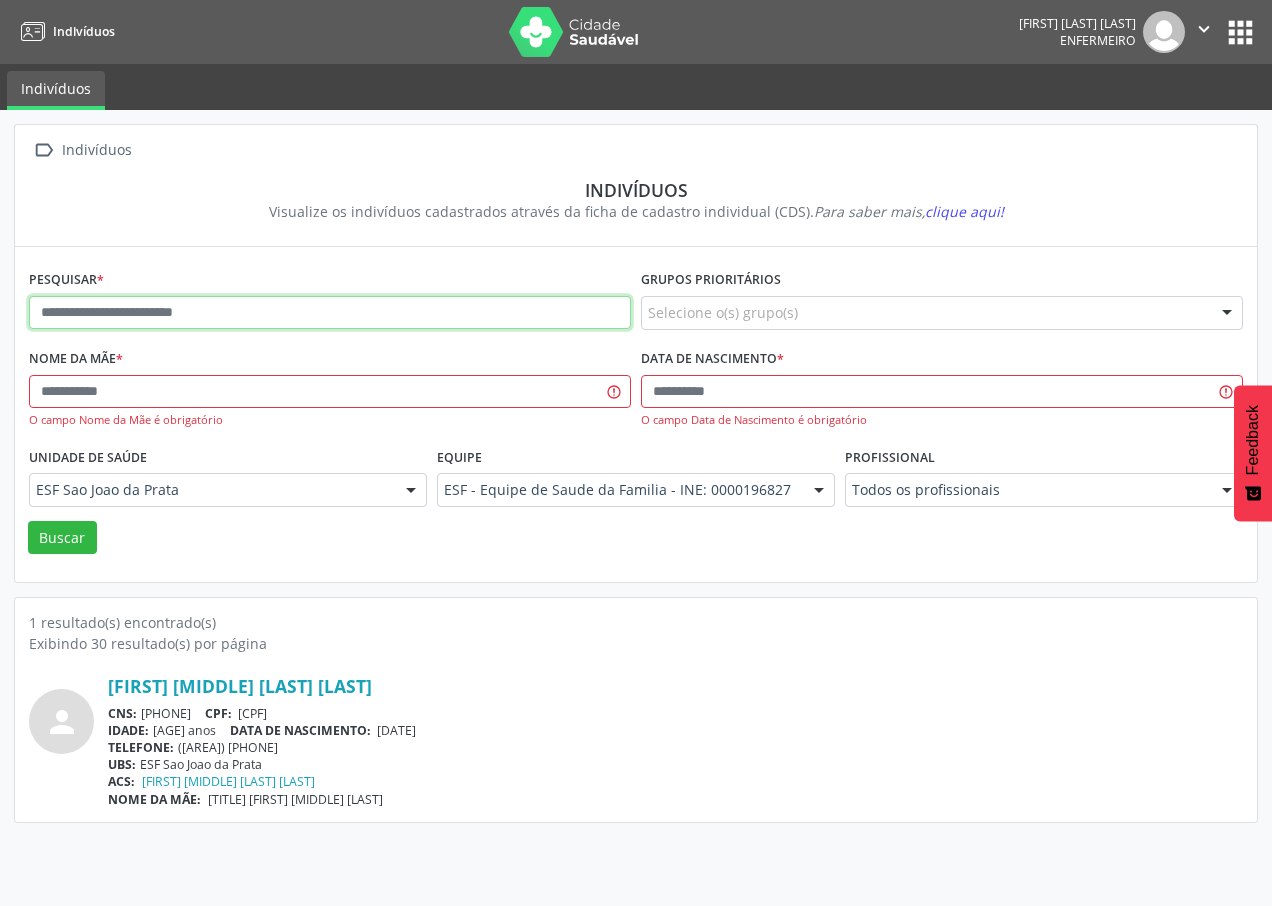paste on "**********" 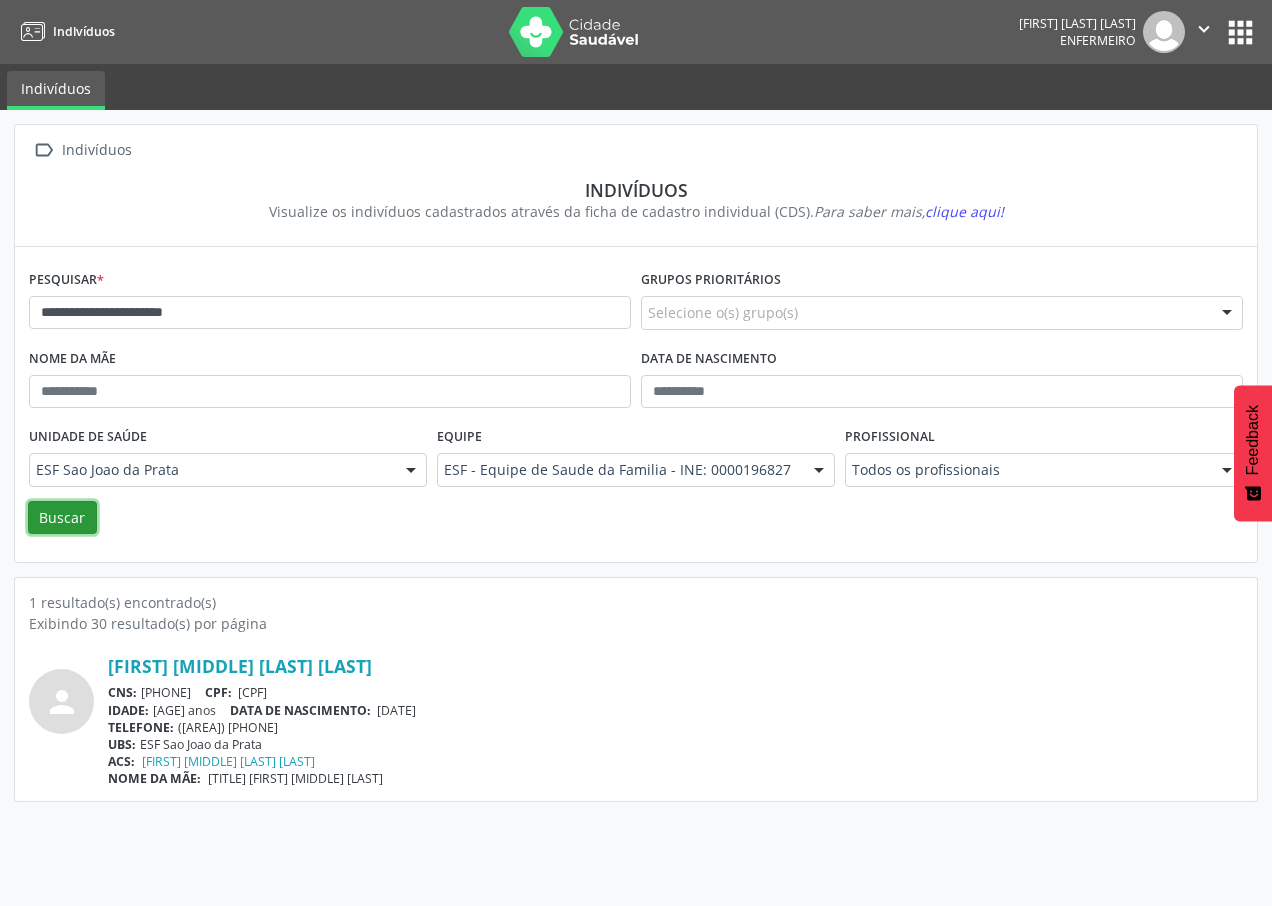 click on "Buscar" at bounding box center [62, 518] 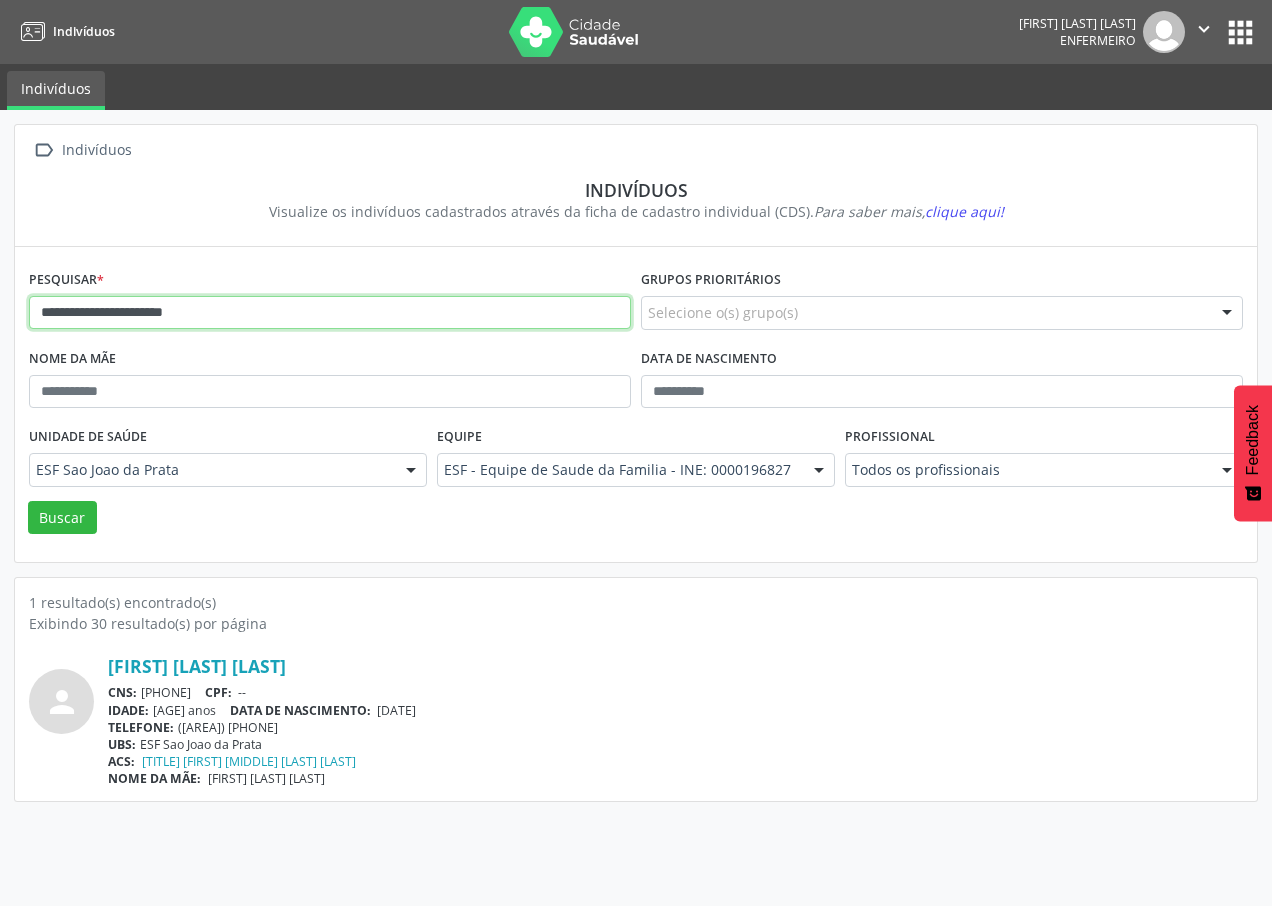 click on "**********" at bounding box center (330, 313) 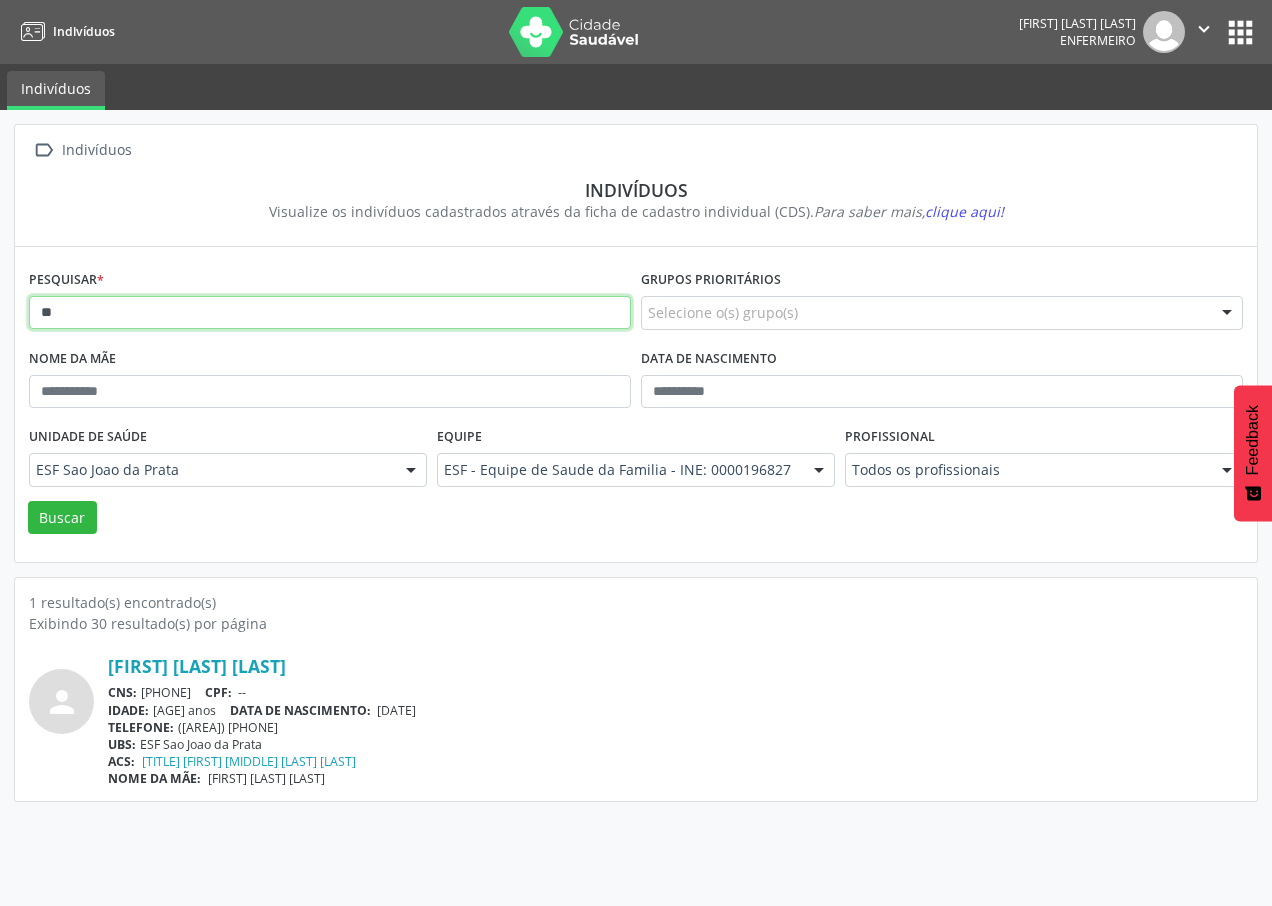 type on "*" 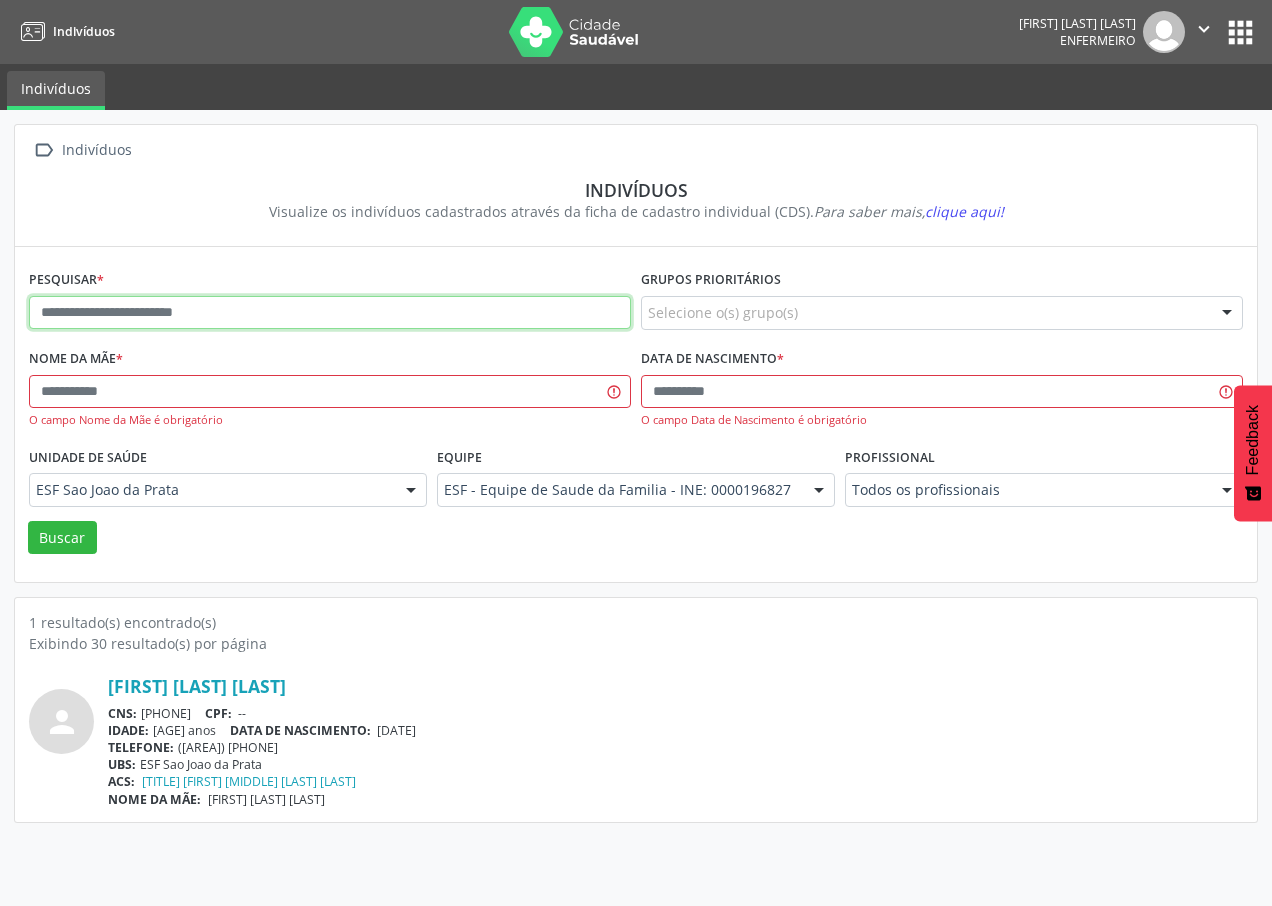 paste on "**********" 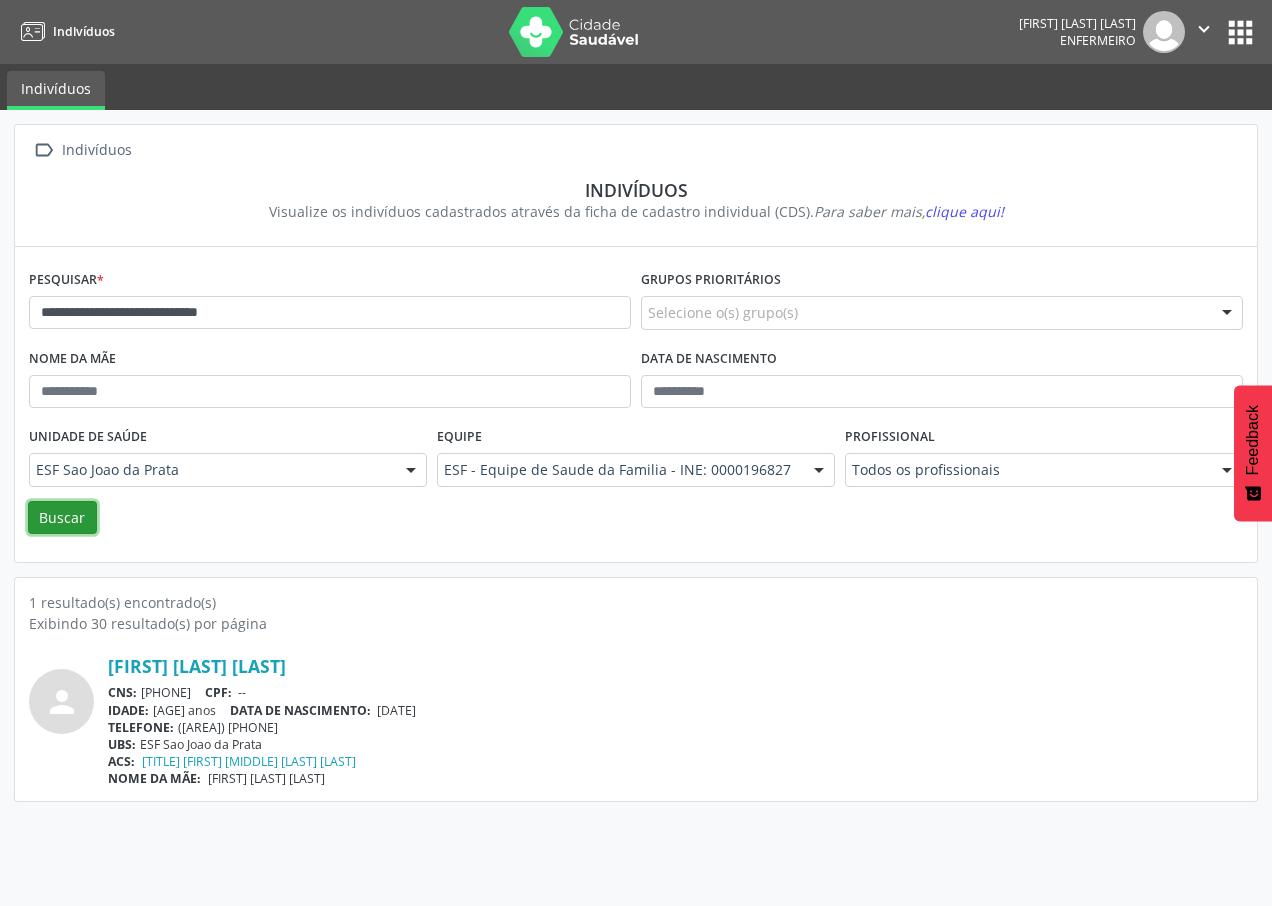 click on "Buscar" at bounding box center [62, 518] 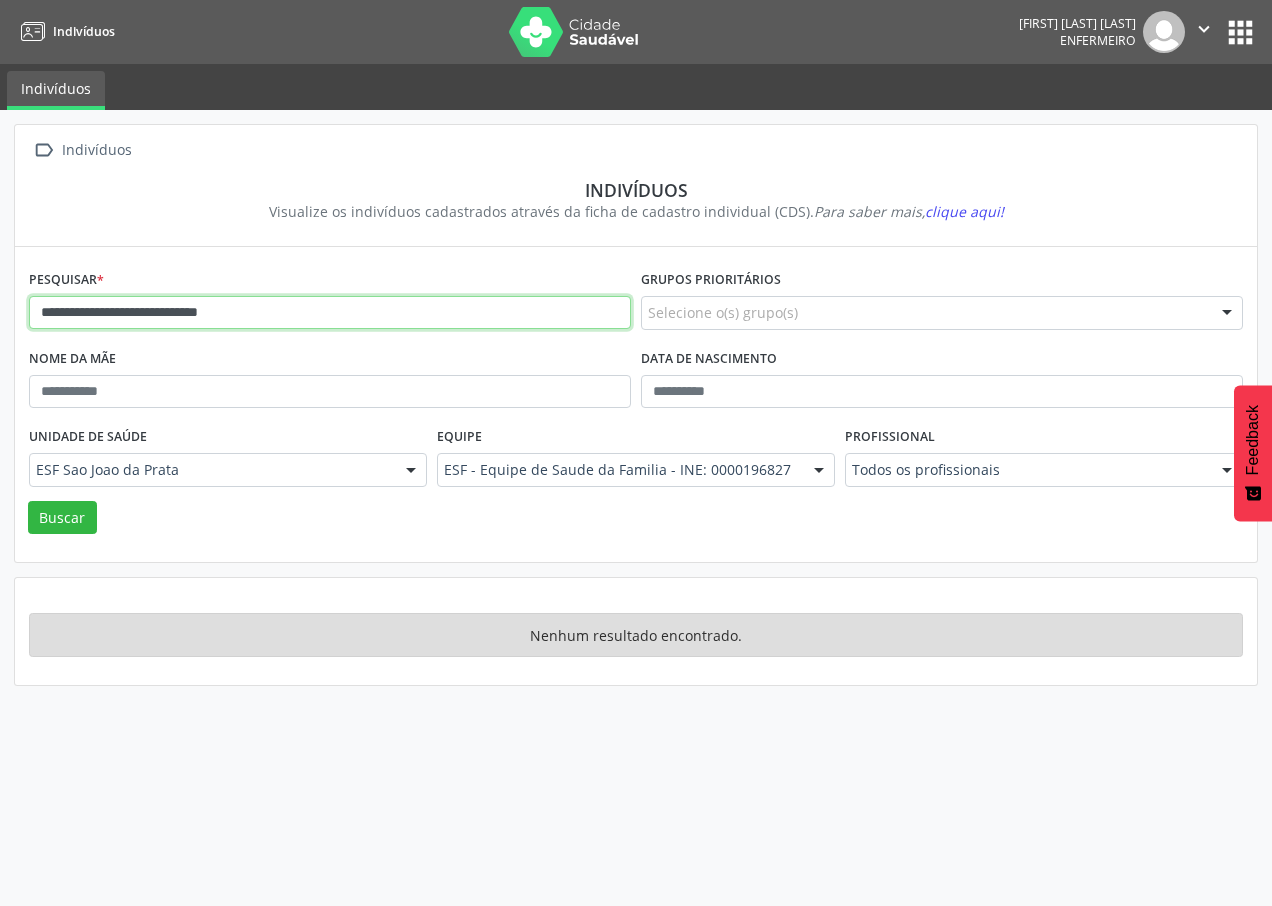 click on "**********" at bounding box center (330, 313) 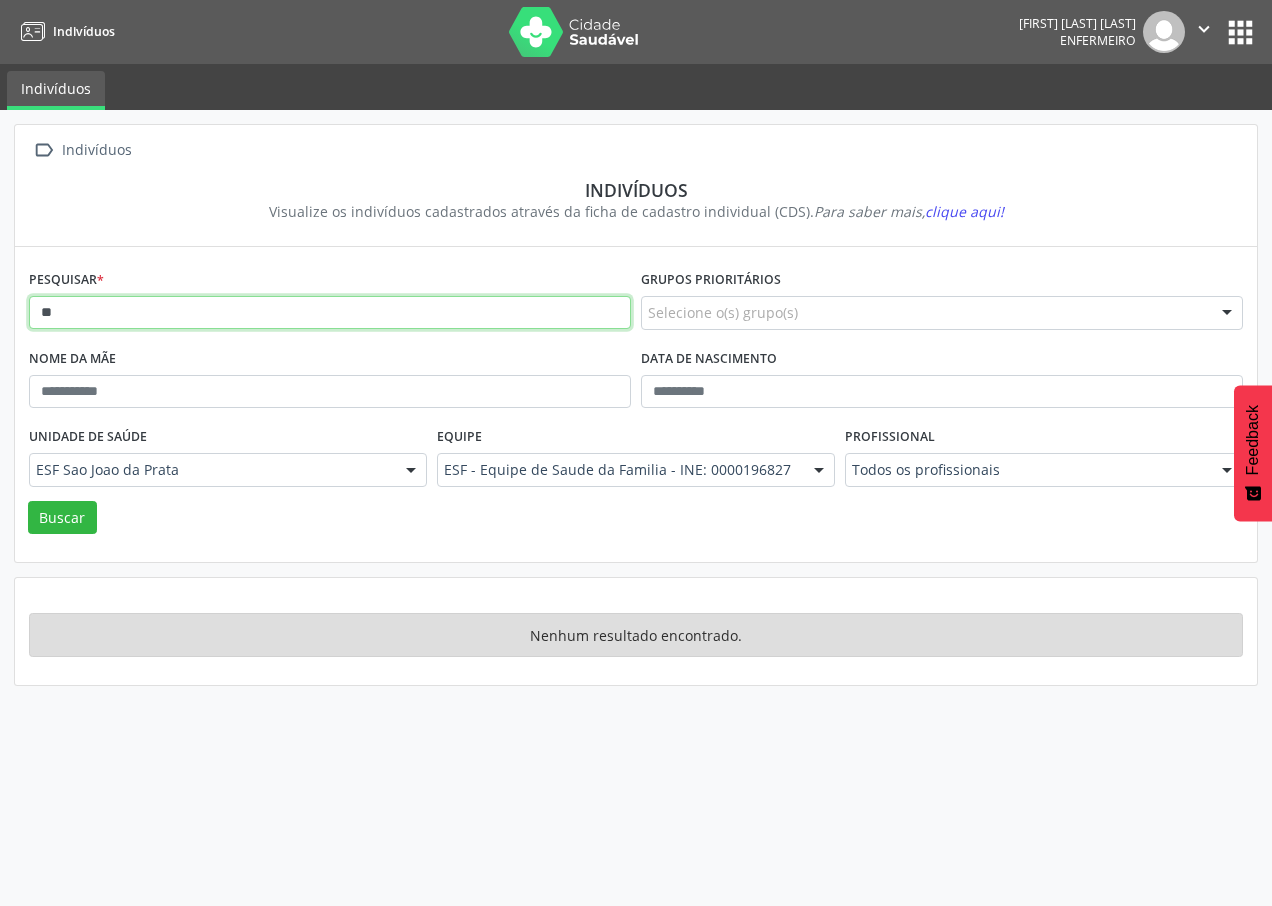 type on "*" 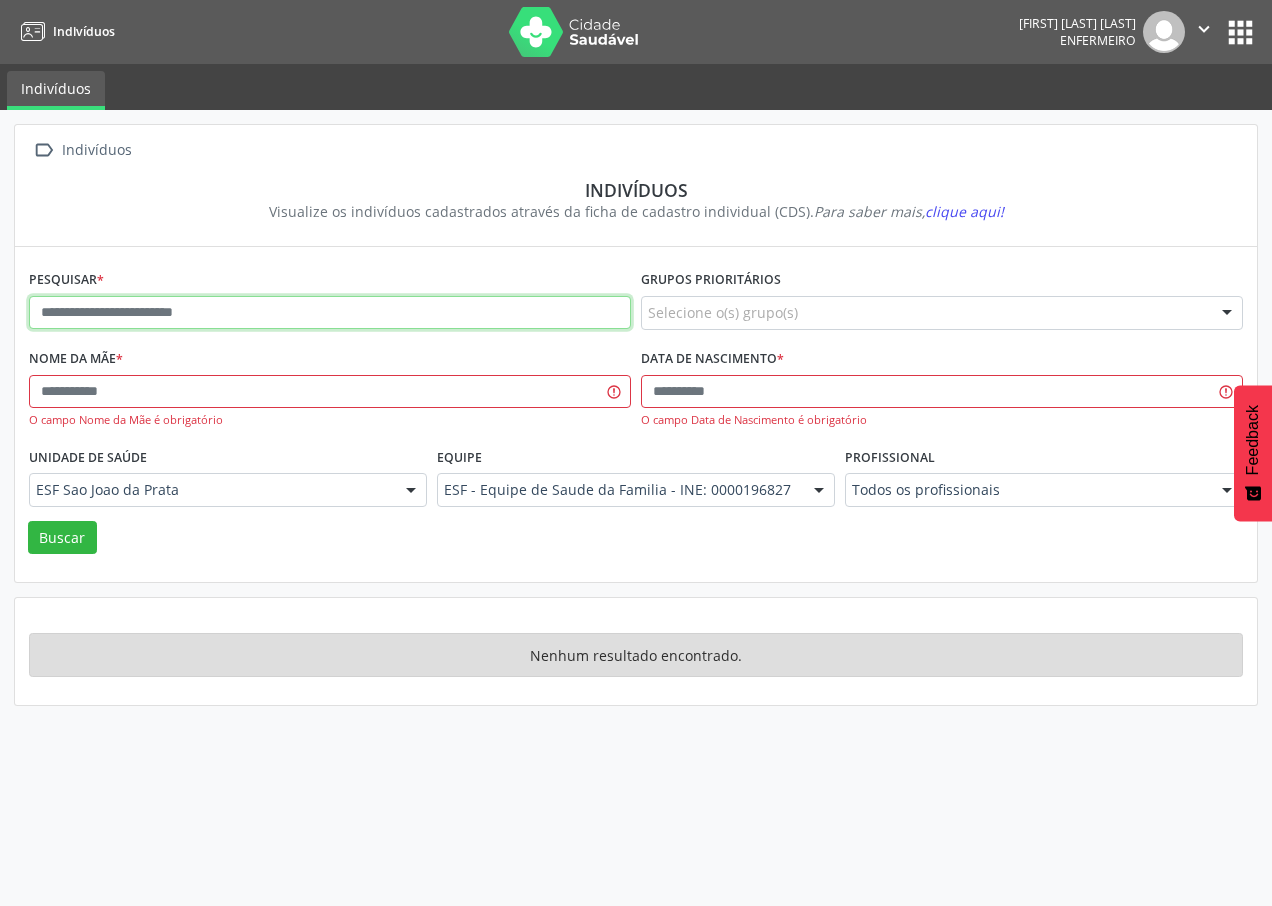 paste on "**********" 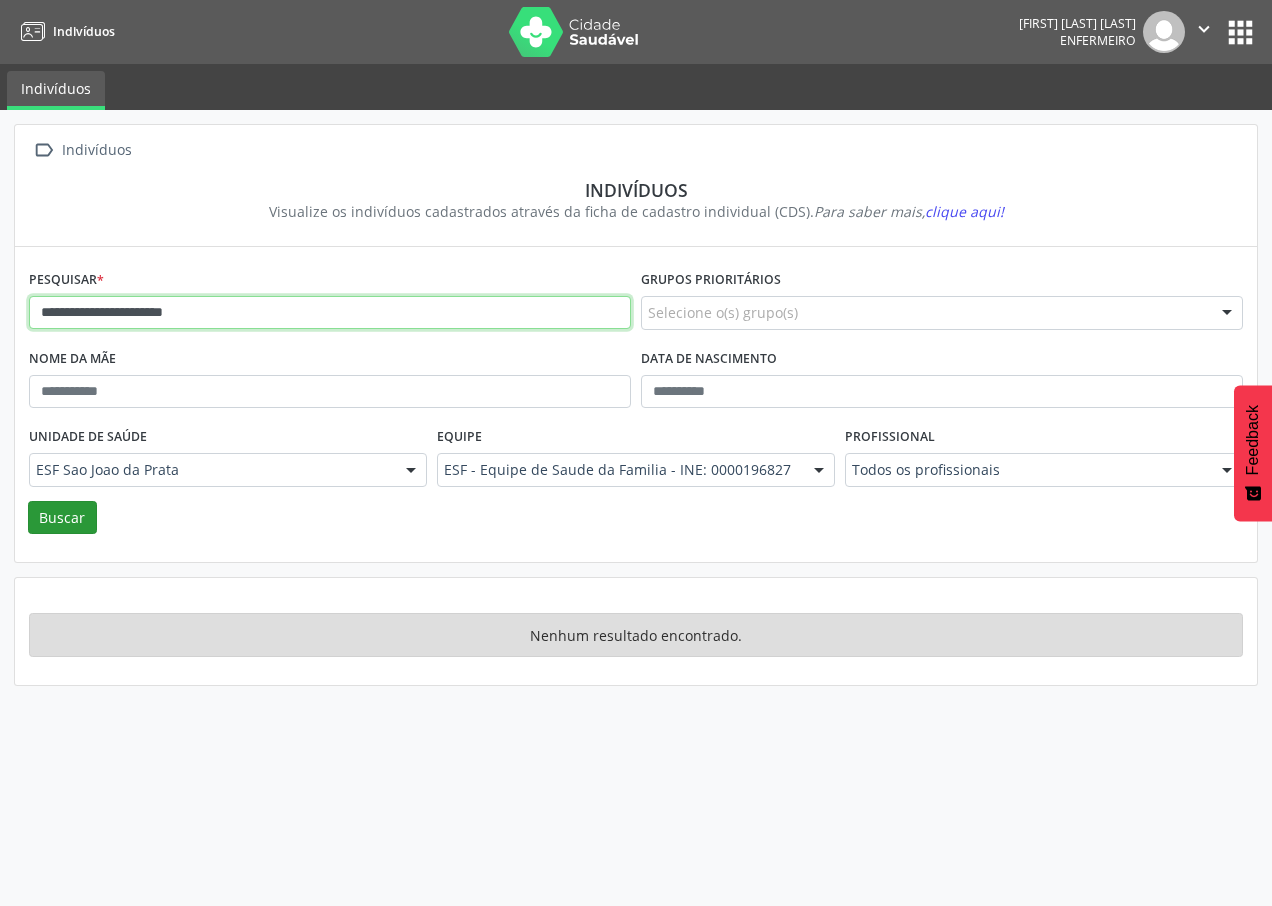 type on "**********" 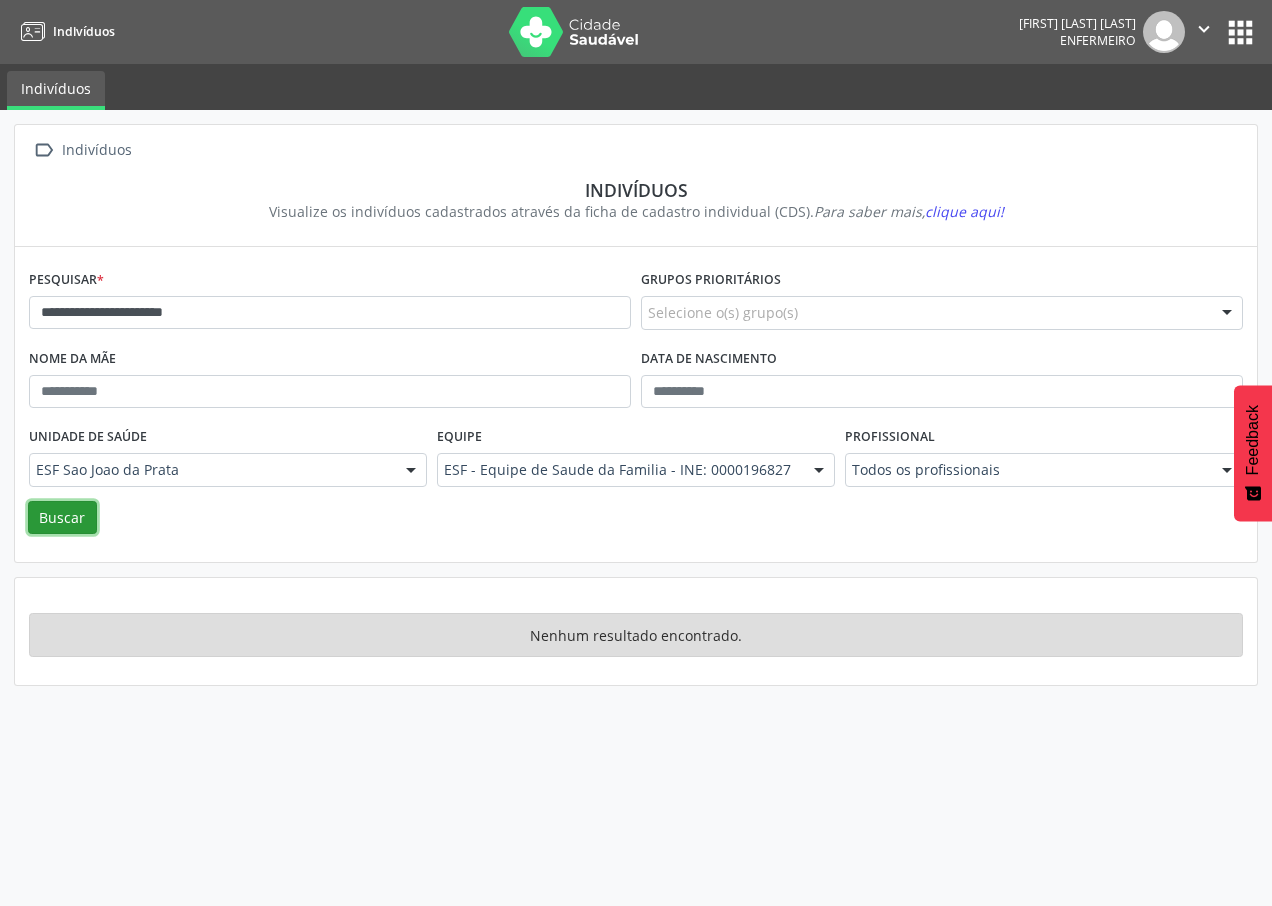 click on "Buscar" at bounding box center [62, 518] 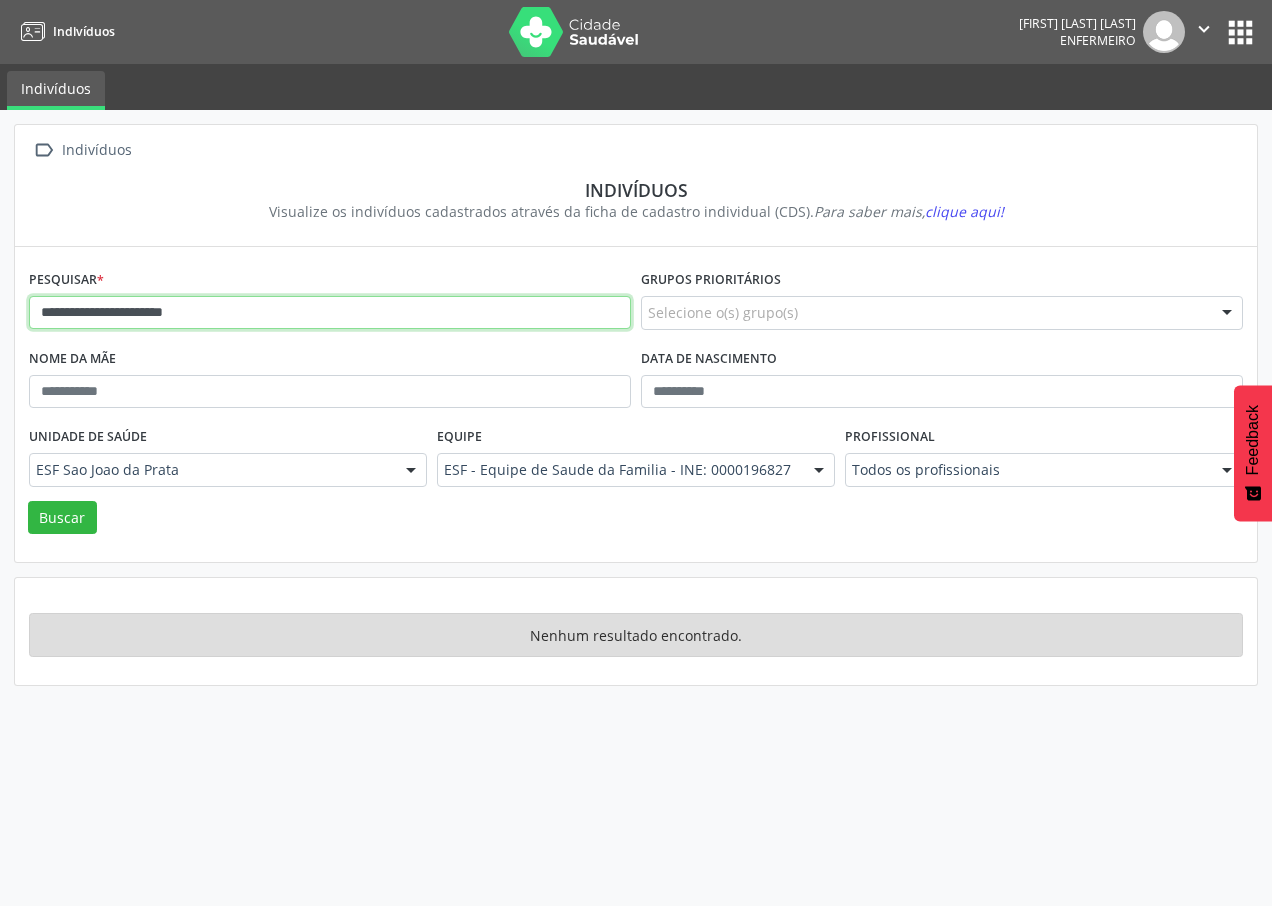drag, startPoint x: 306, startPoint y: 305, endPoint x: 35, endPoint y: 329, distance: 272.06067 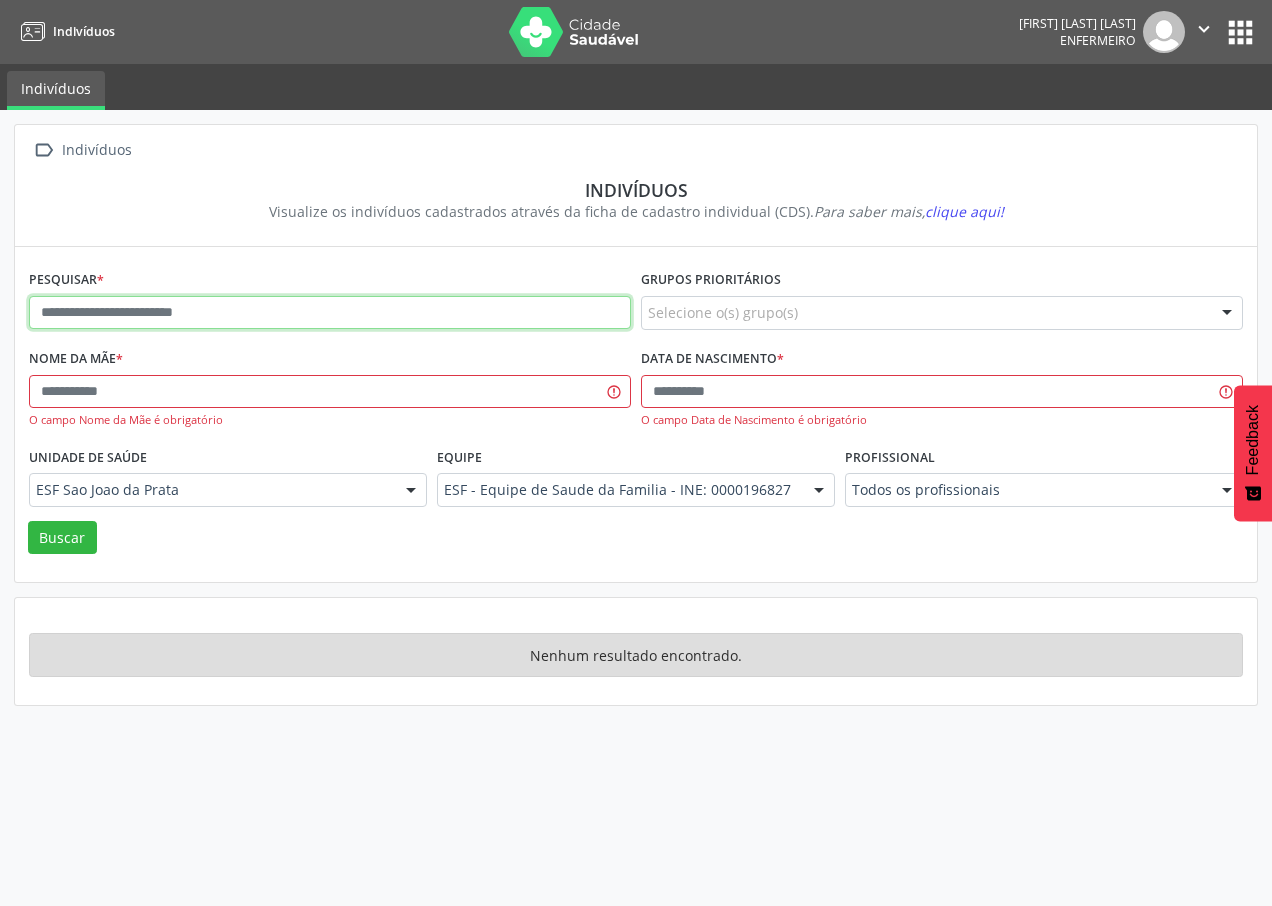 paste on "**********" 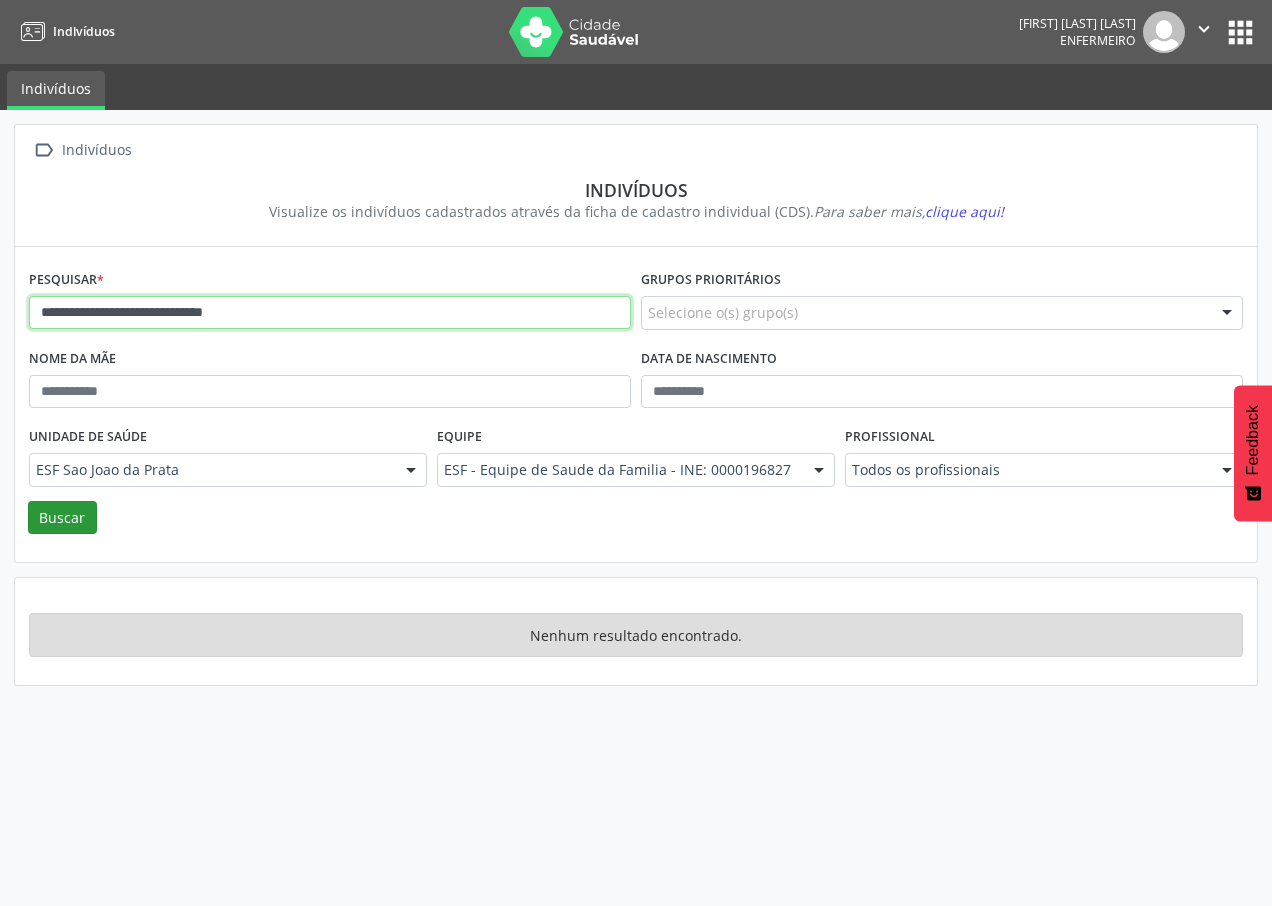 type on "**********" 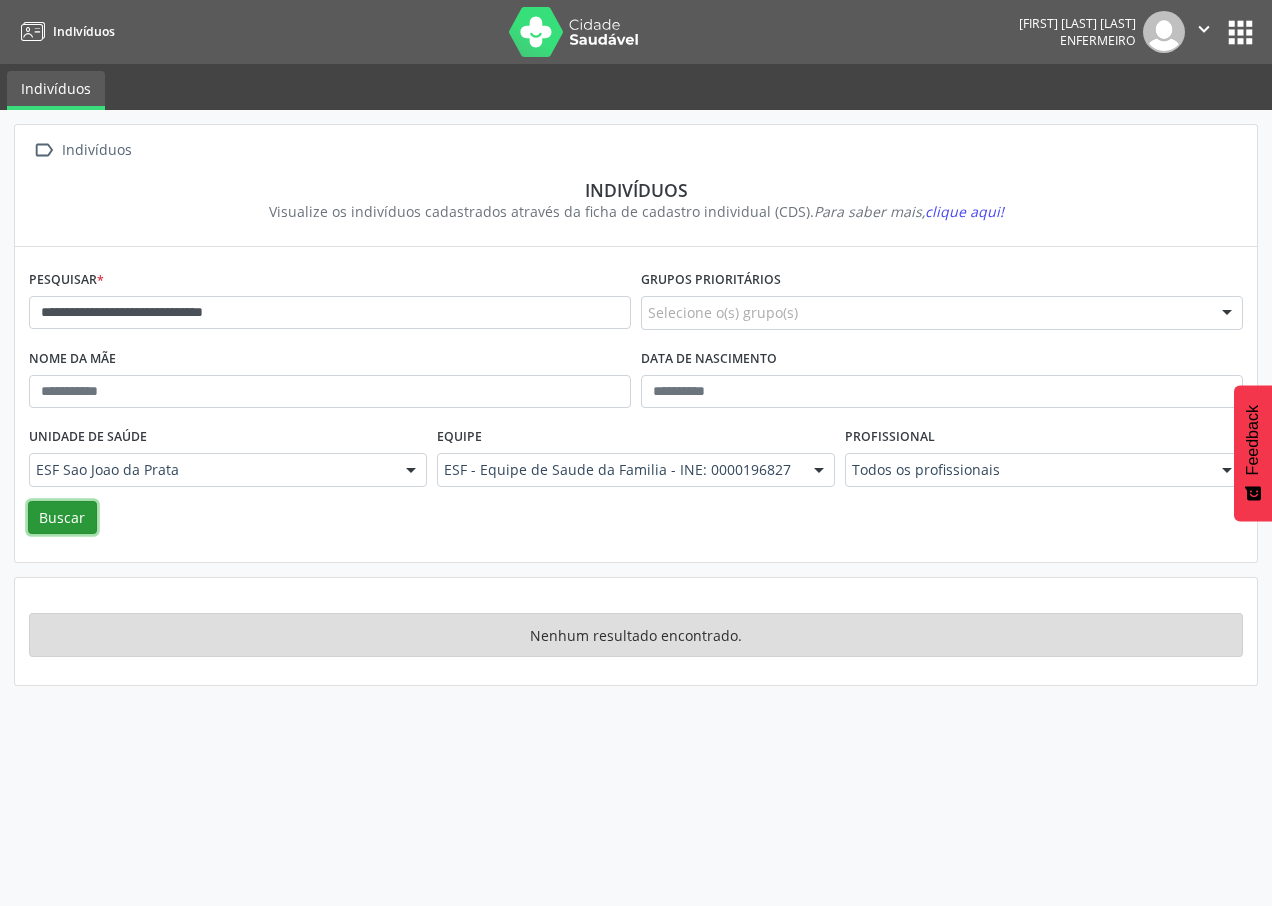 click on "Buscar" at bounding box center (62, 518) 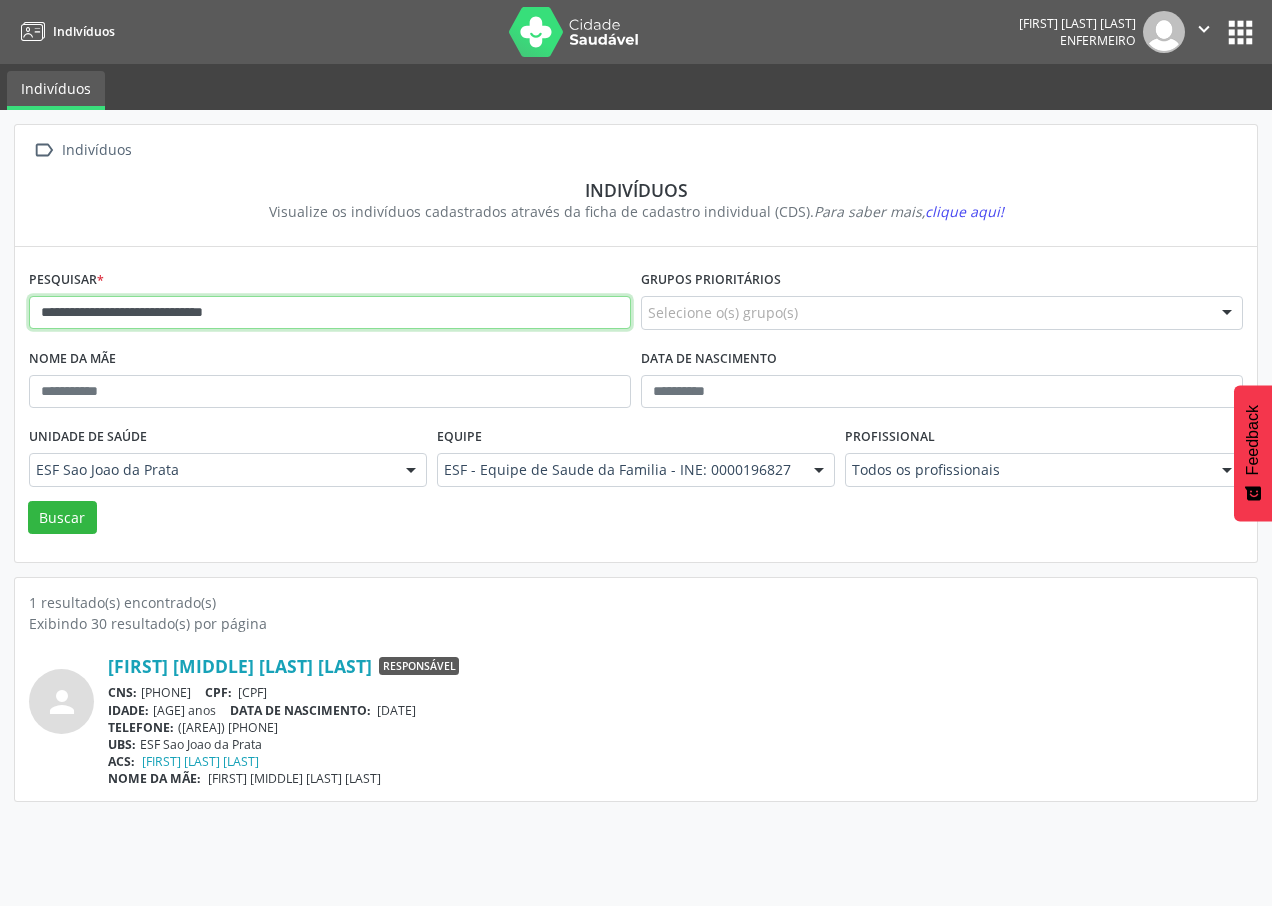 drag, startPoint x: 35, startPoint y: 311, endPoint x: 395, endPoint y: 288, distance: 360.73398 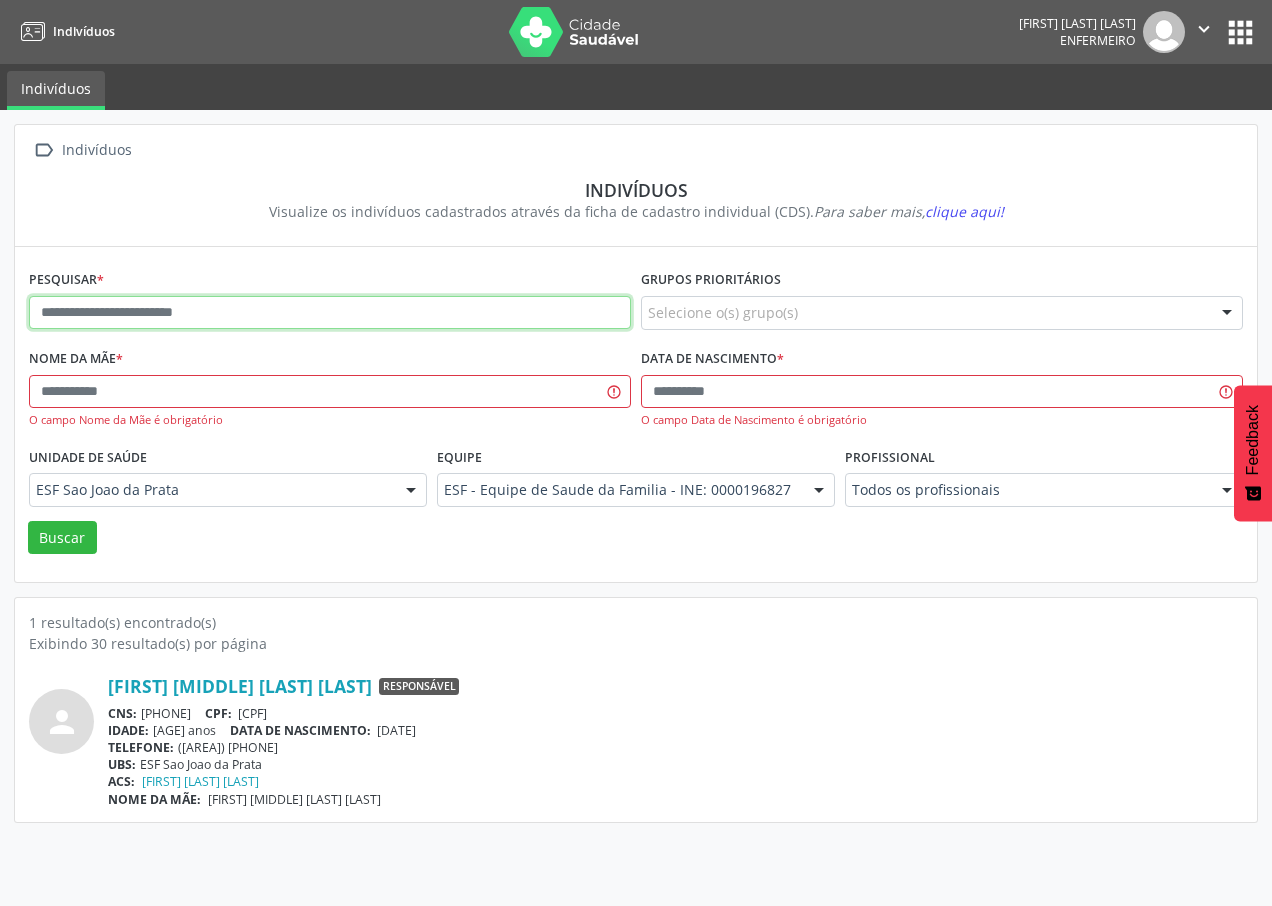 paste on "**********" 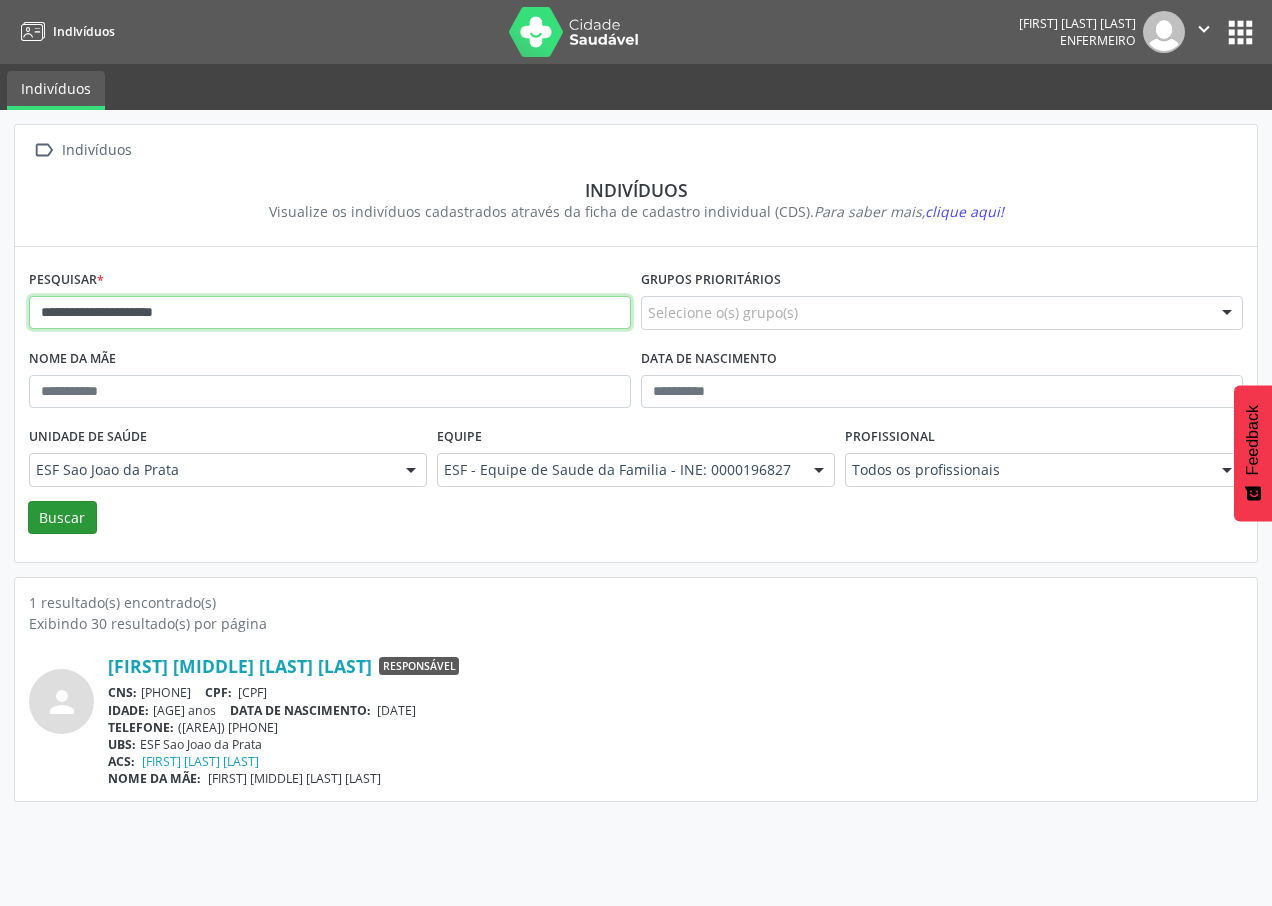 type on "**********" 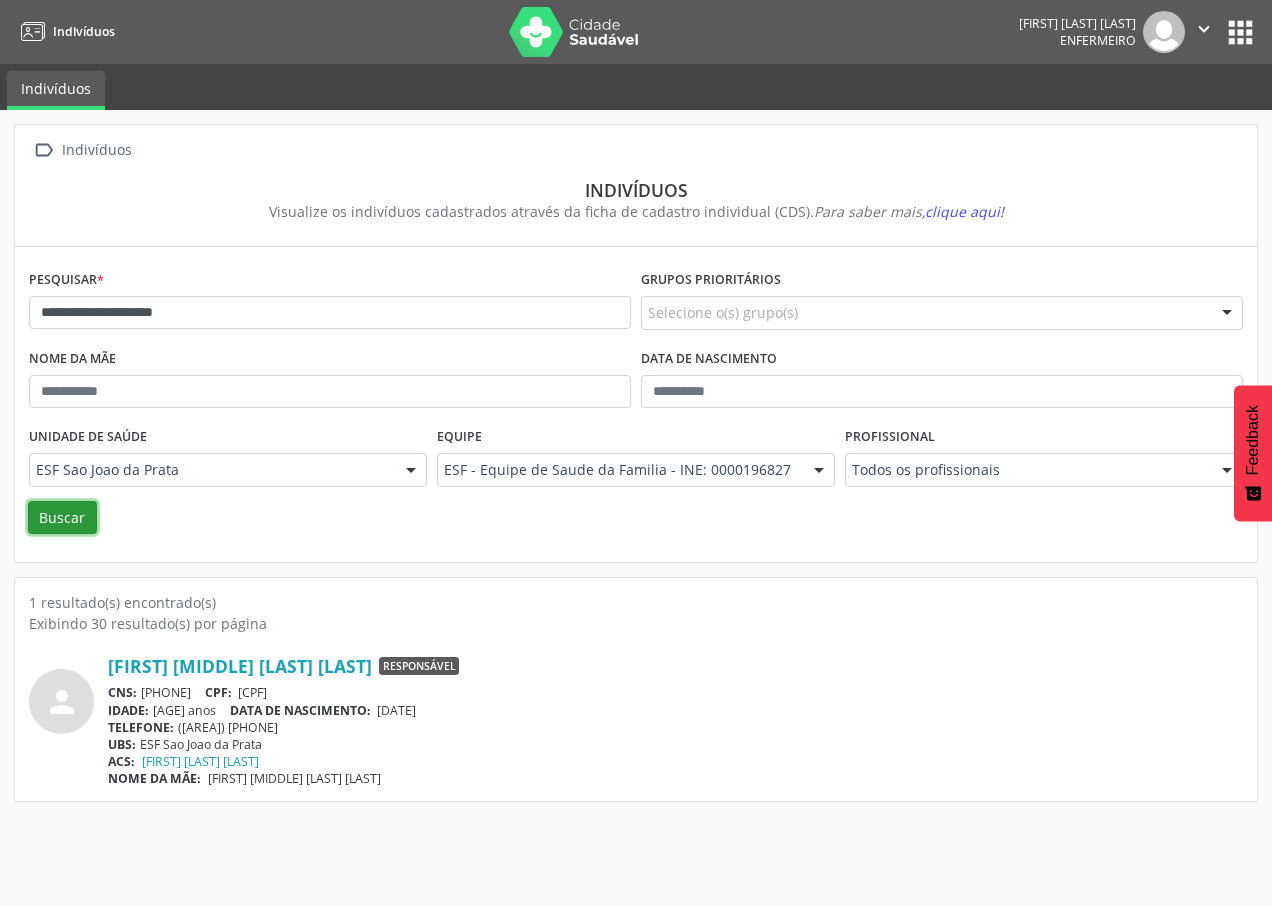 click on "Buscar" at bounding box center (62, 518) 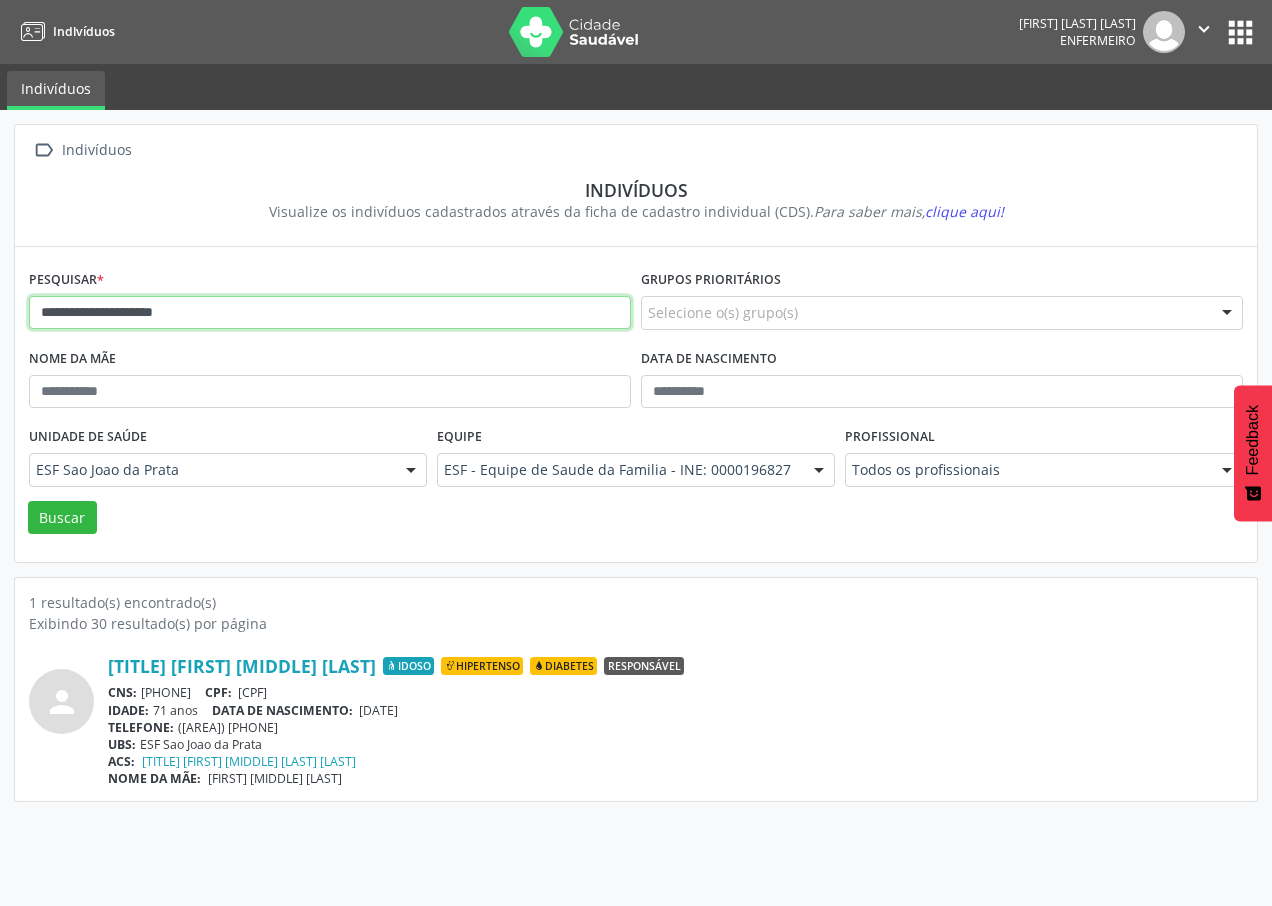 drag, startPoint x: 41, startPoint y: 310, endPoint x: 267, endPoint y: 307, distance: 226.01991 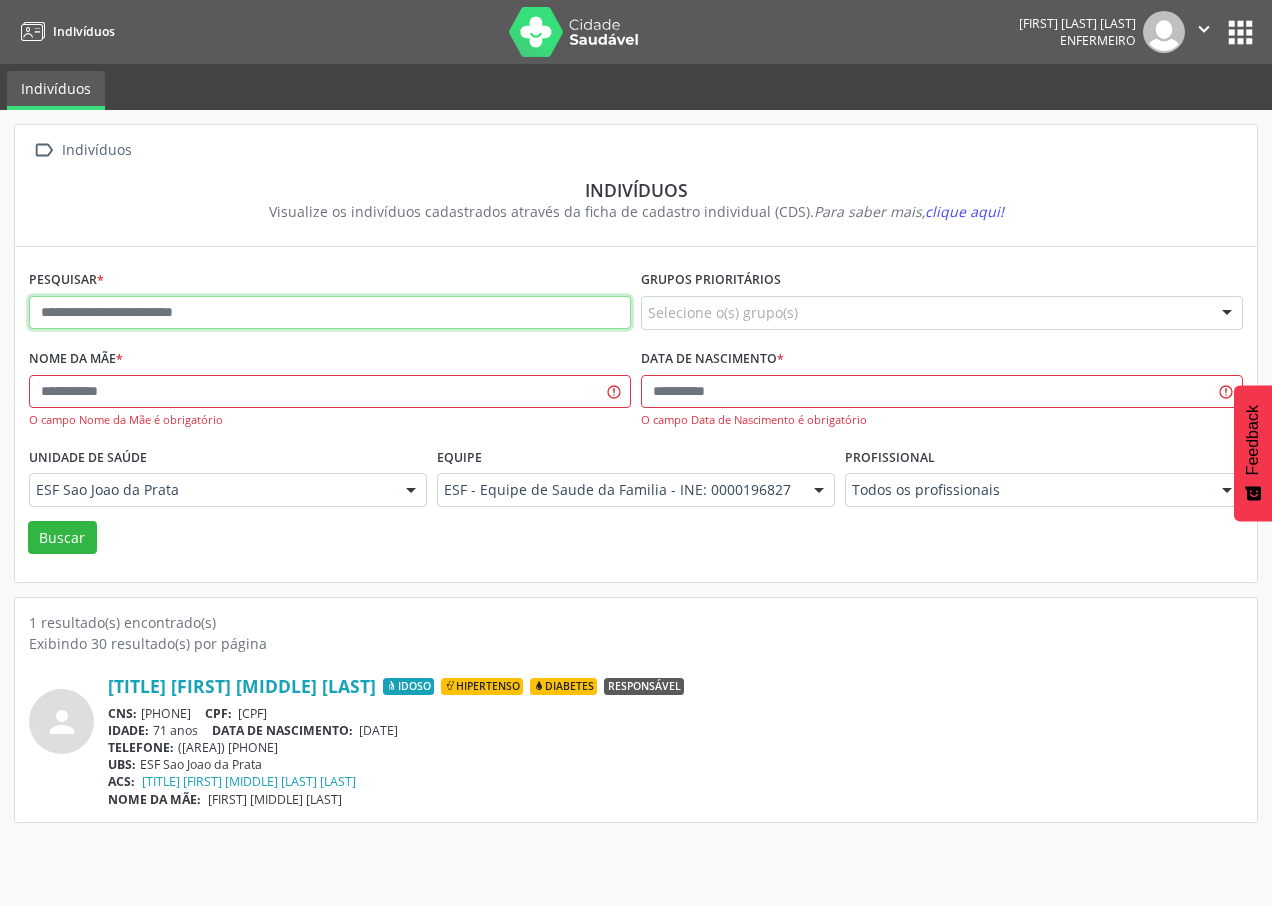 paste on "**********" 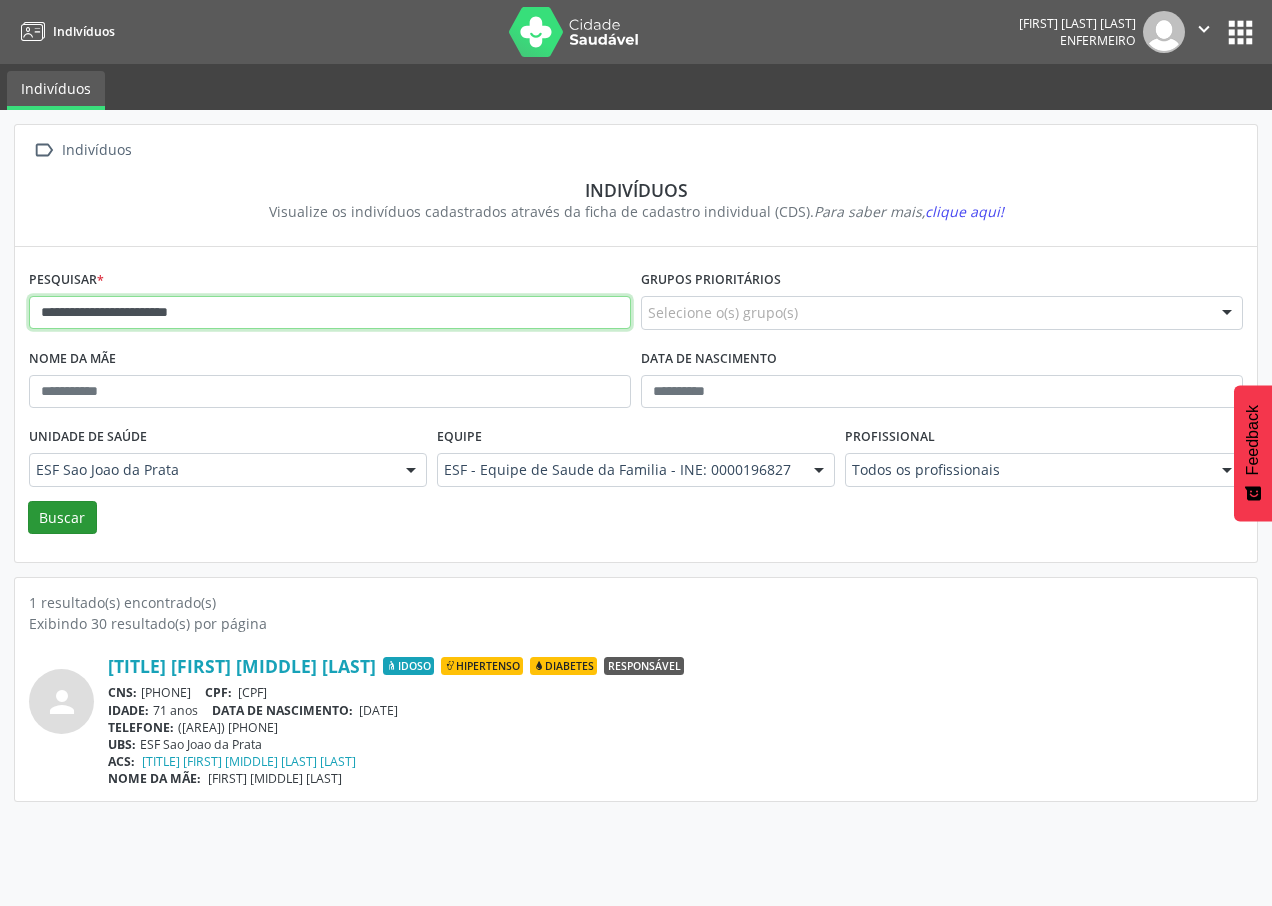 type on "**********" 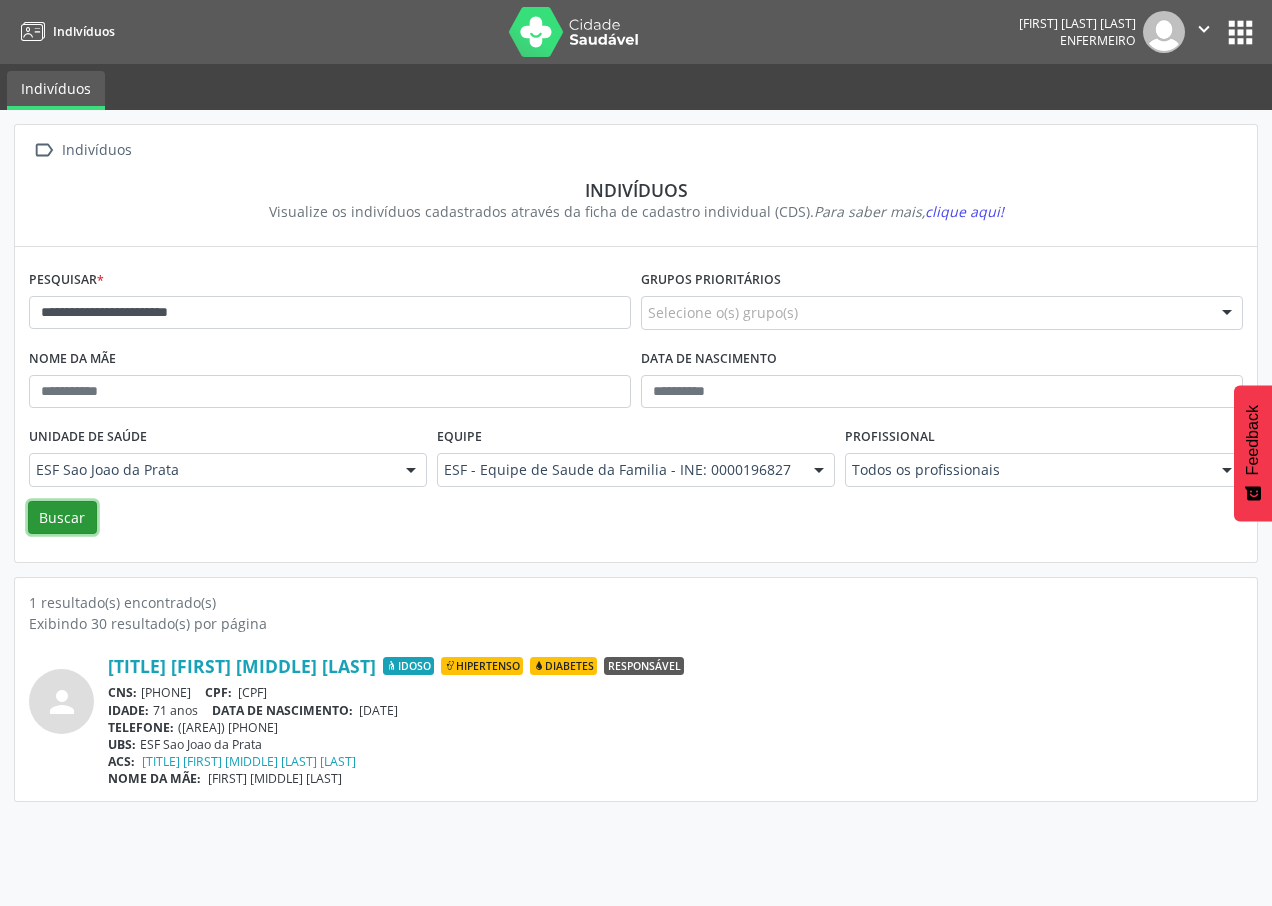click on "Buscar" at bounding box center (62, 518) 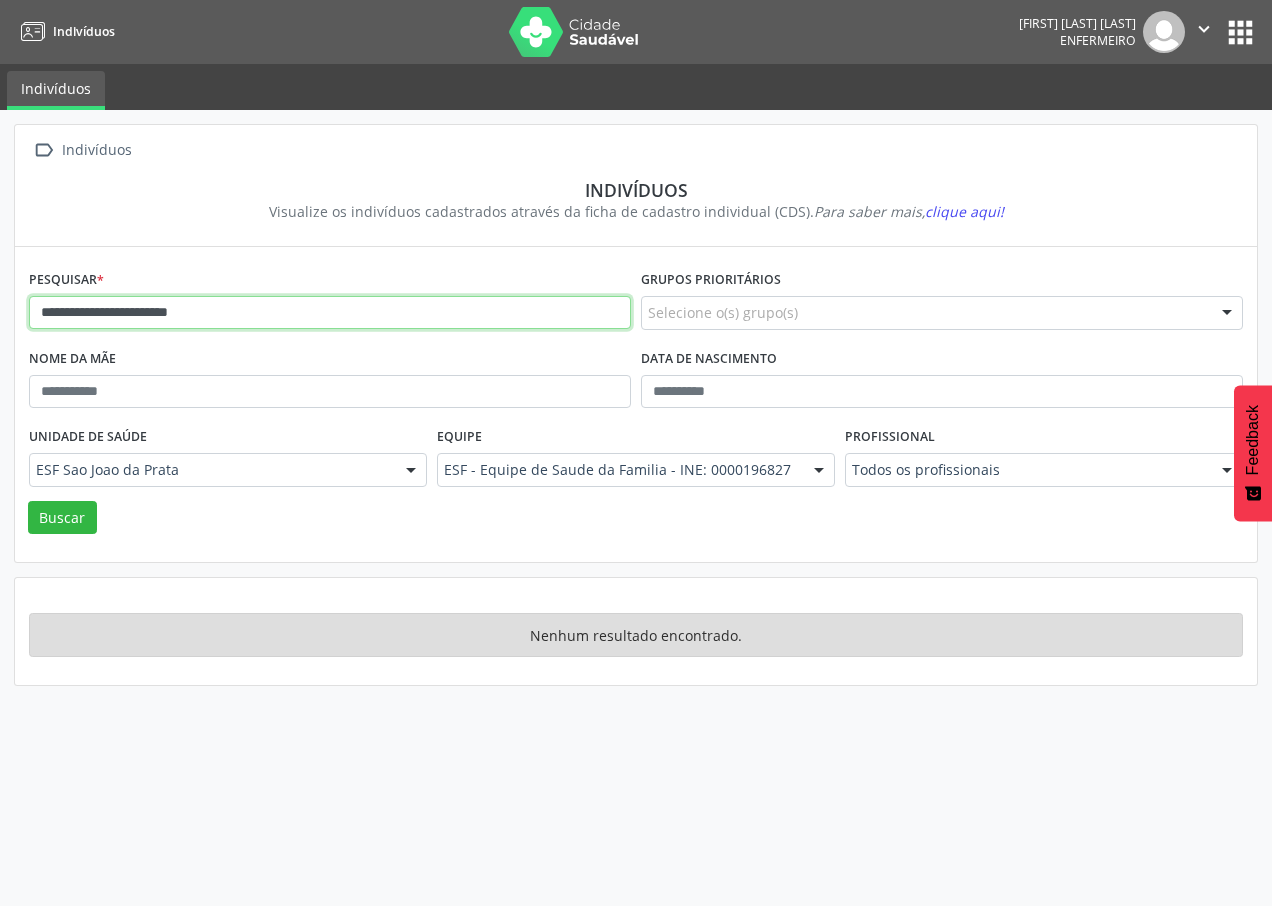 drag, startPoint x: 38, startPoint y: 312, endPoint x: 244, endPoint y: 299, distance: 206.40979 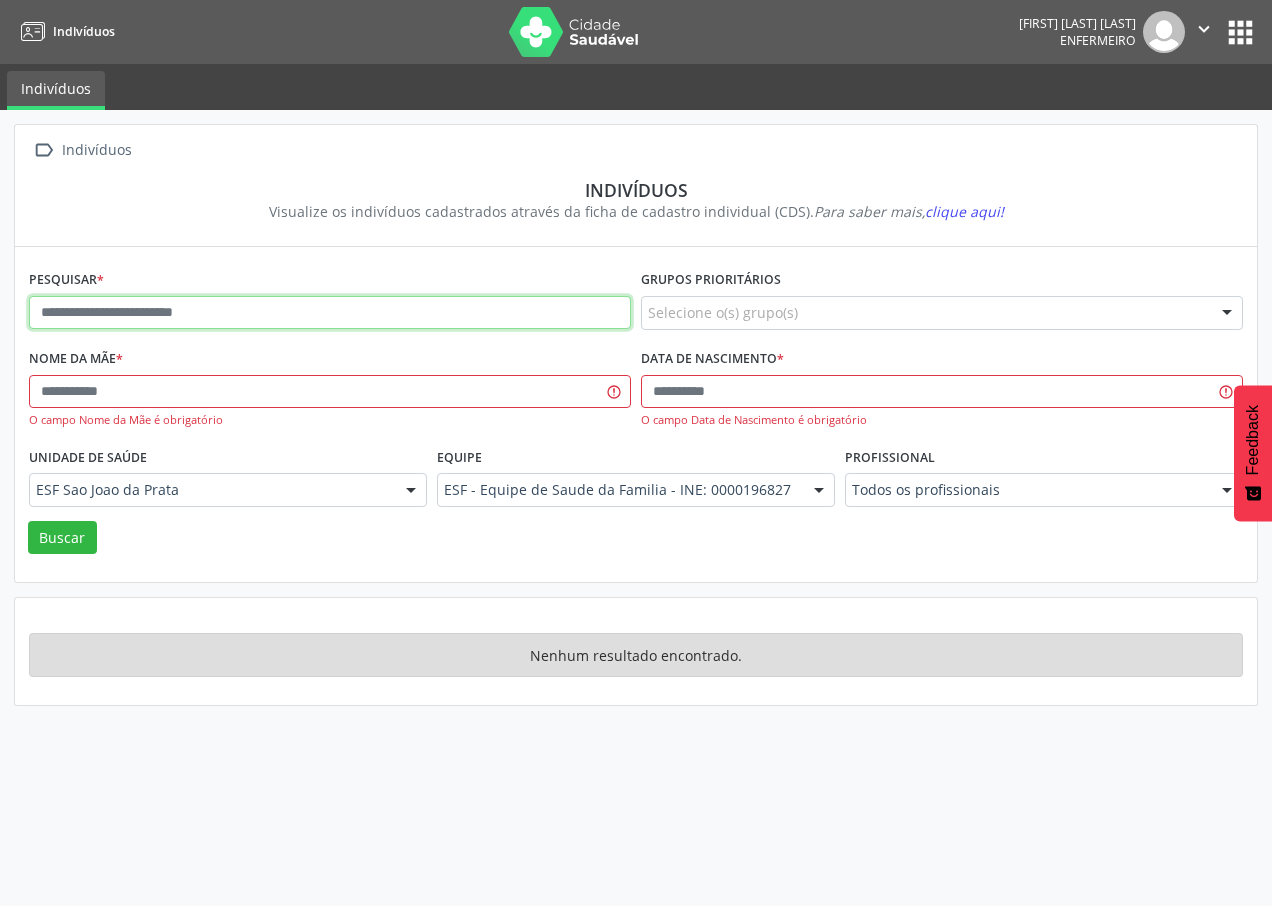 paste on "**********" 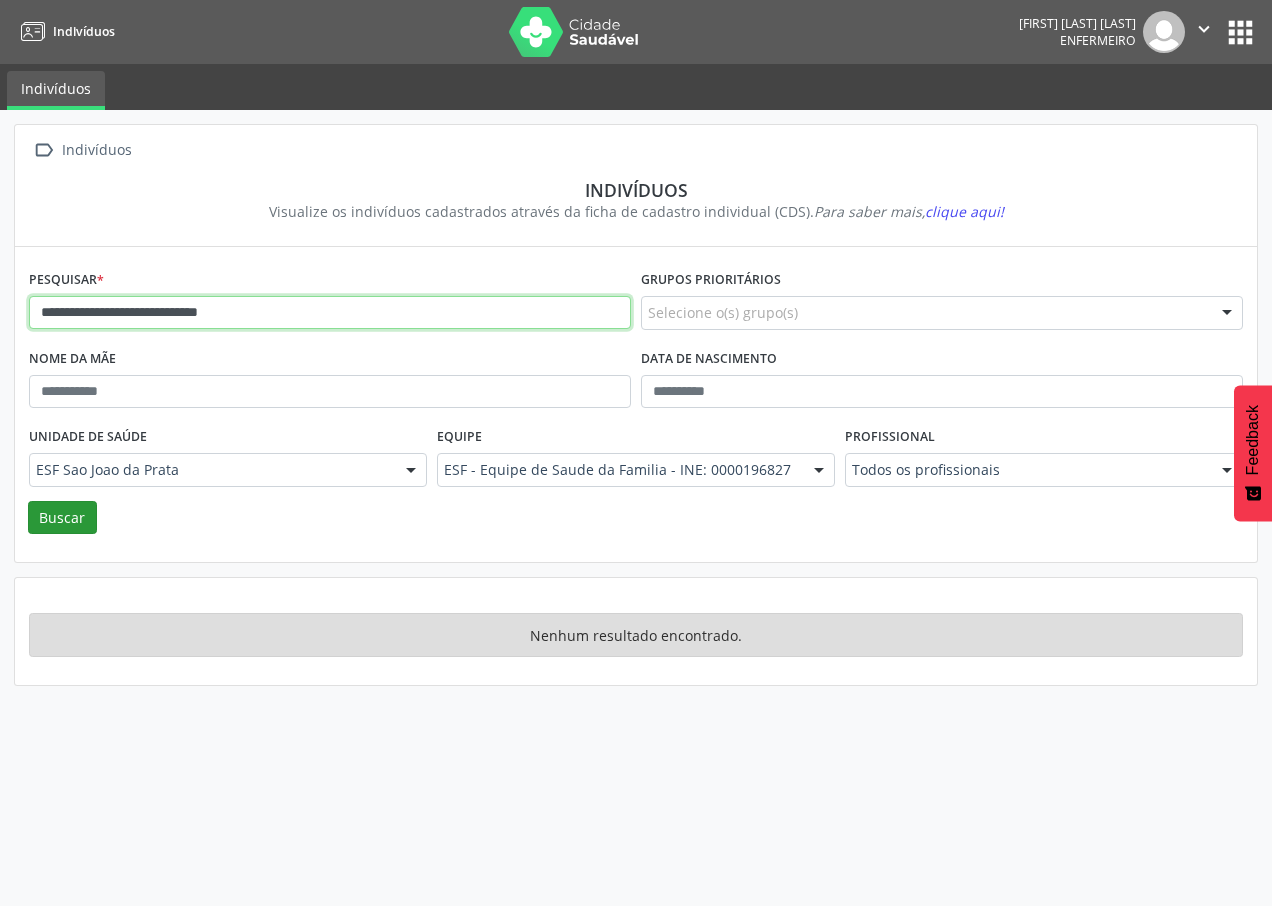 type on "**********" 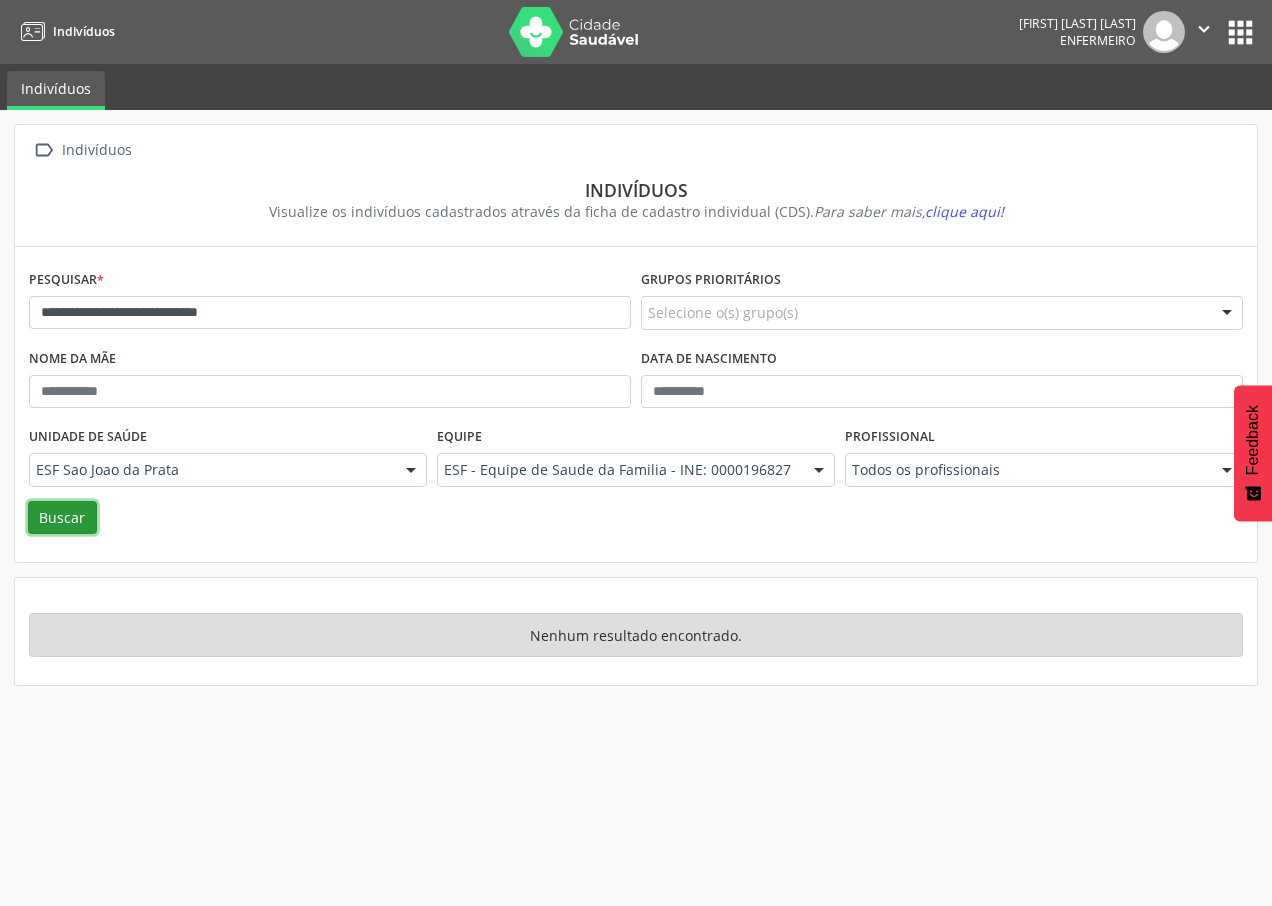 click on "Buscar" at bounding box center (62, 518) 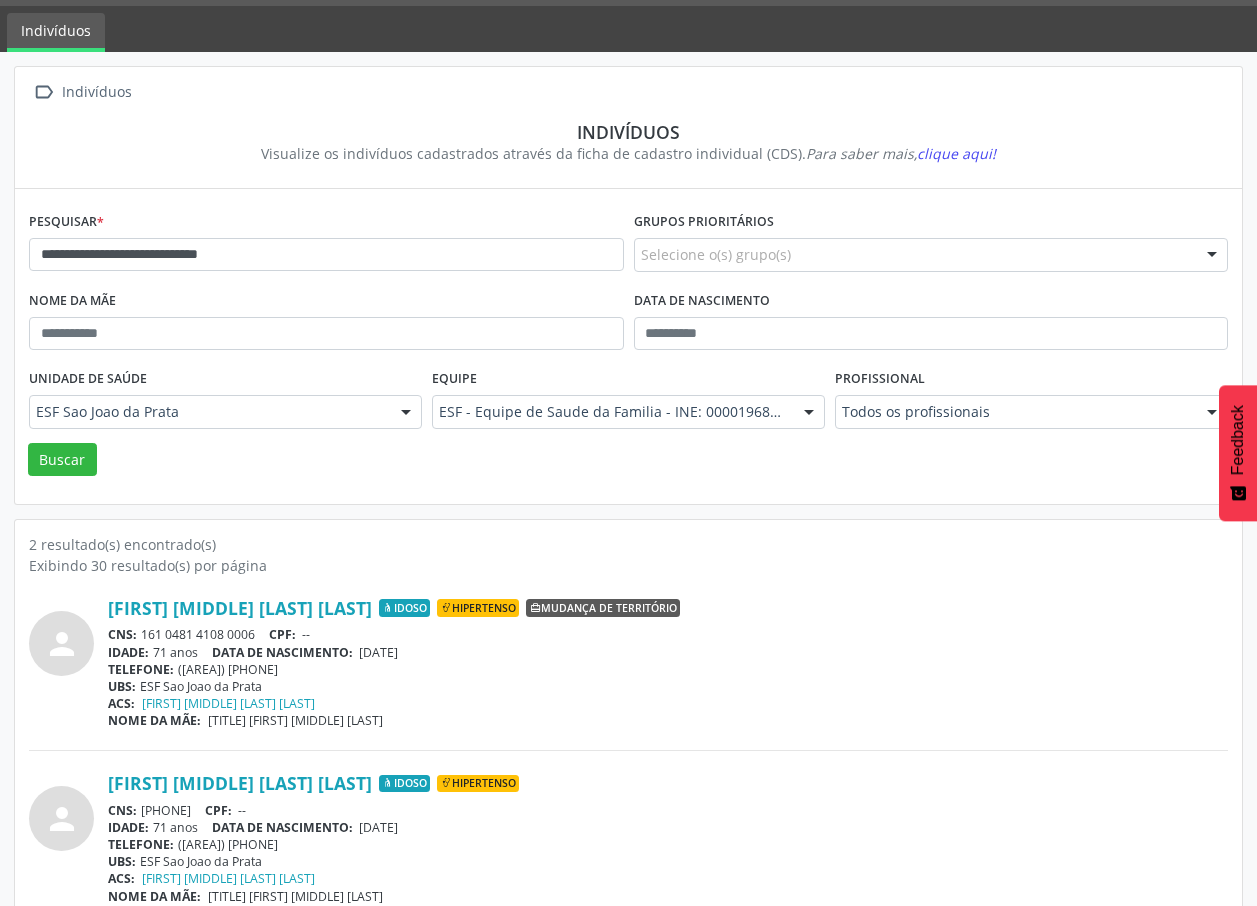 scroll, scrollTop: 86, scrollLeft: 0, axis: vertical 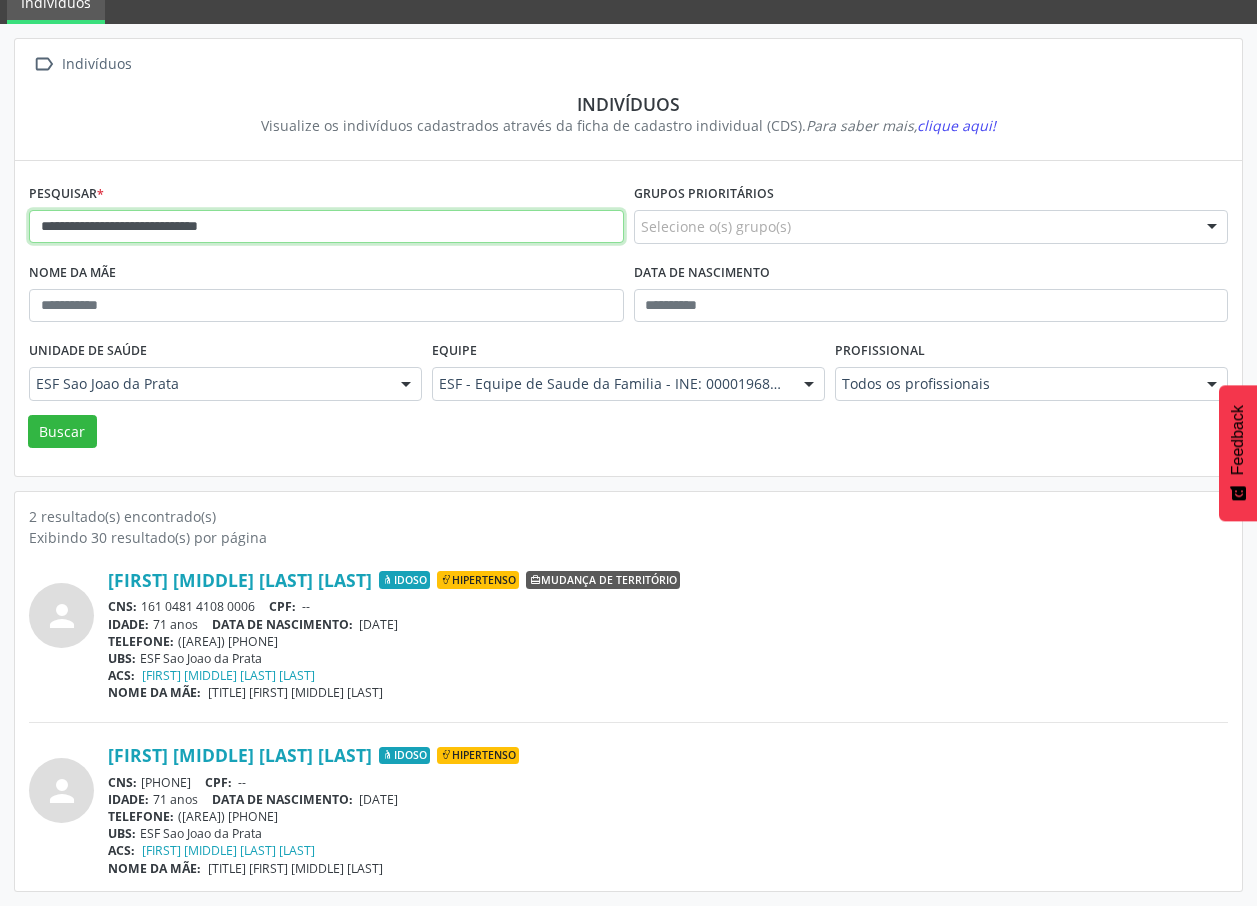 drag, startPoint x: 40, startPoint y: 232, endPoint x: 330, endPoint y: 225, distance: 290.08447 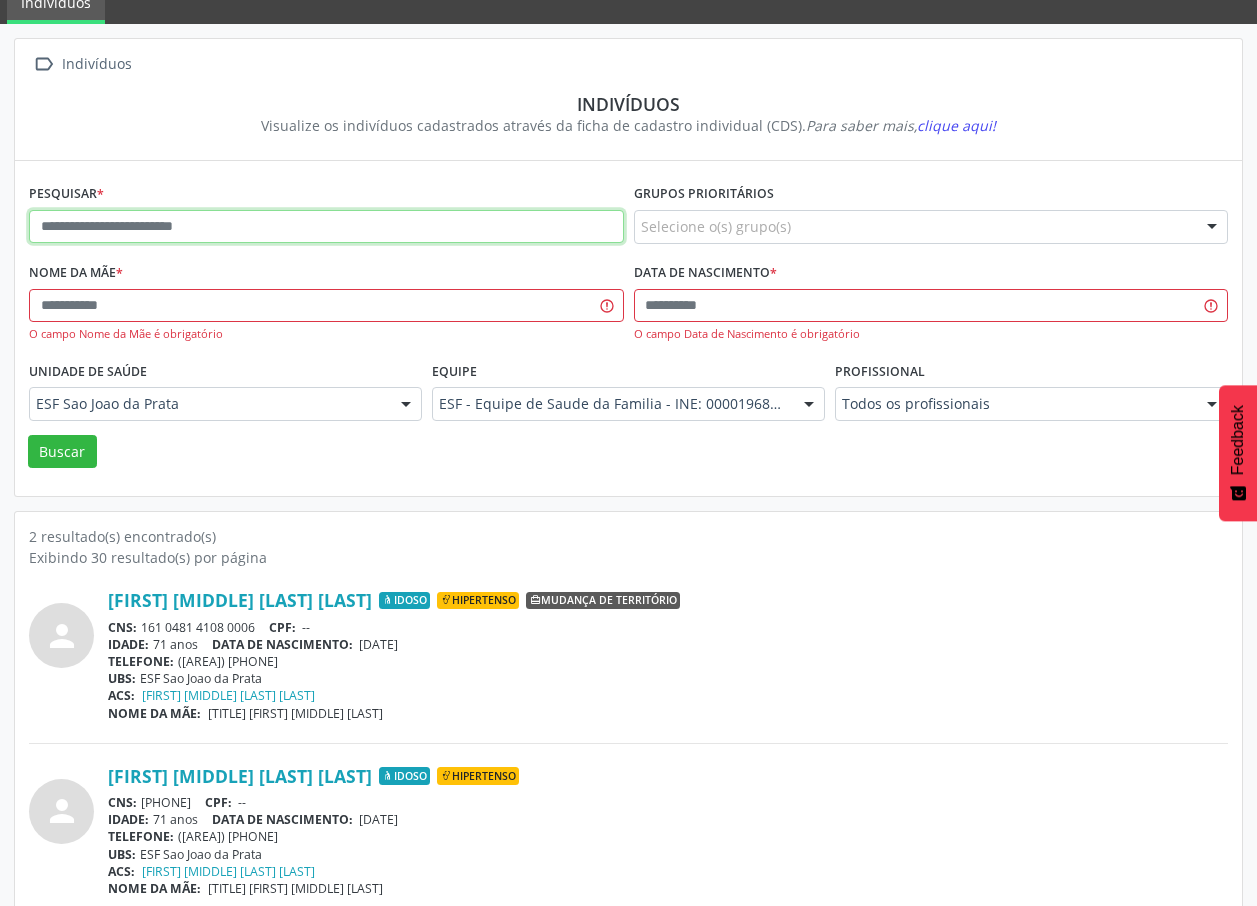 paste on "**********" 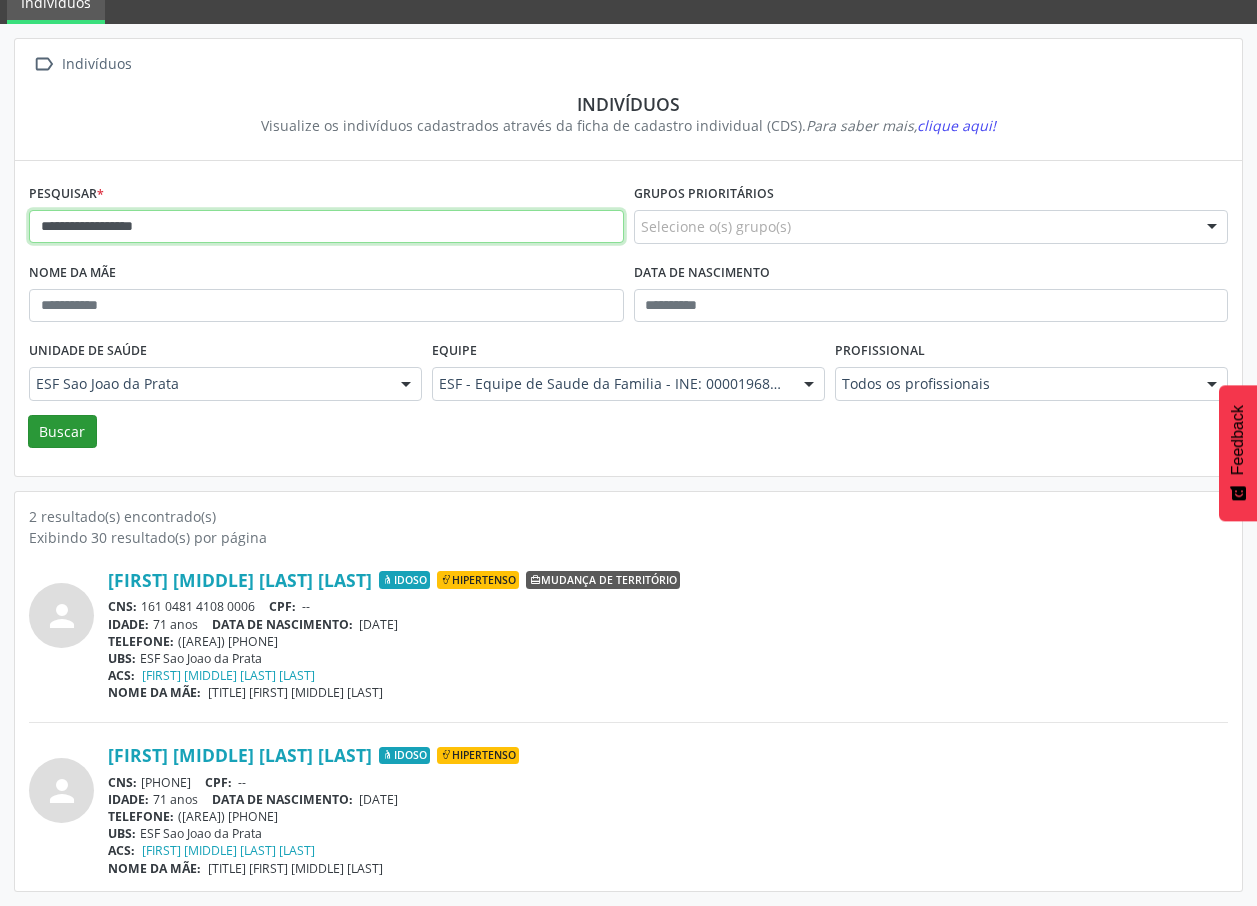 type on "**********" 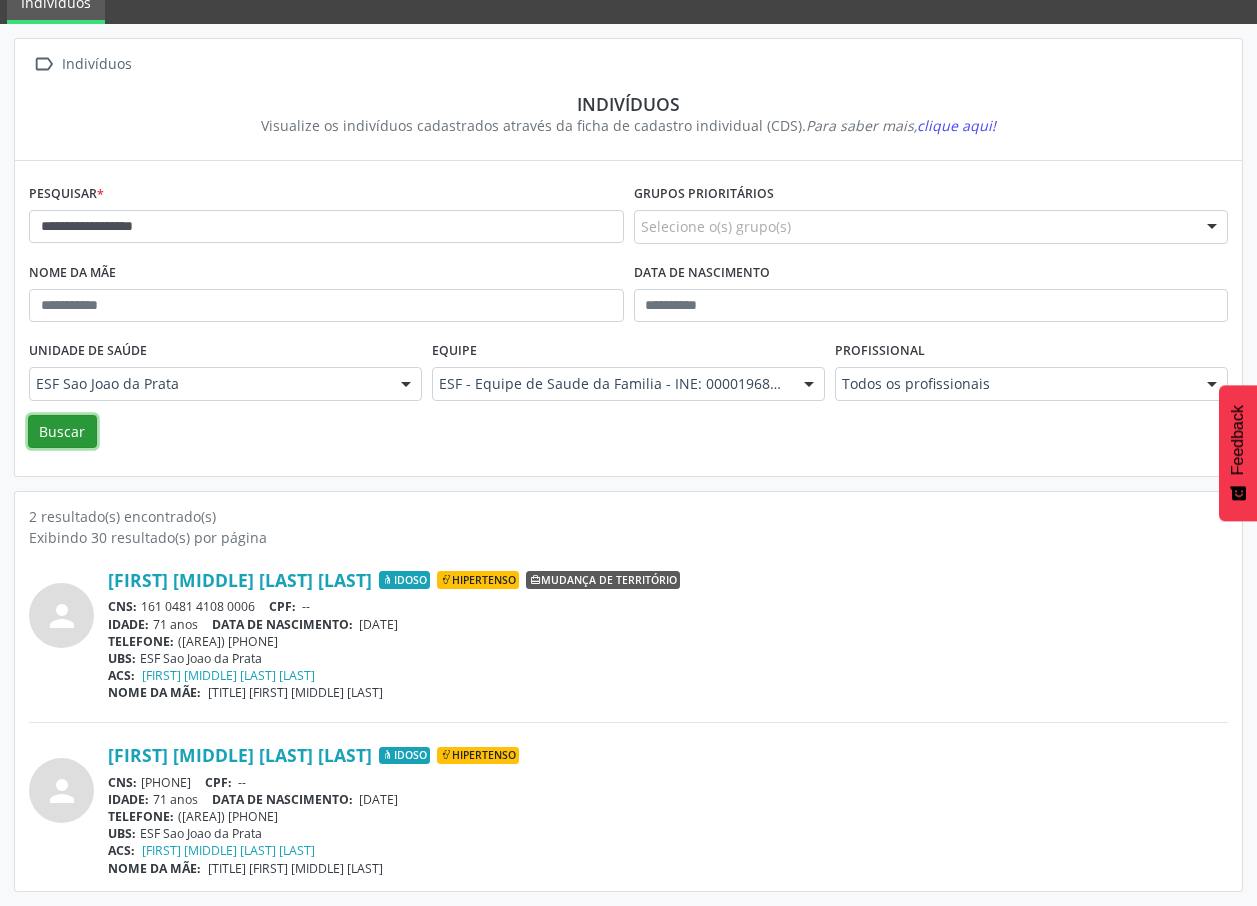 click on "Buscar" at bounding box center [62, 432] 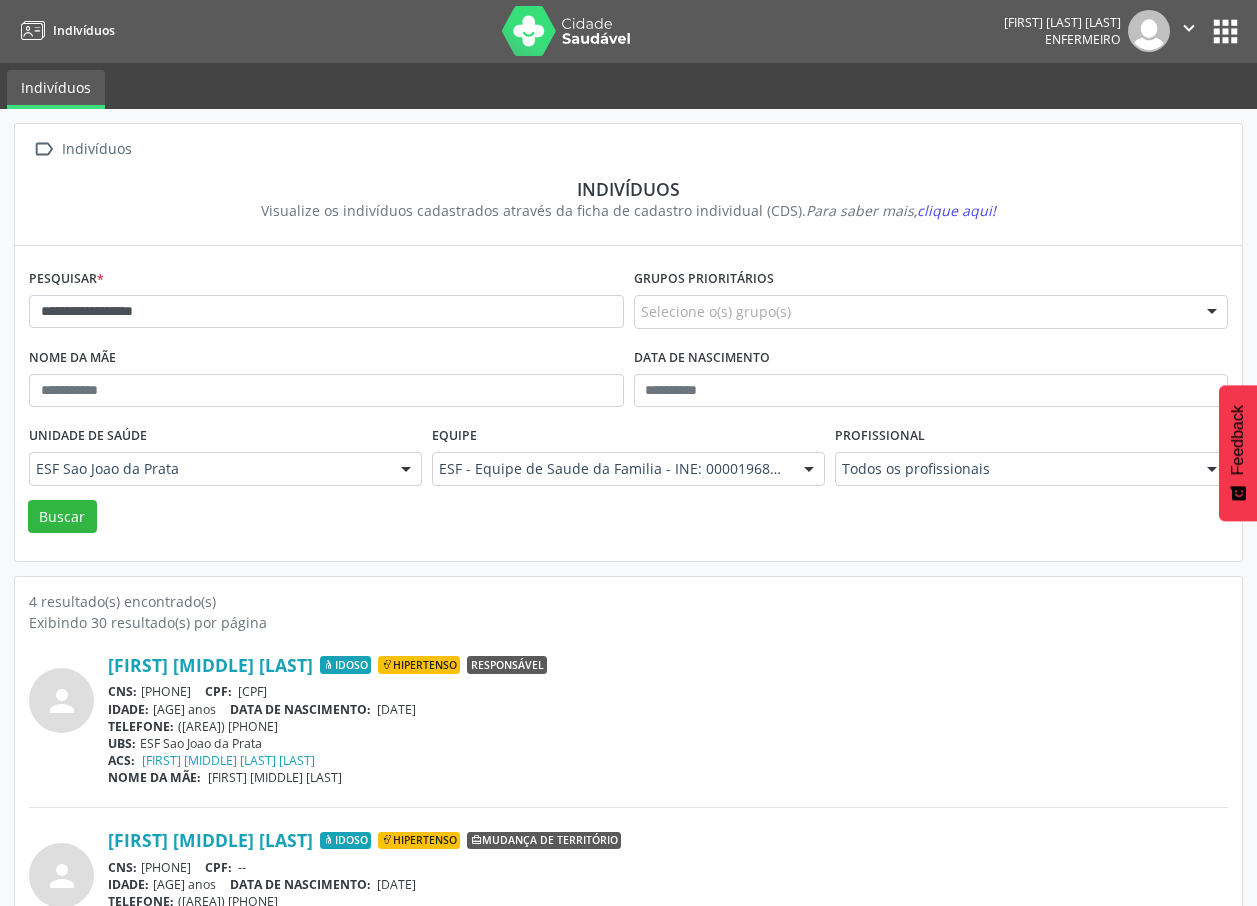 scroll, scrollTop: 0, scrollLeft: 0, axis: both 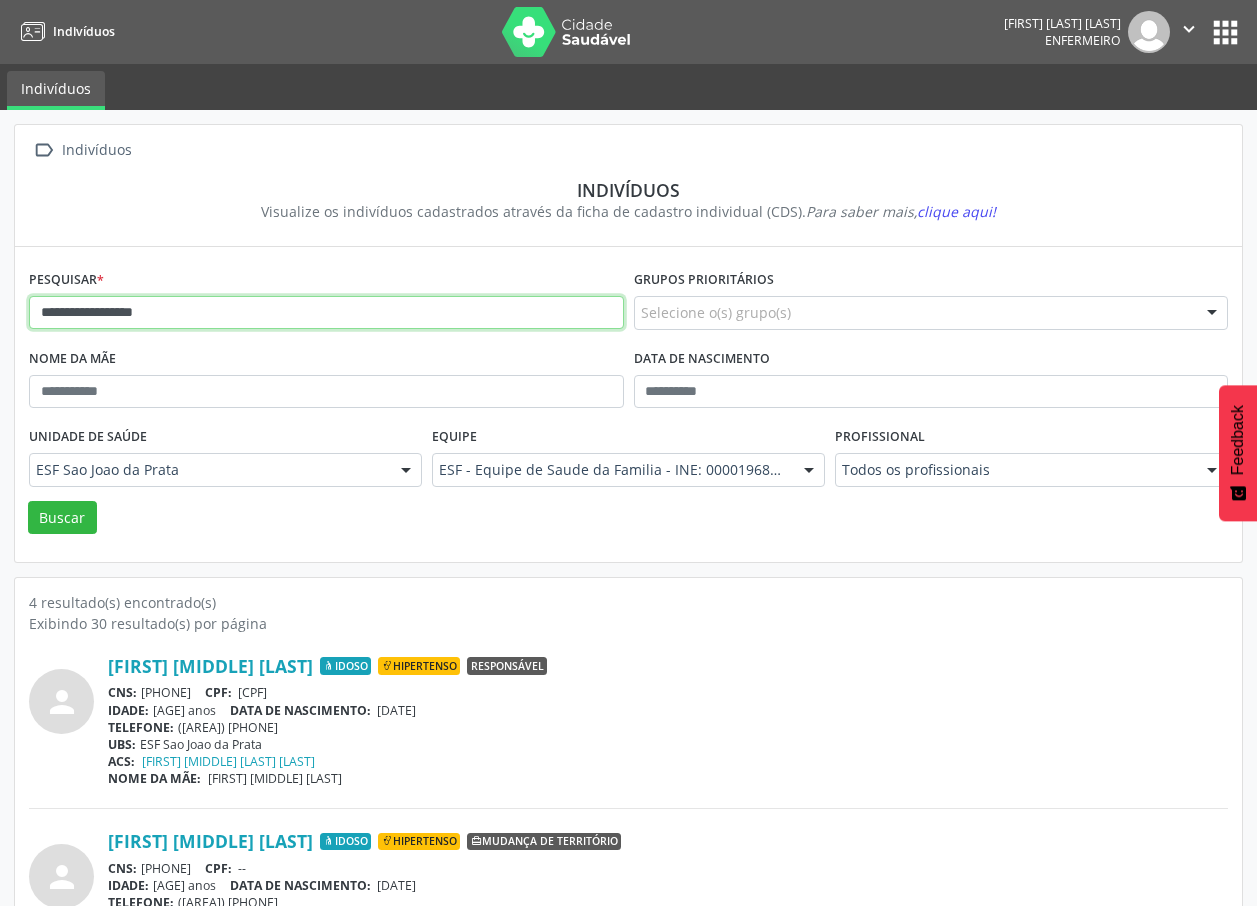 drag, startPoint x: 294, startPoint y: 303, endPoint x: -1, endPoint y: 323, distance: 295.6772 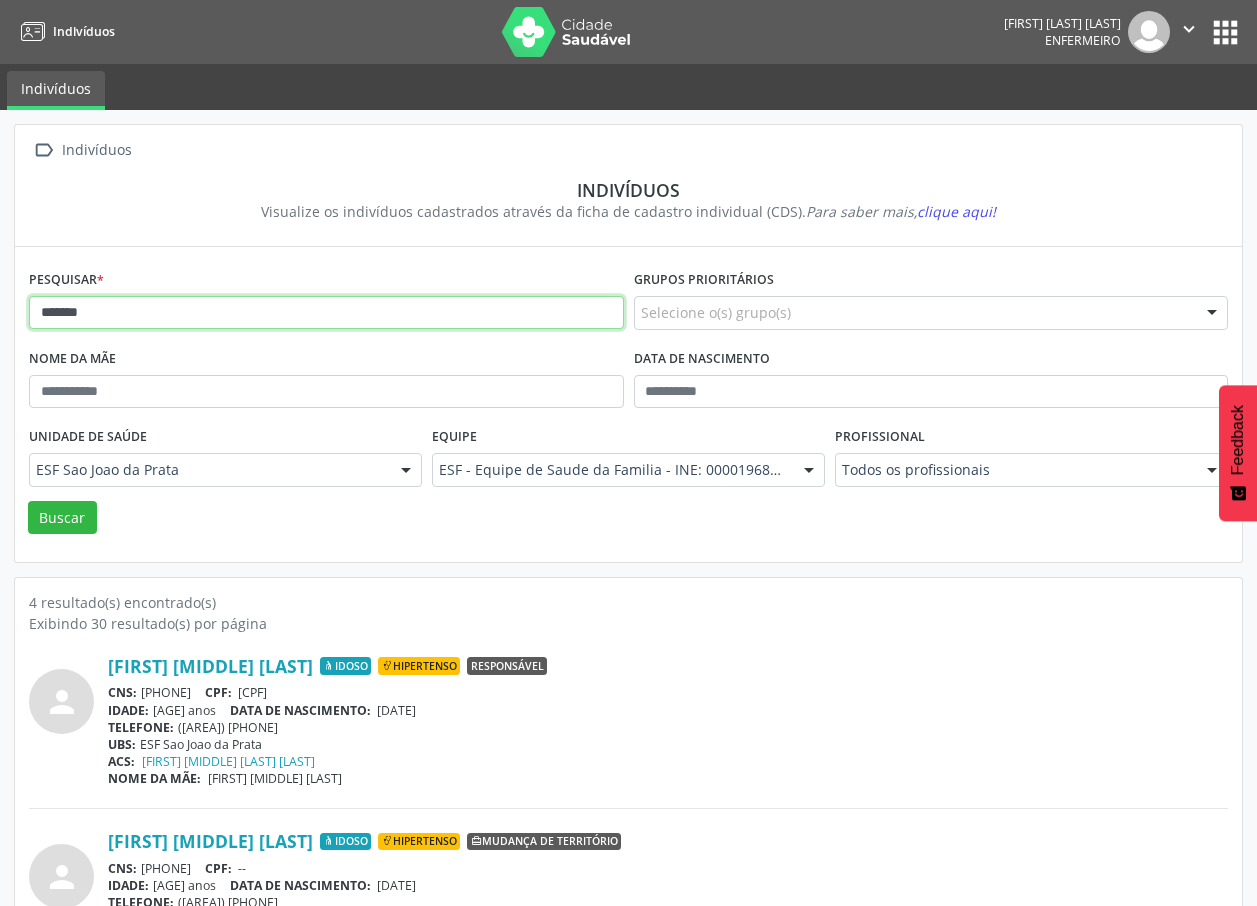 type on "*******" 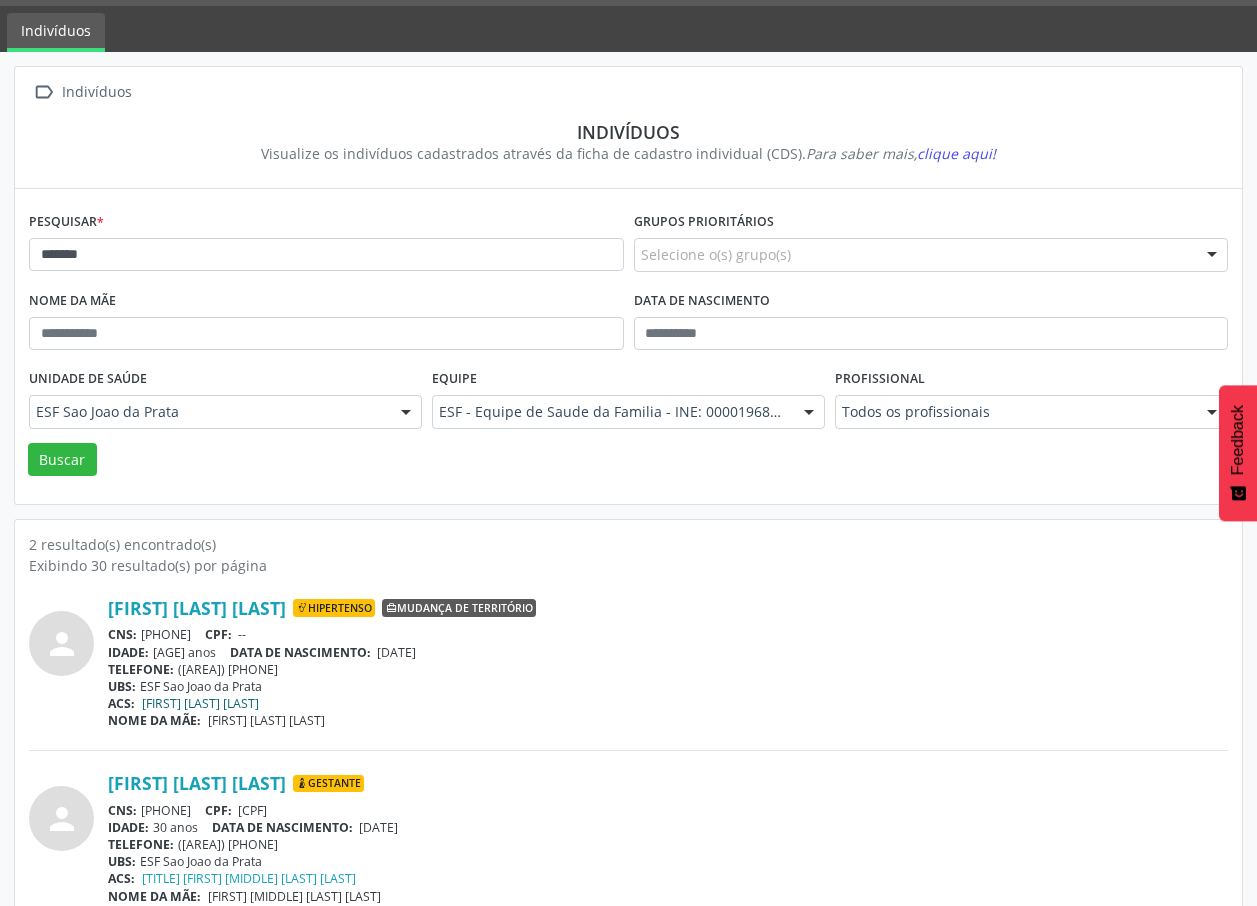 scroll, scrollTop: 86, scrollLeft: 0, axis: vertical 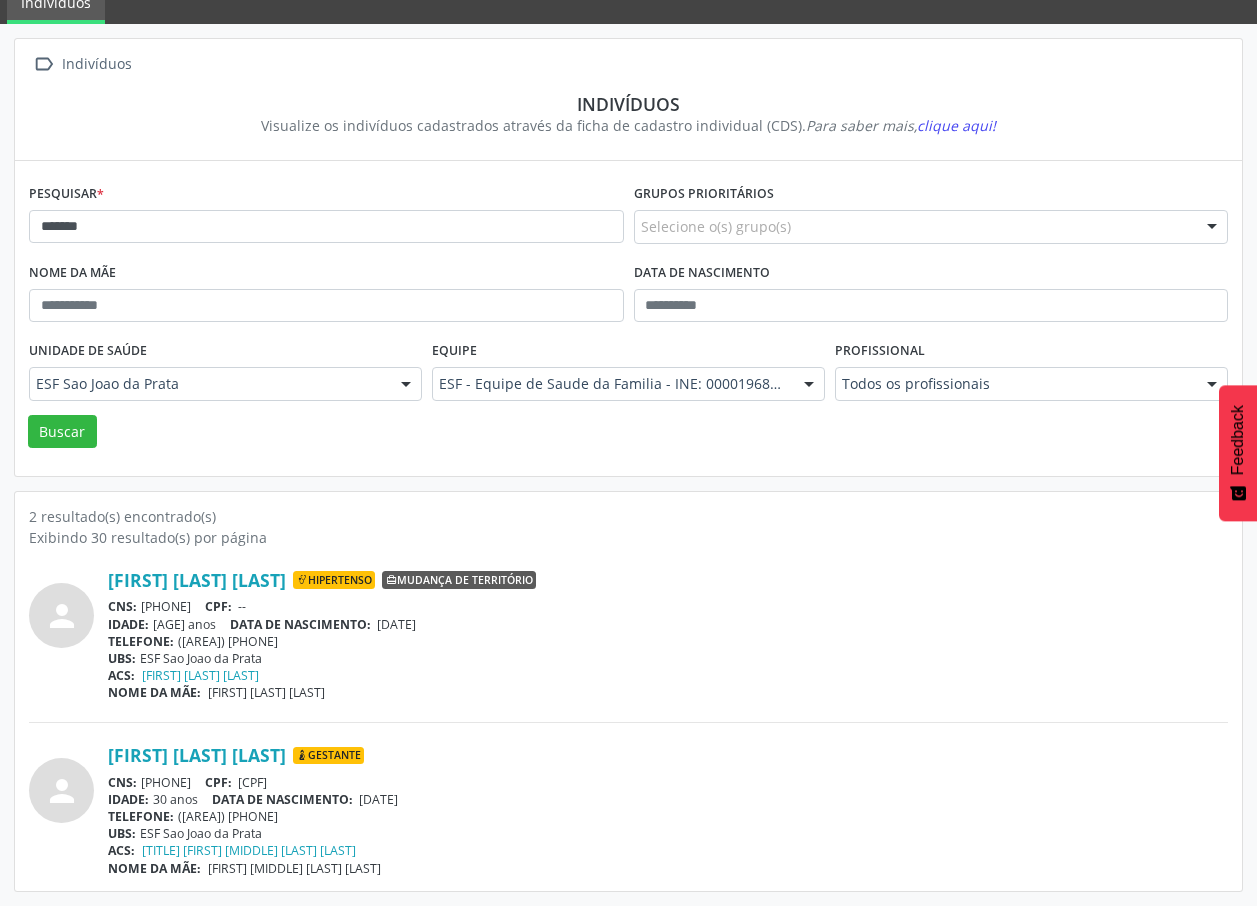 drag, startPoint x: 144, startPoint y: 784, endPoint x: 257, endPoint y: 780, distance: 113.07078 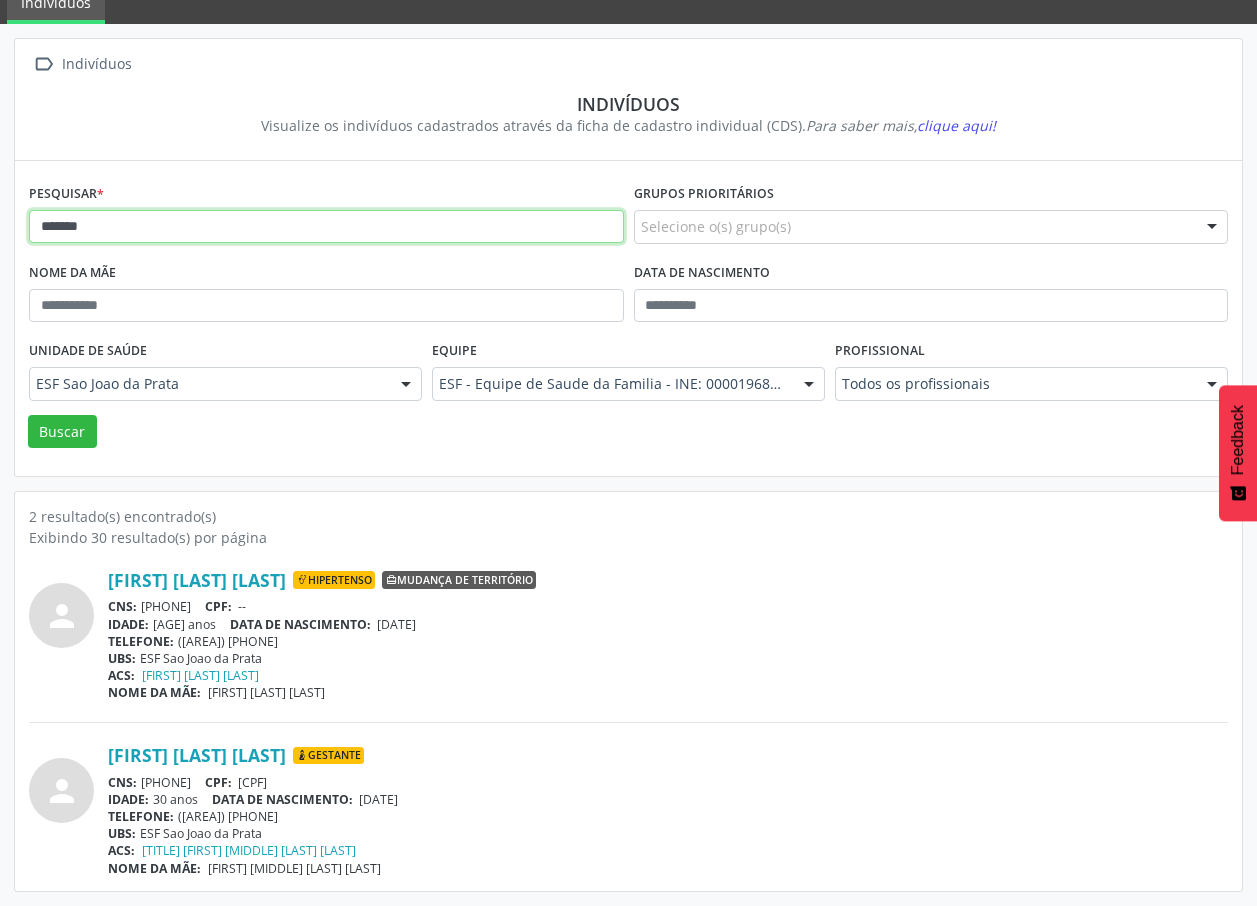 drag, startPoint x: 39, startPoint y: 229, endPoint x: 217, endPoint y: 229, distance: 178 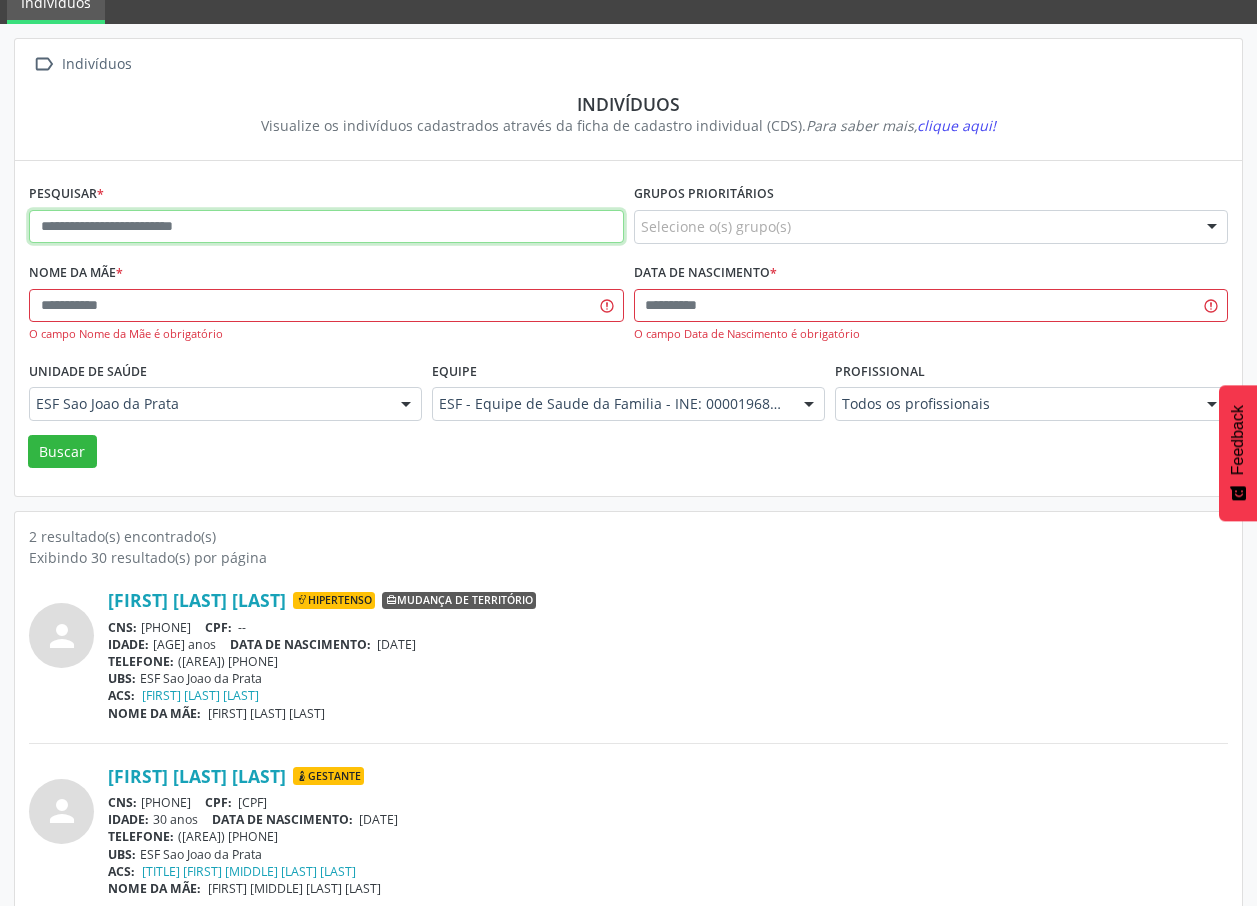 paste on "**********" 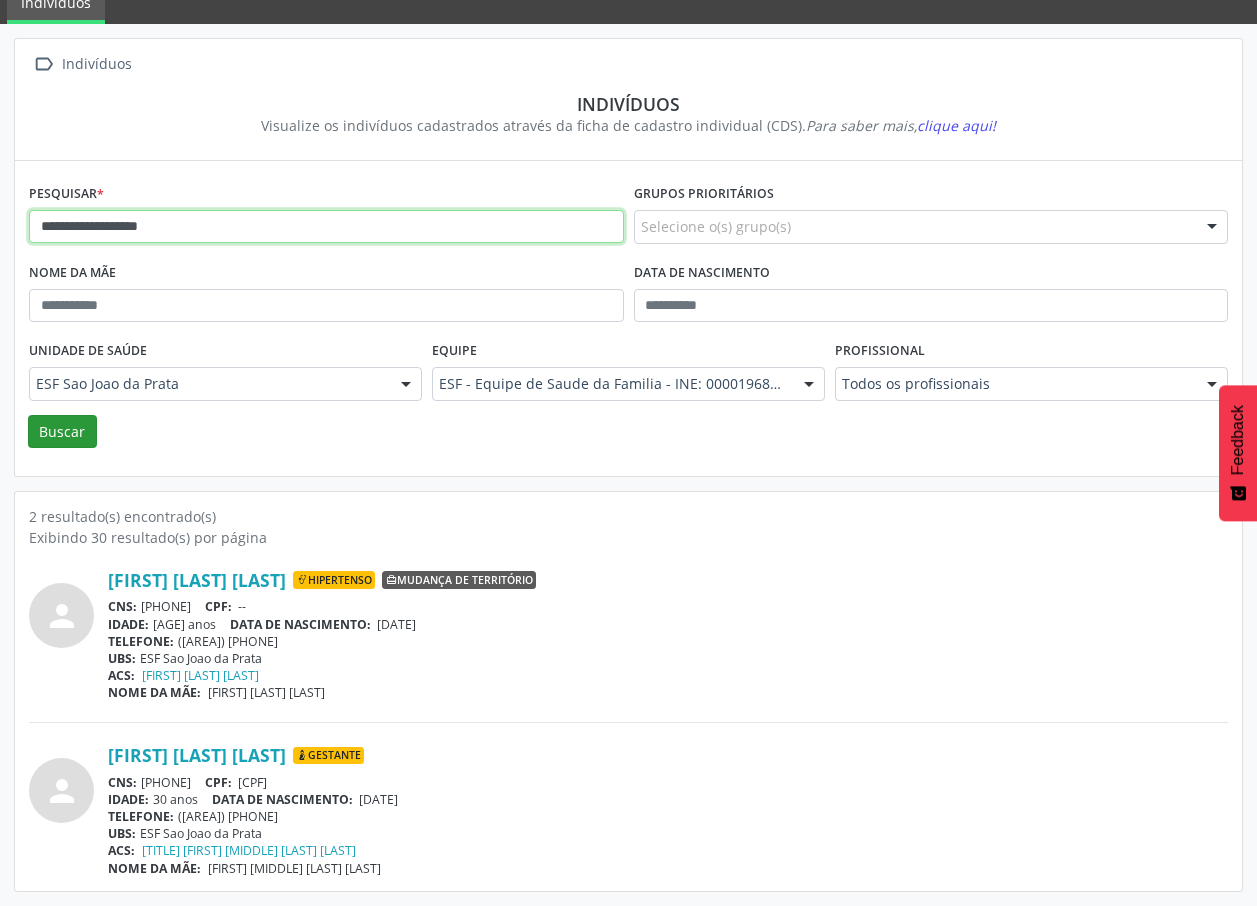 type on "**********" 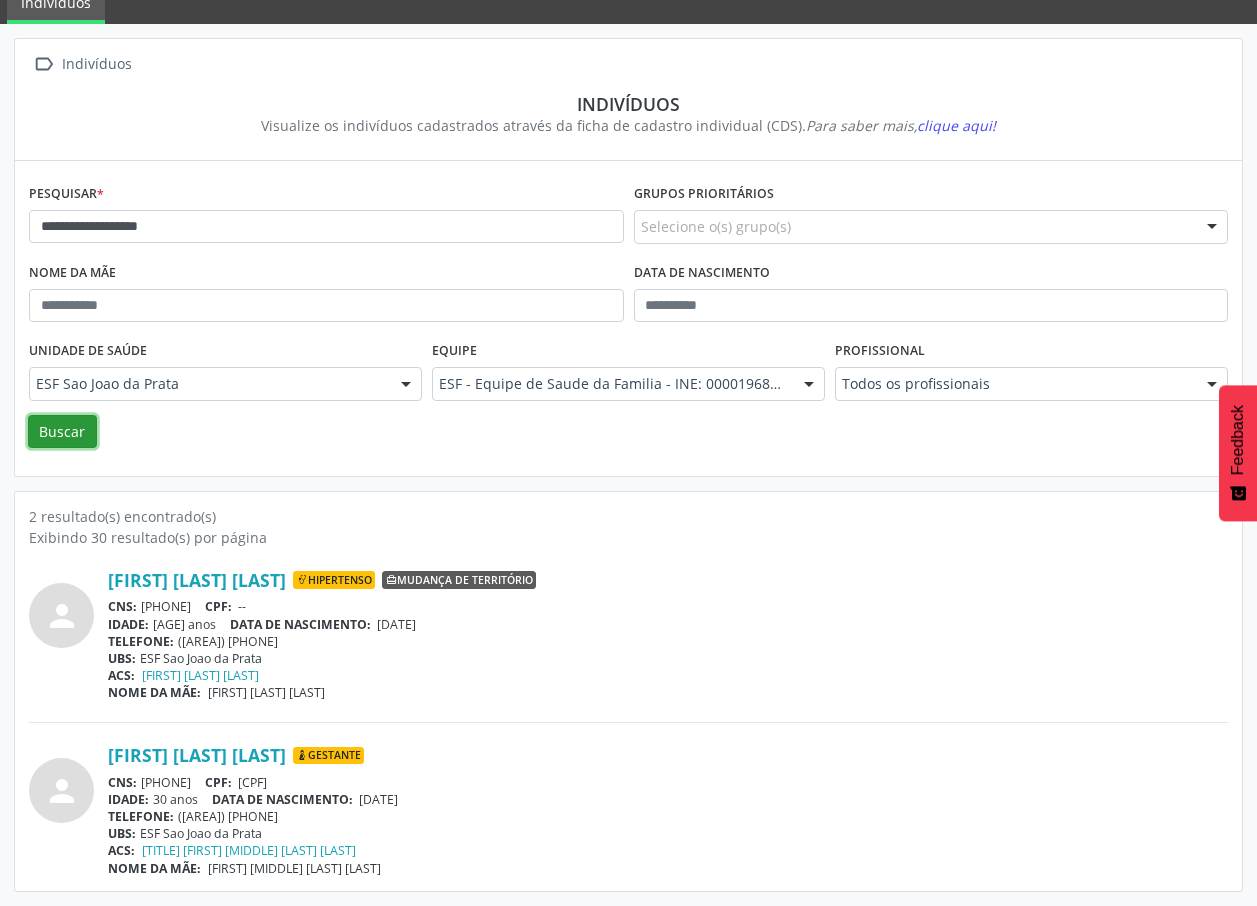 click on "Buscar" at bounding box center (62, 432) 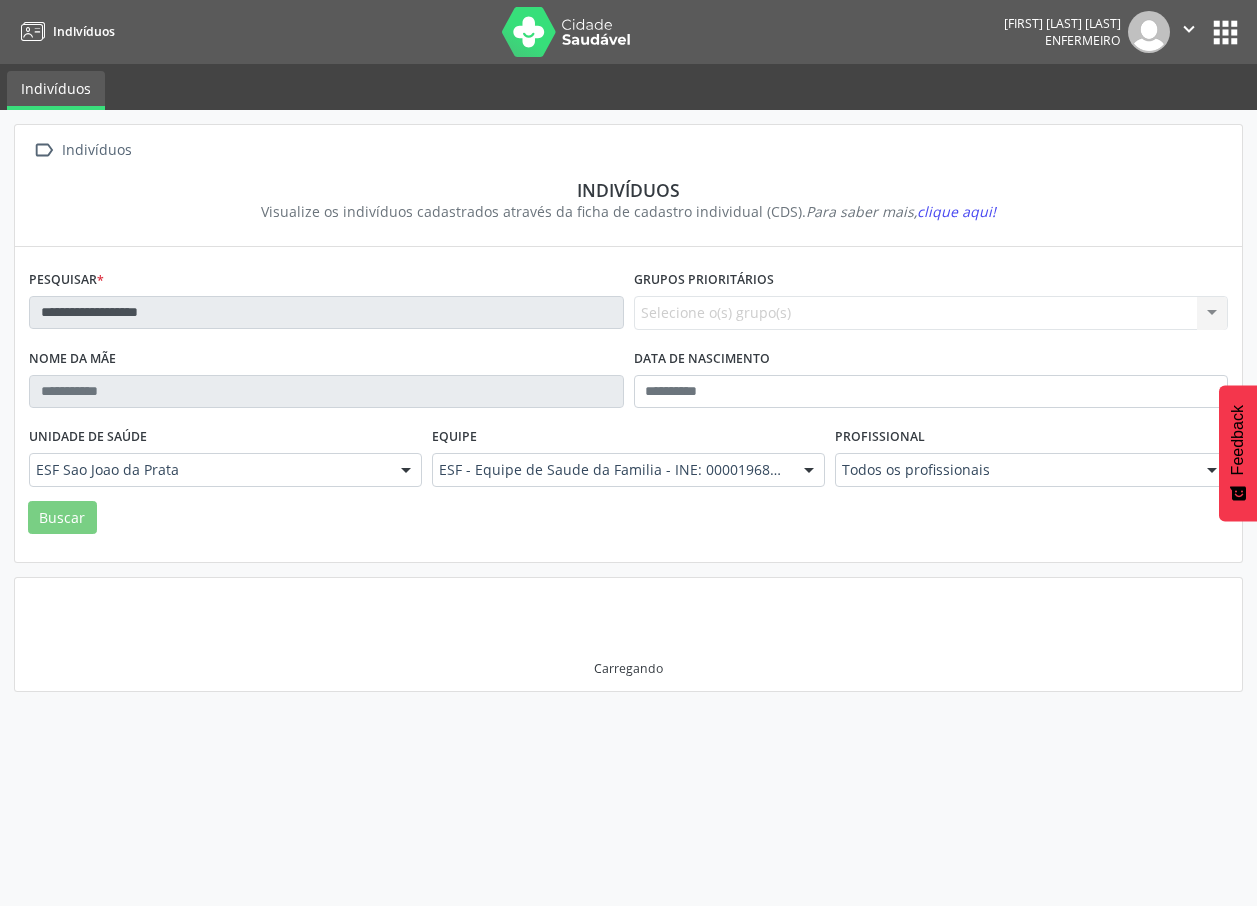 scroll, scrollTop: 0, scrollLeft: 0, axis: both 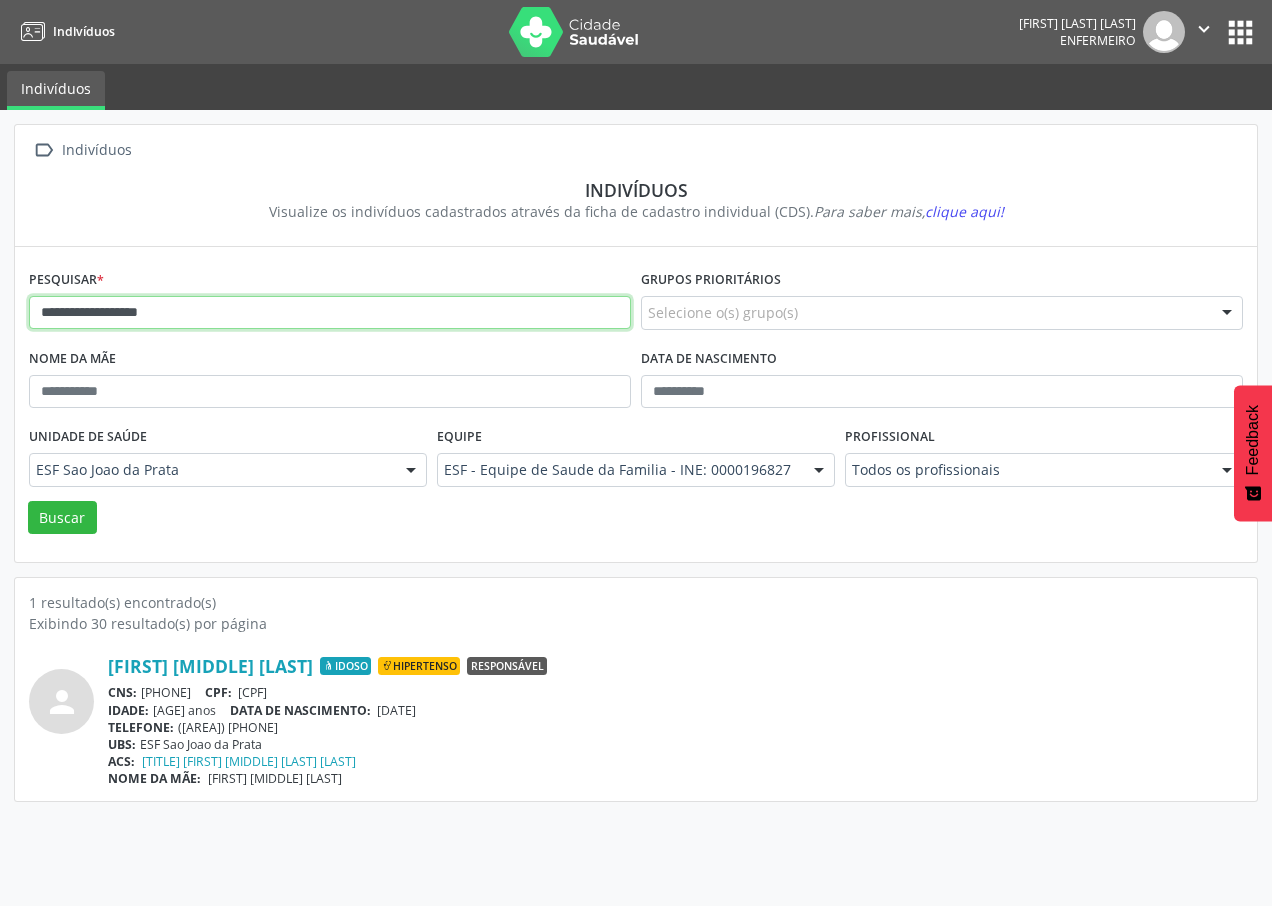 drag, startPoint x: 31, startPoint y: 309, endPoint x: 235, endPoint y: 315, distance: 204.08821 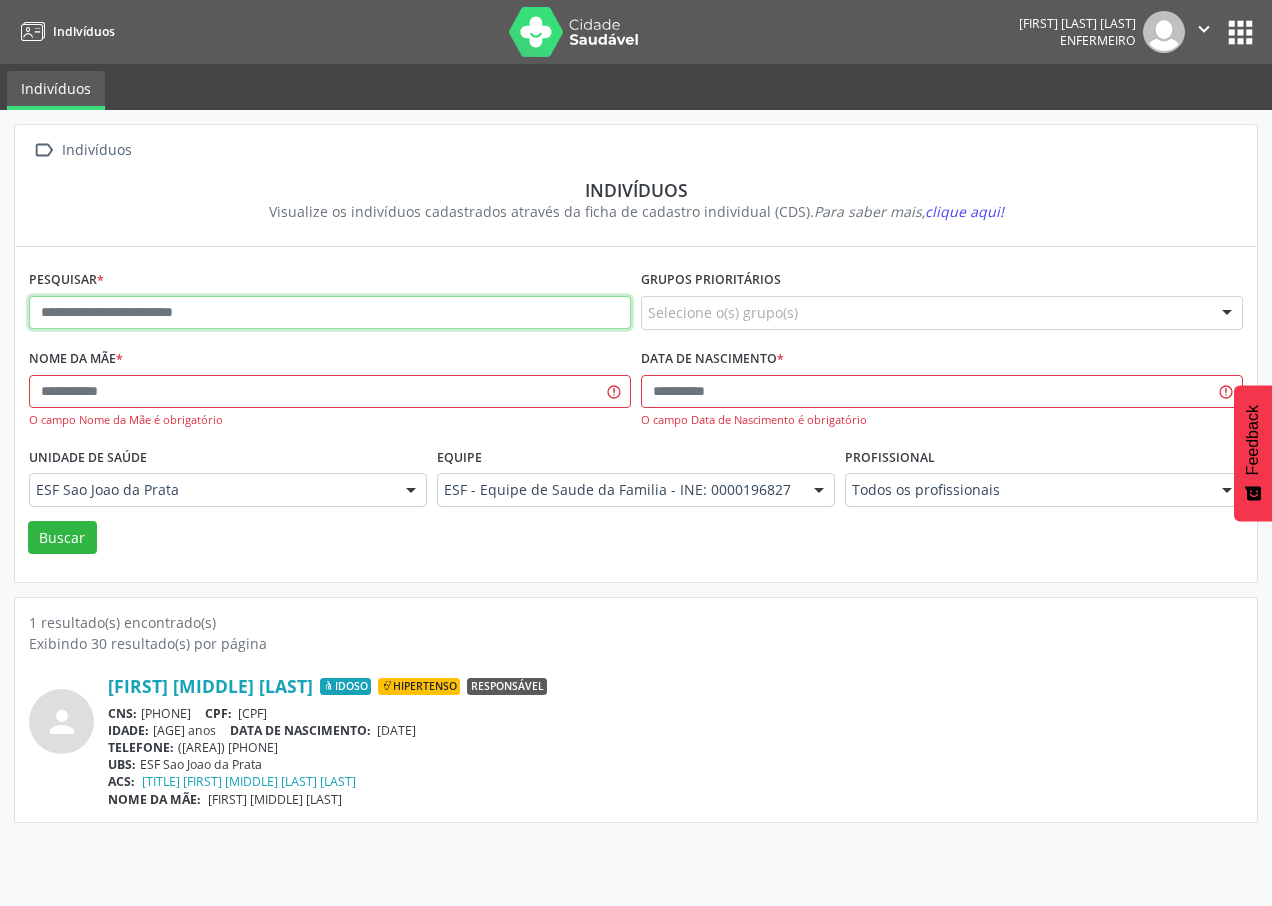 paste on "**********" 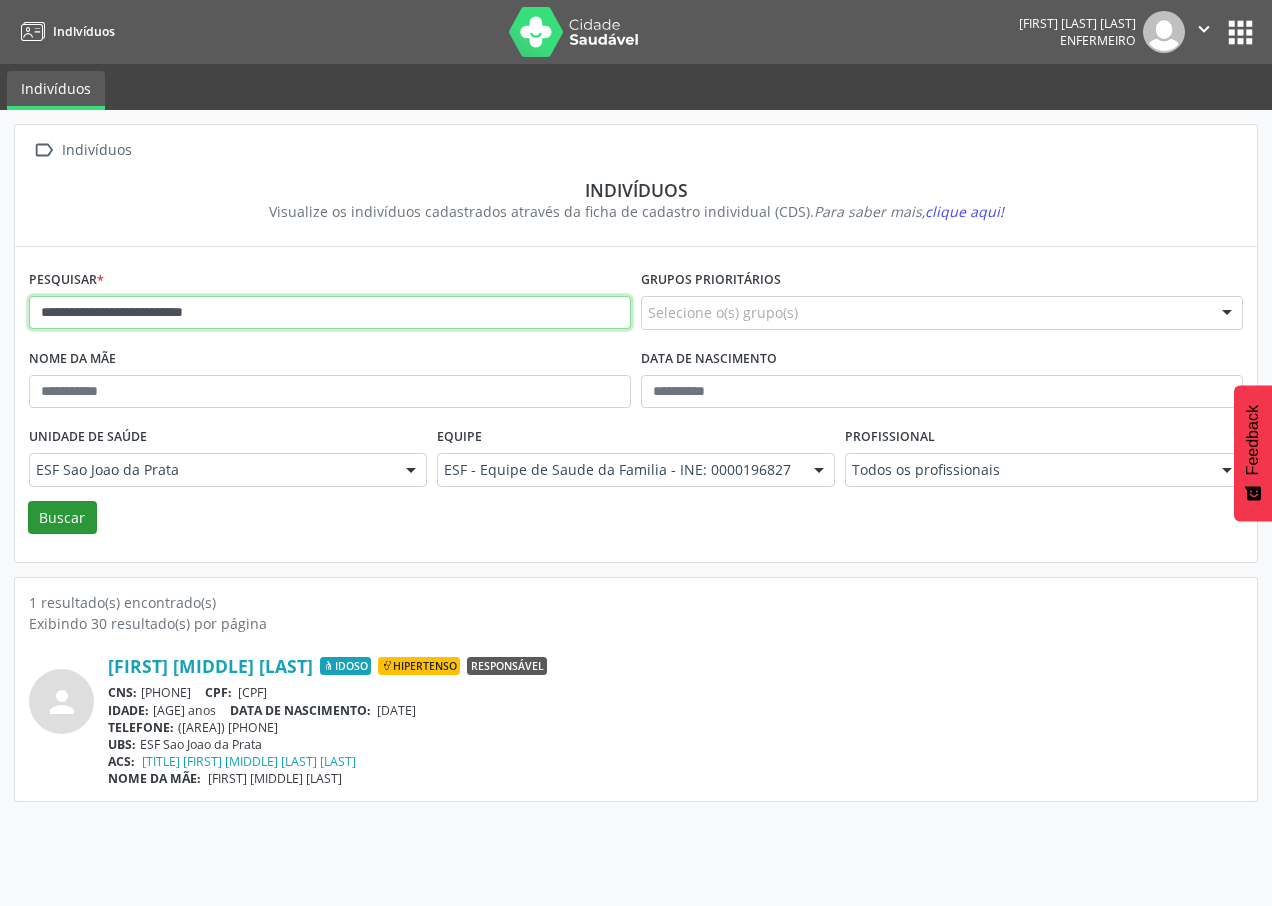 type on "**********" 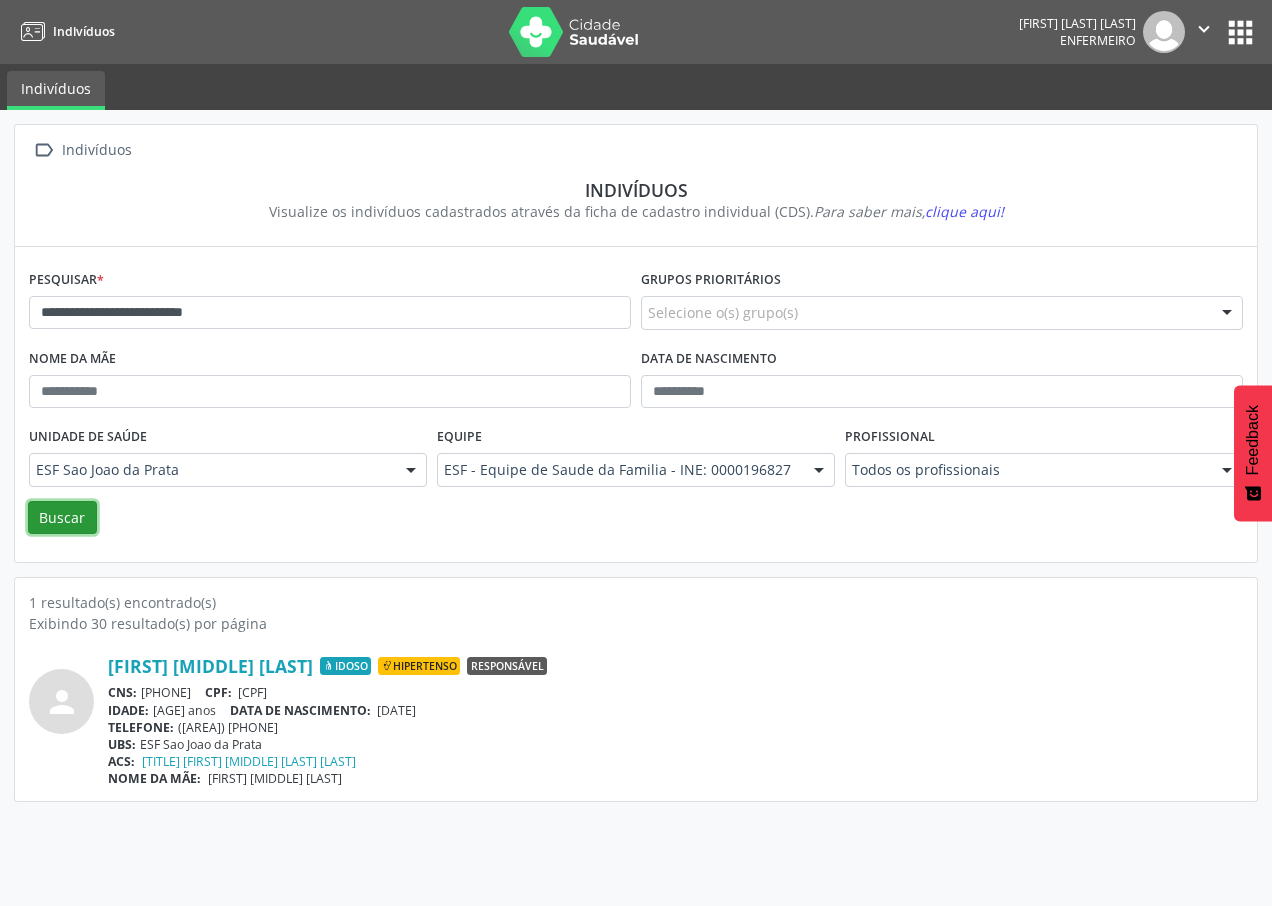 click on "Buscar" at bounding box center (62, 518) 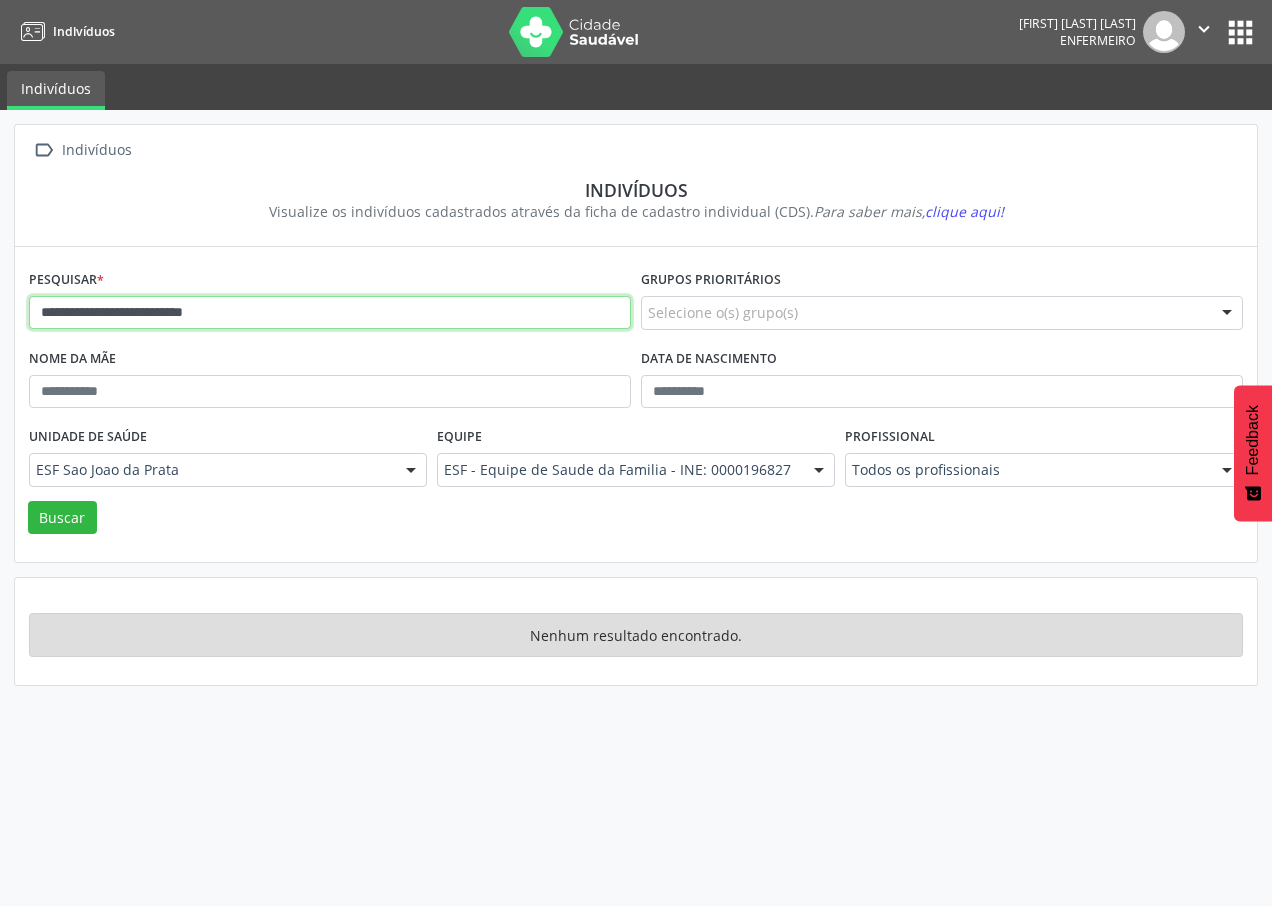 drag, startPoint x: 34, startPoint y: 317, endPoint x: 289, endPoint y: 309, distance: 255.12546 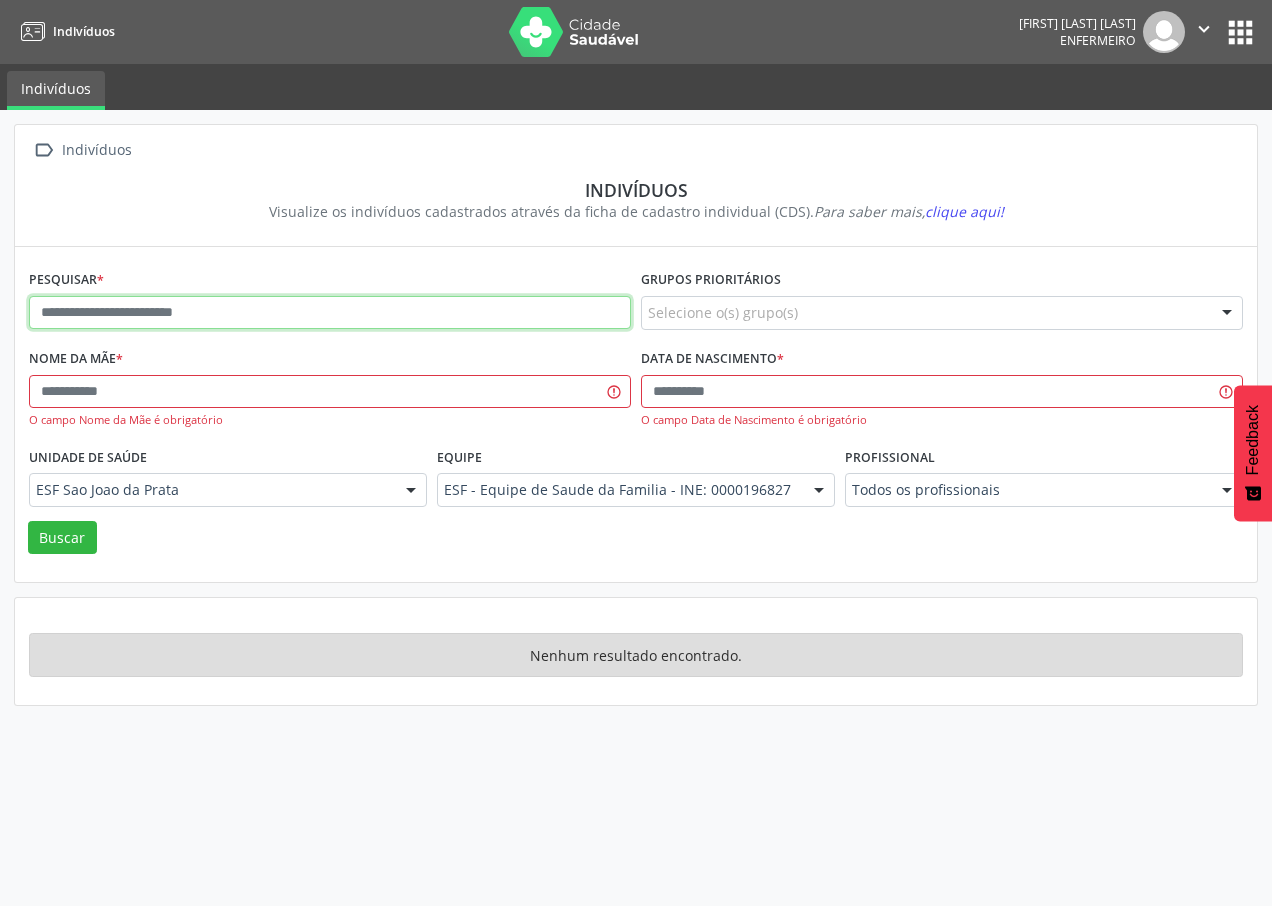 paste on "**********" 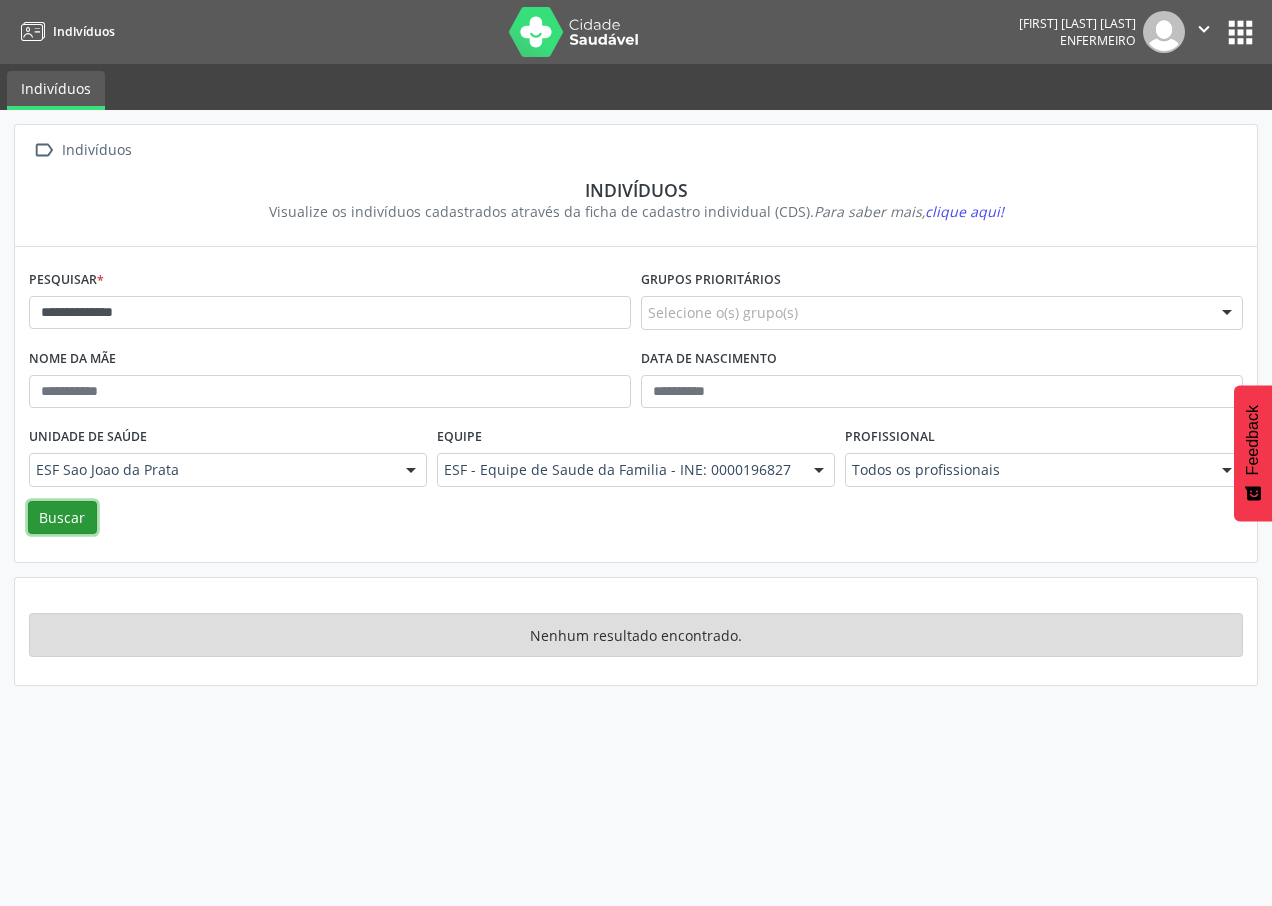 click on "Buscar" at bounding box center (62, 518) 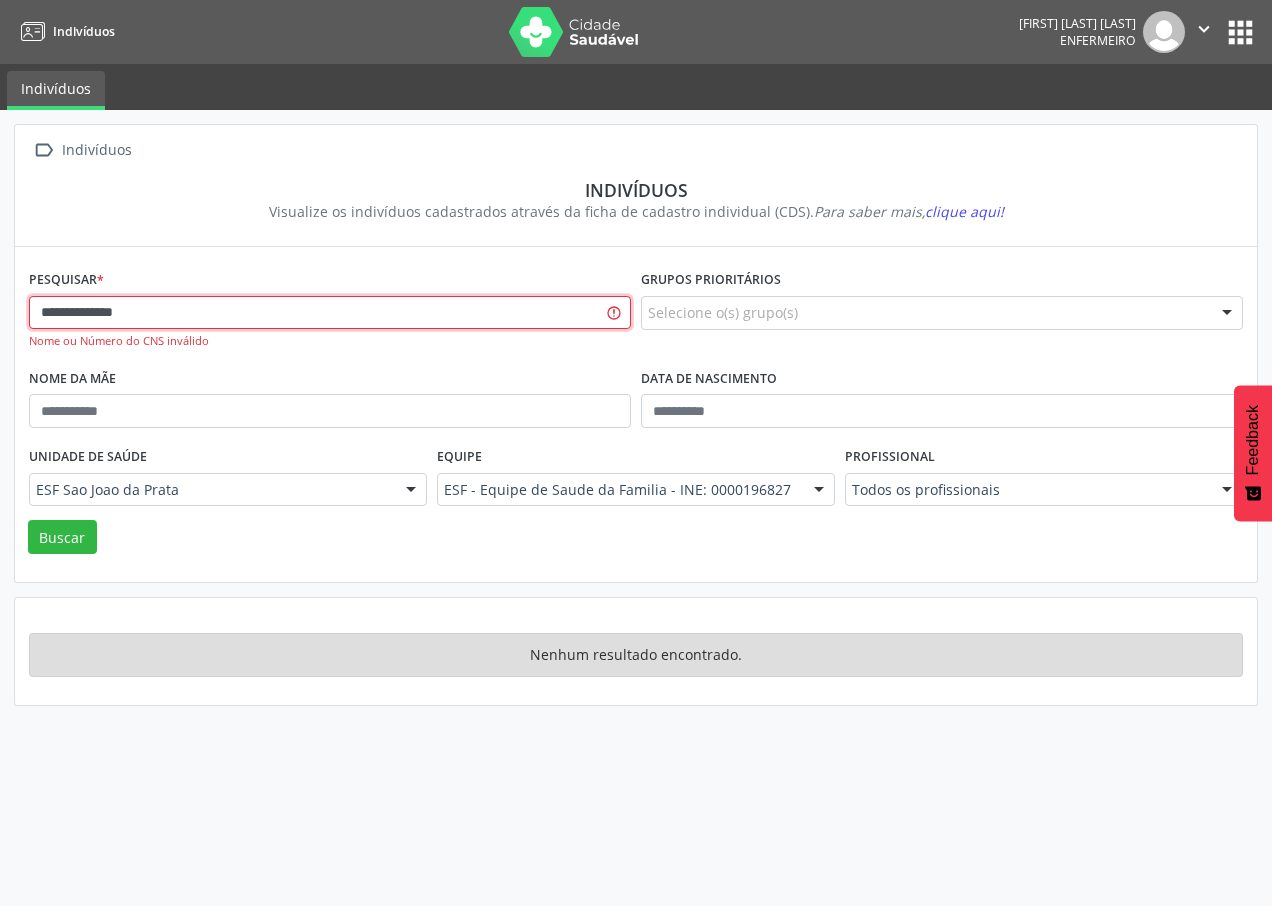 click on "**********" at bounding box center (330, 313) 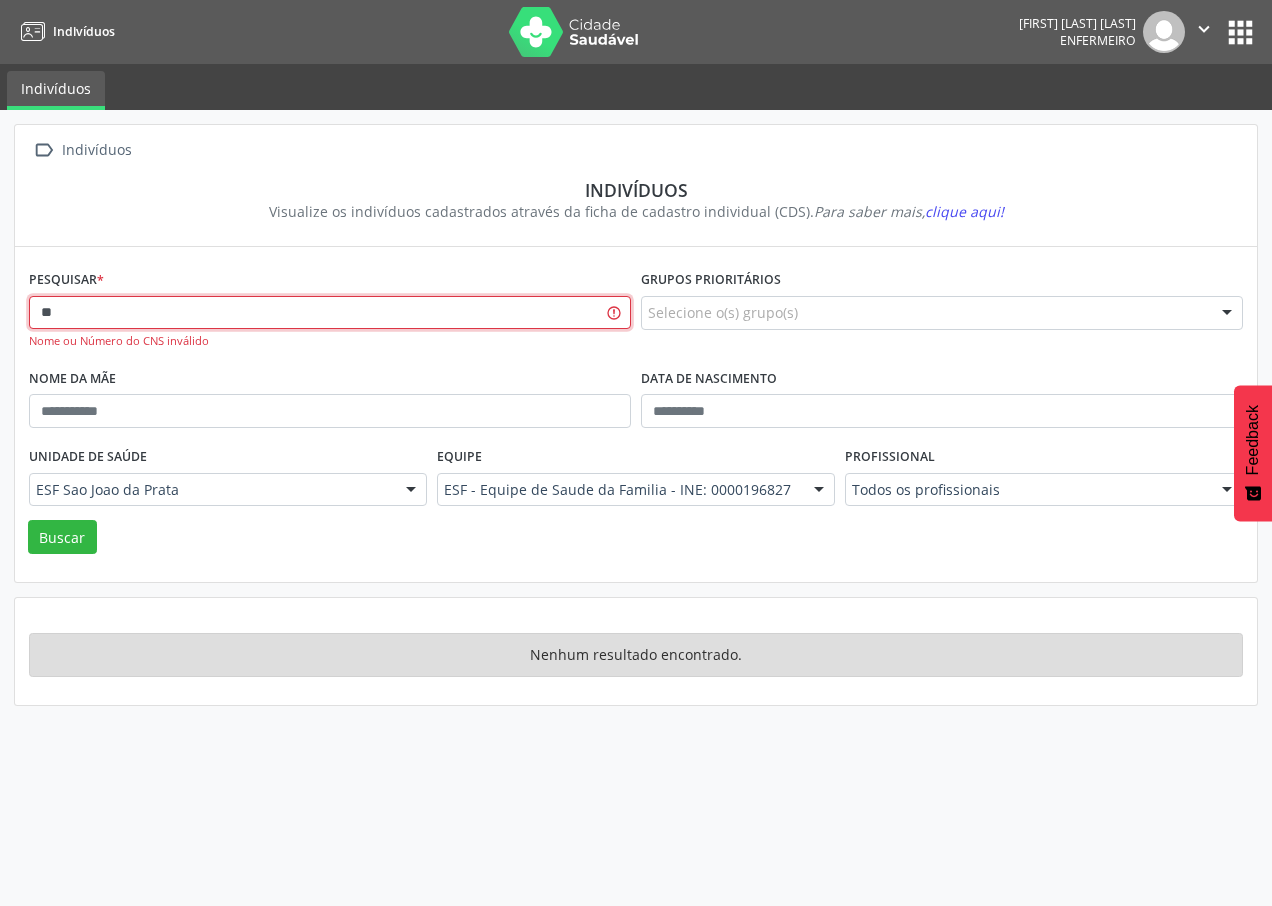 type on "*" 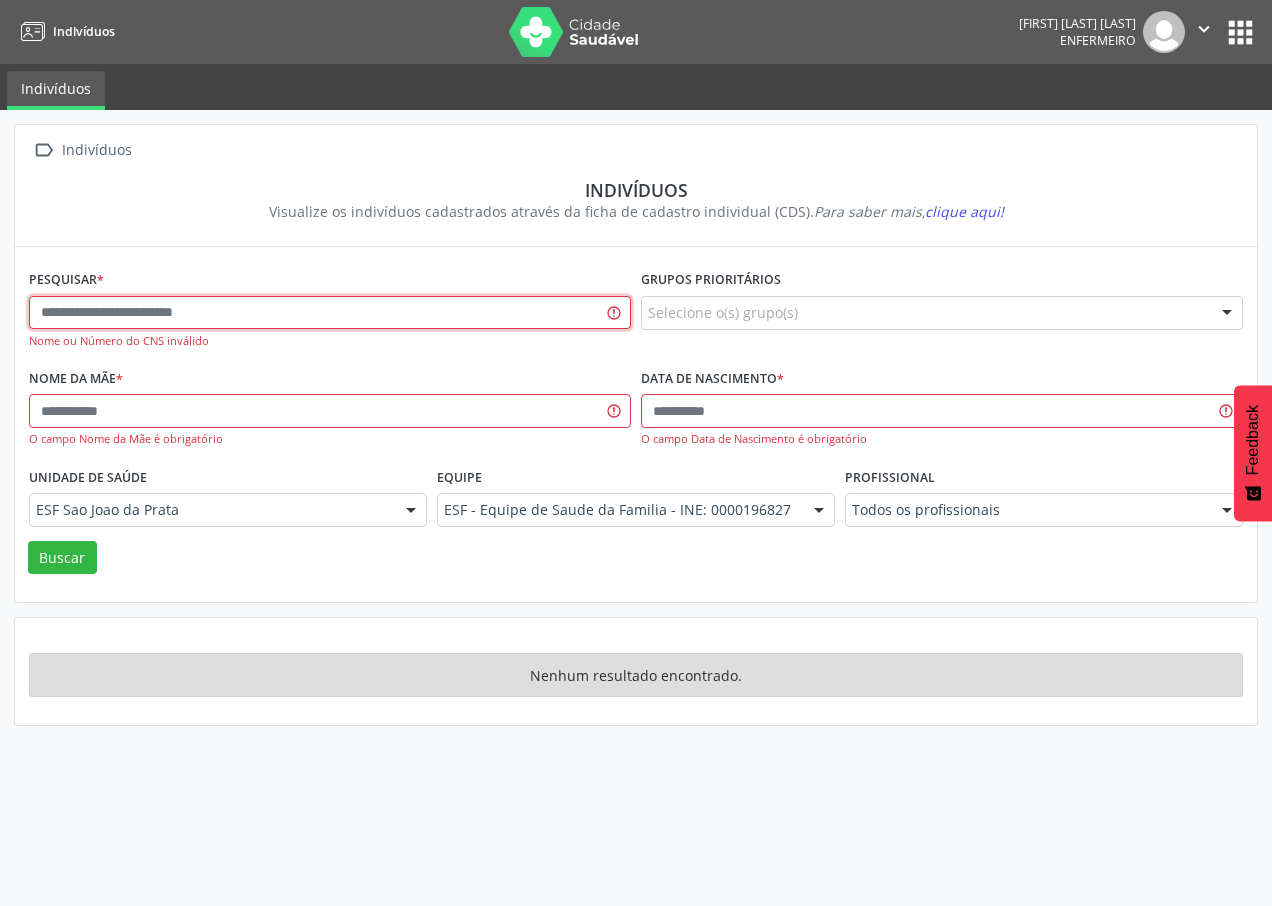 paste on "**********" 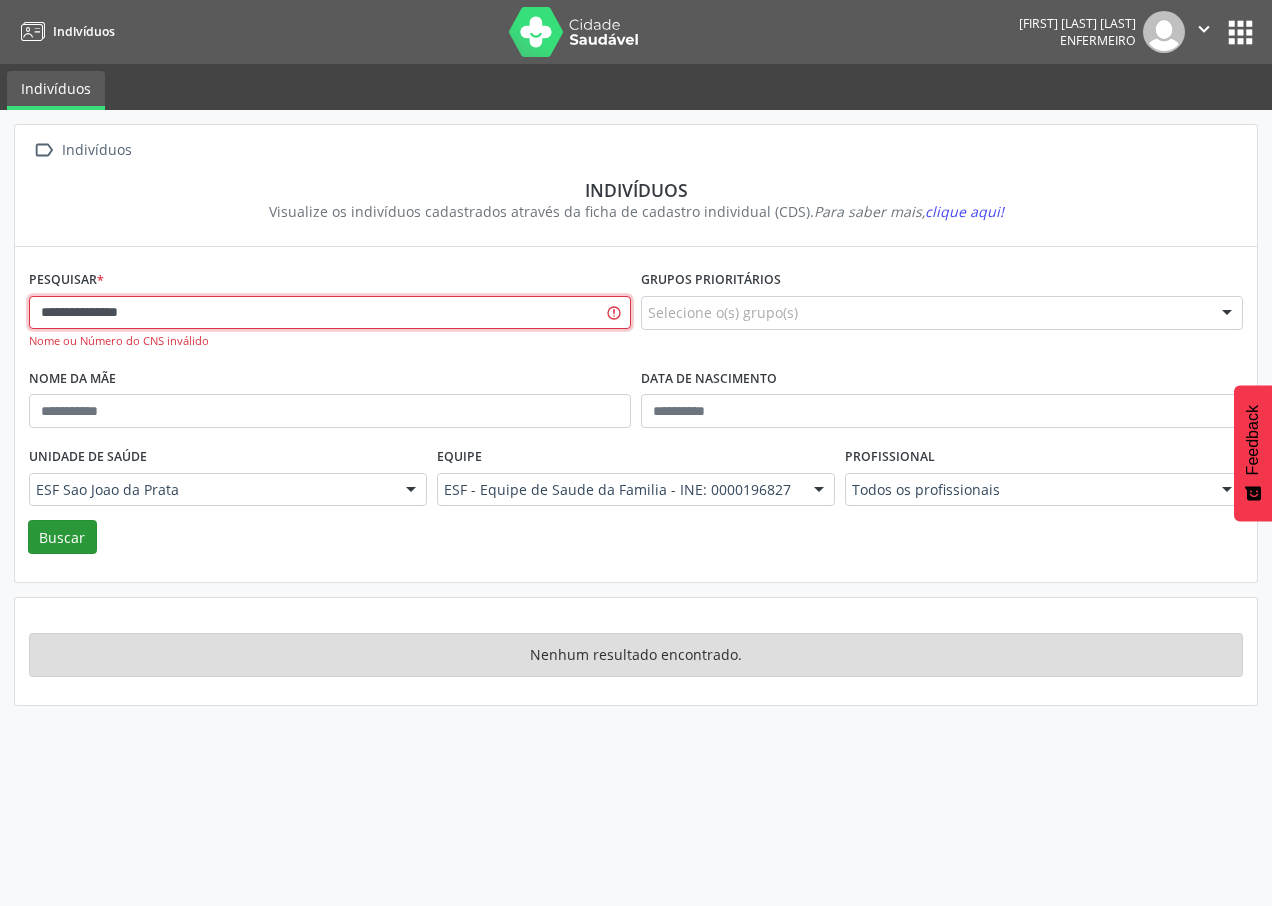 type on "**********" 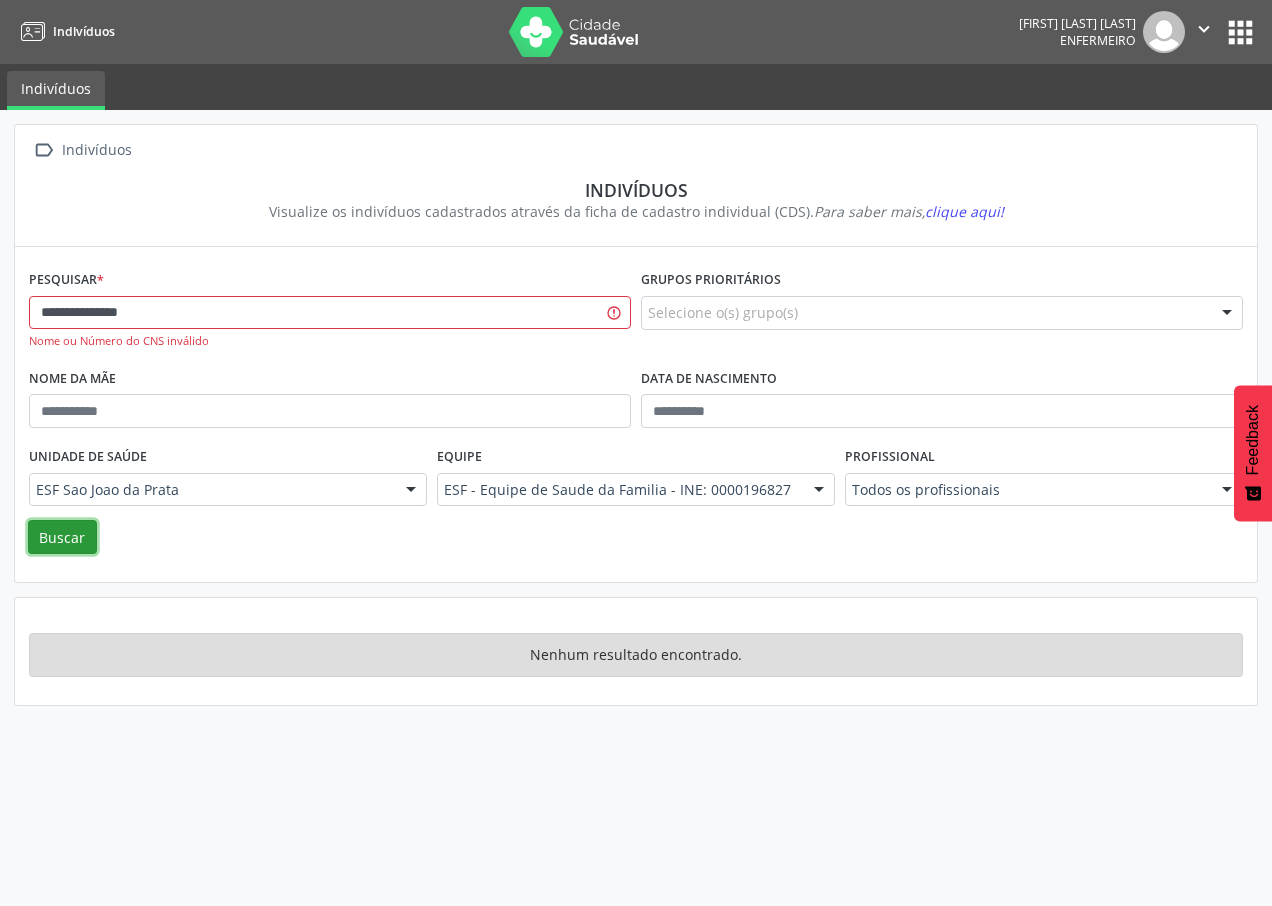 click on "Buscar" at bounding box center (62, 537) 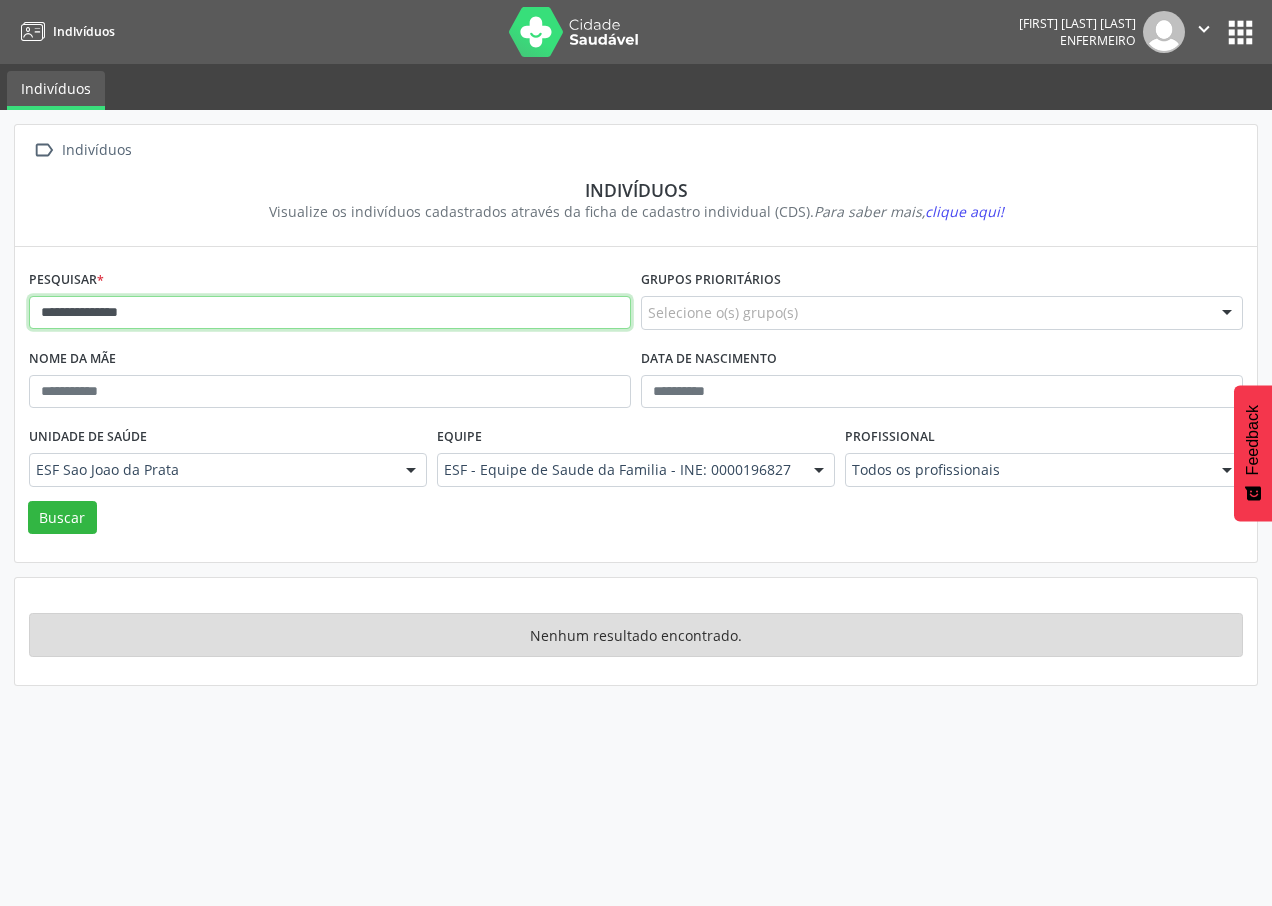 drag, startPoint x: 41, startPoint y: 313, endPoint x: 253, endPoint y: 324, distance: 212.28519 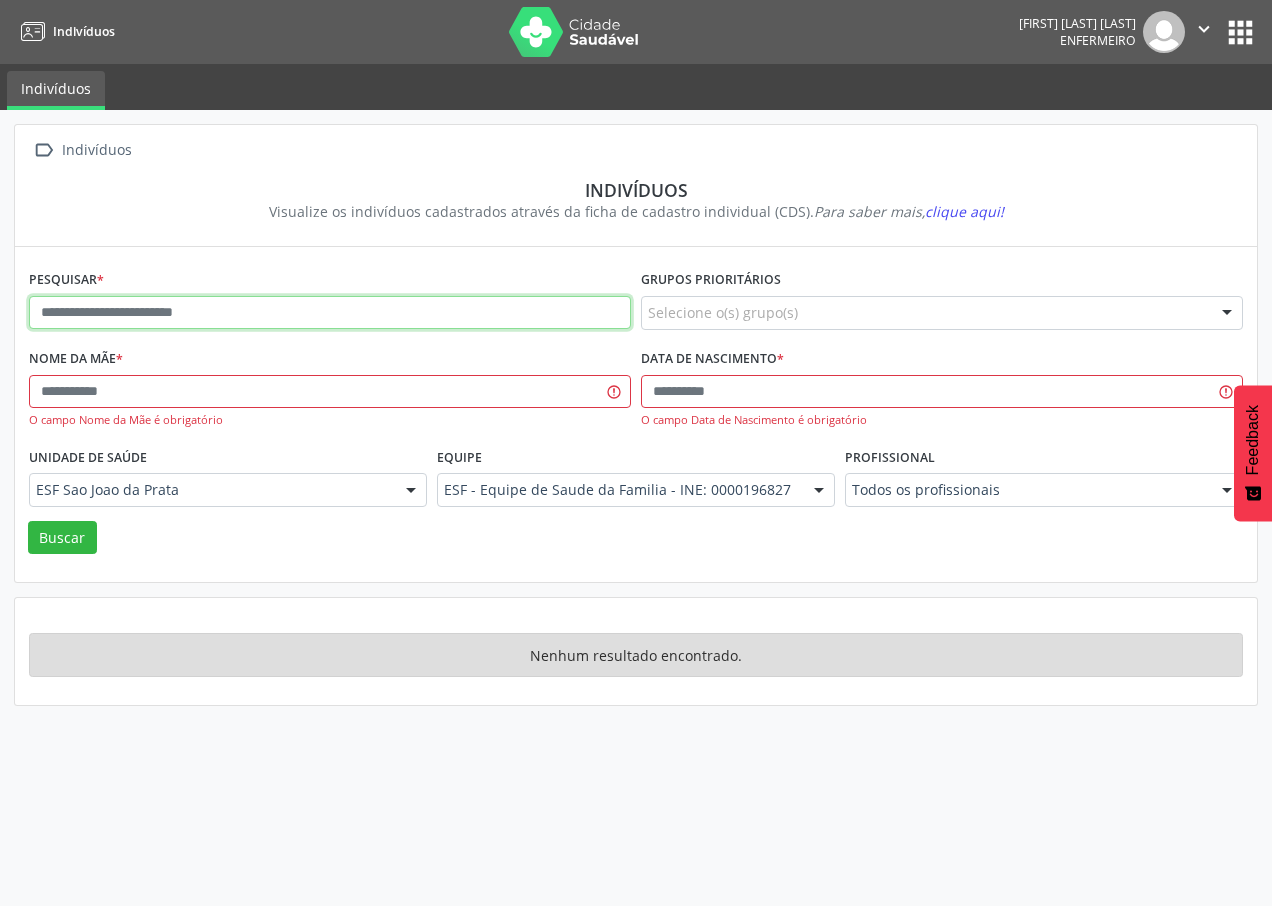 paste on "**********" 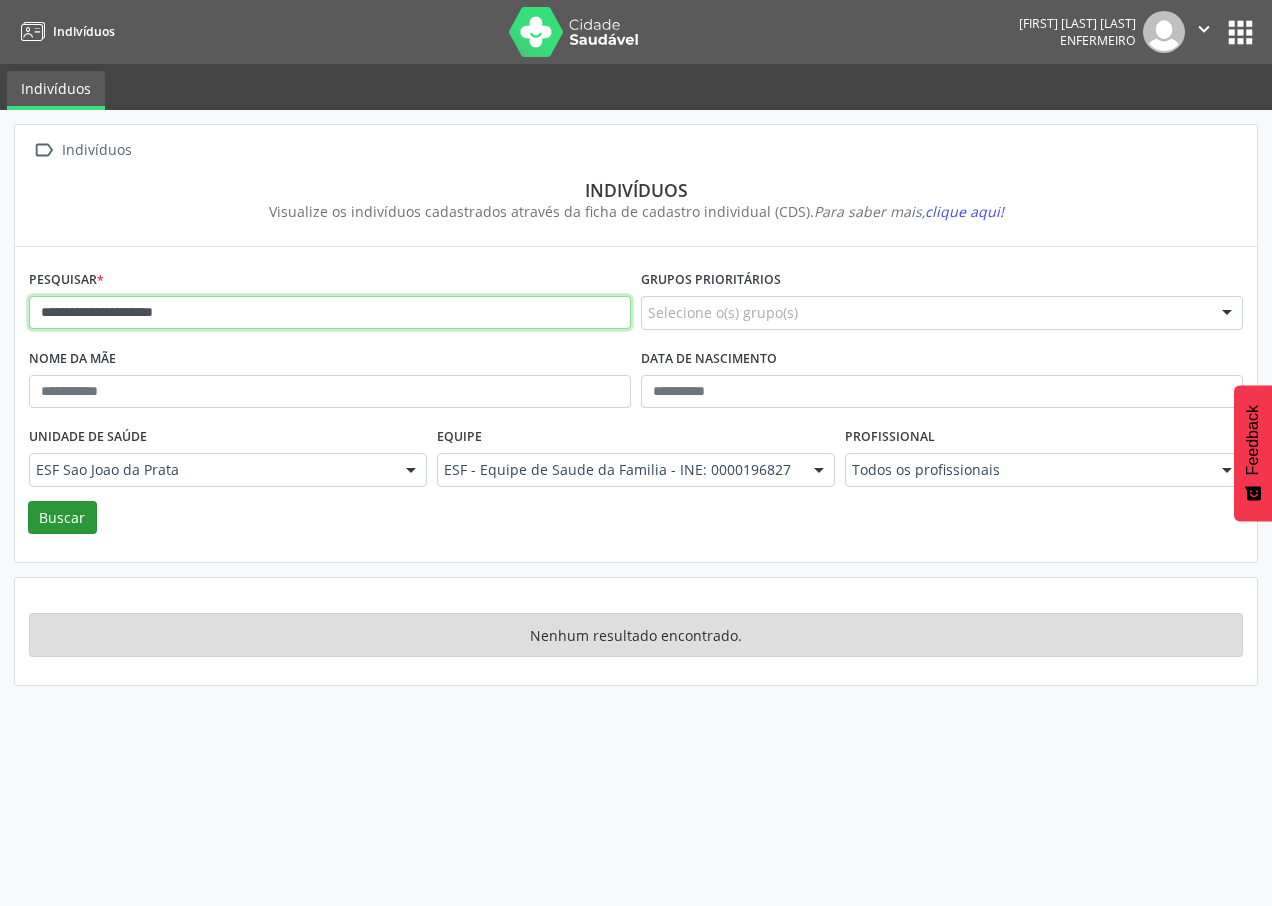 type on "**********" 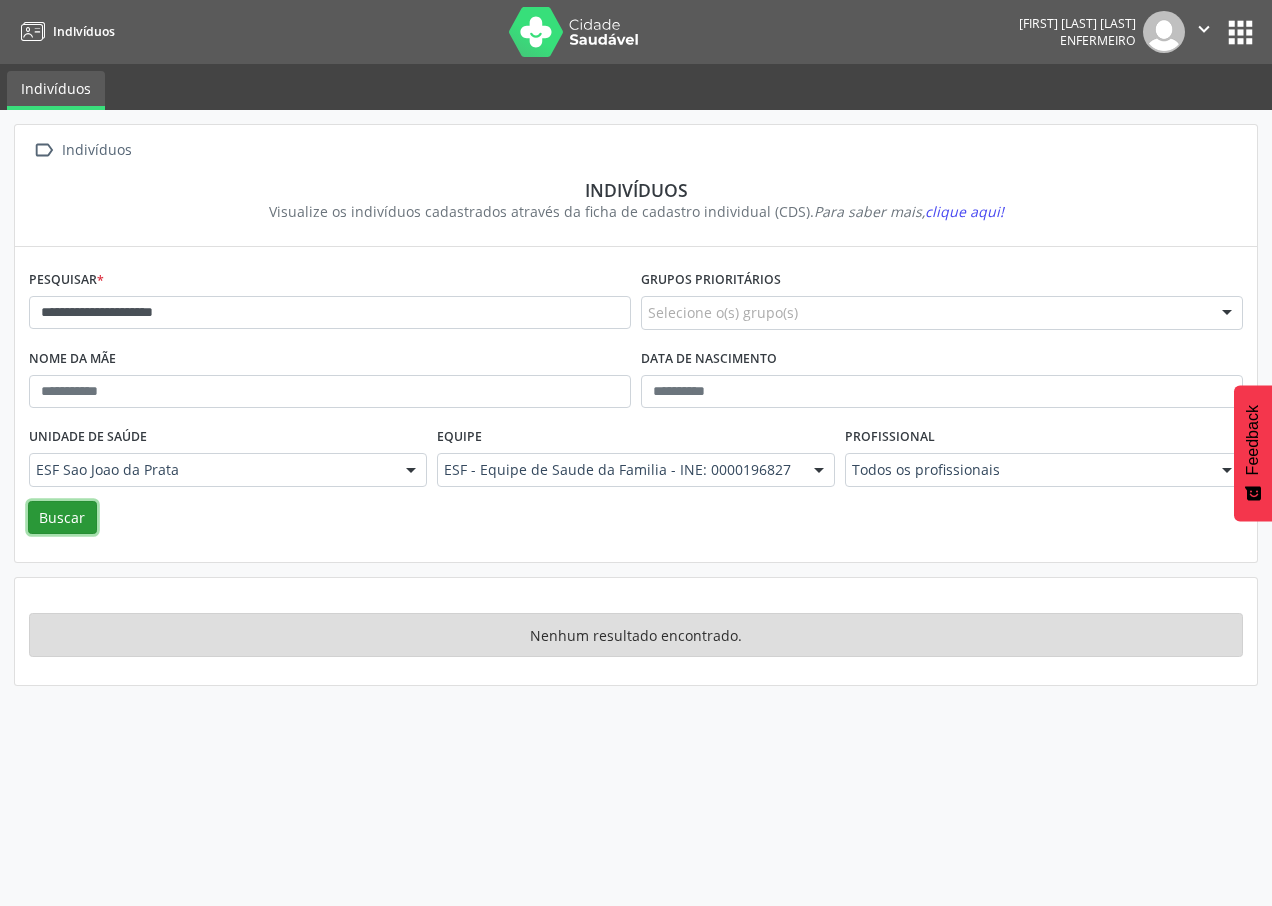 click on "Buscar" at bounding box center (62, 518) 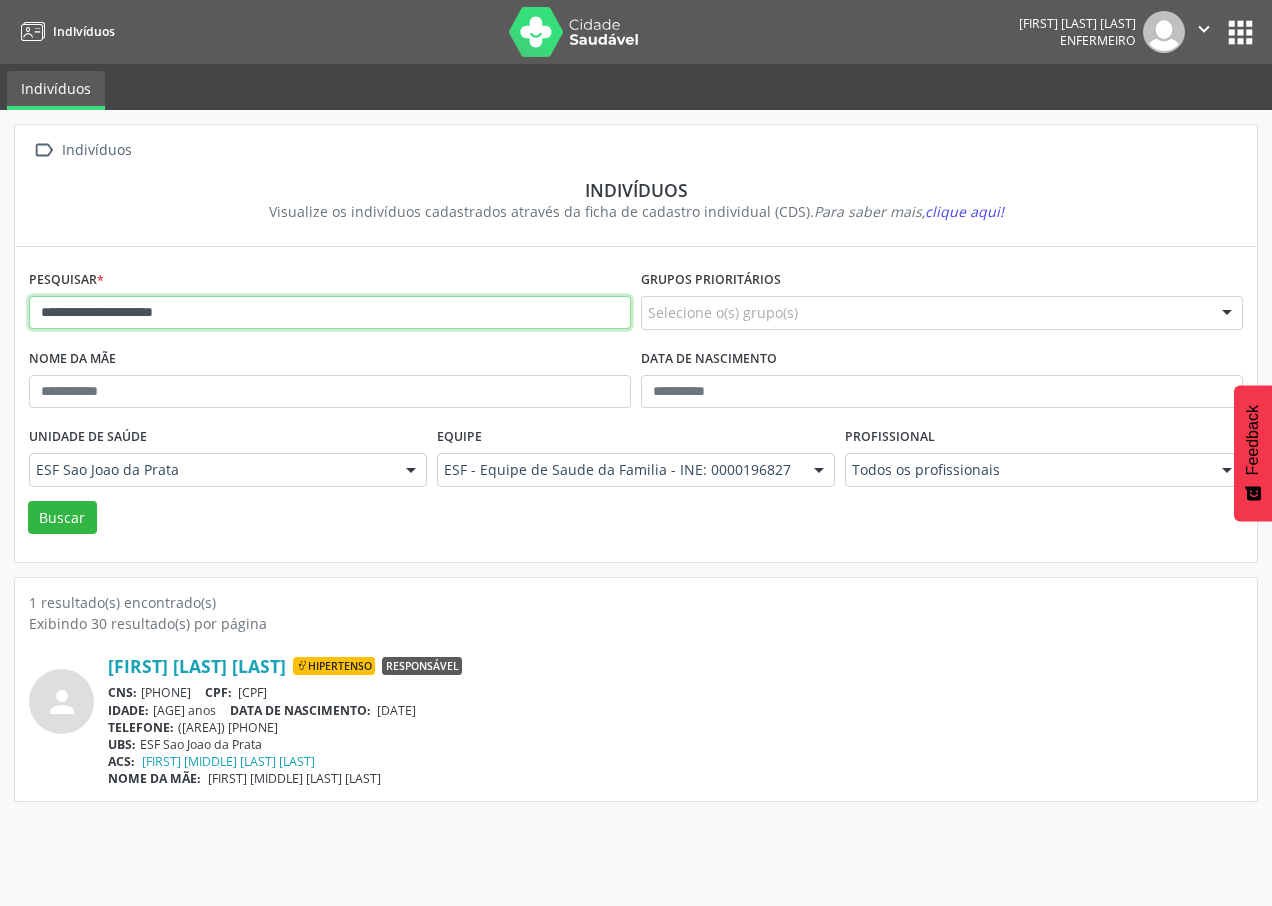 drag, startPoint x: 210, startPoint y: 313, endPoint x: 18, endPoint y: 329, distance: 192.66551 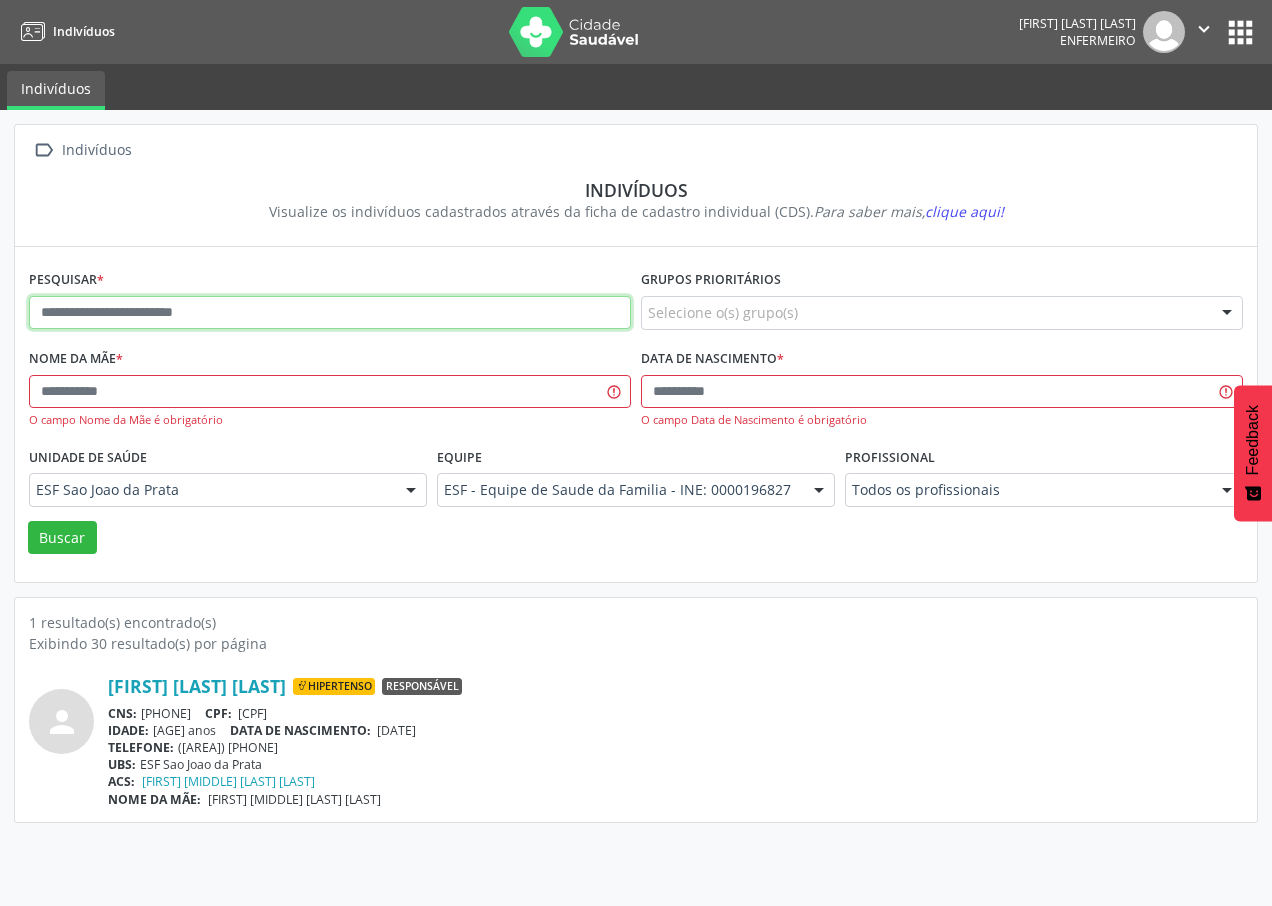 paste on "**********" 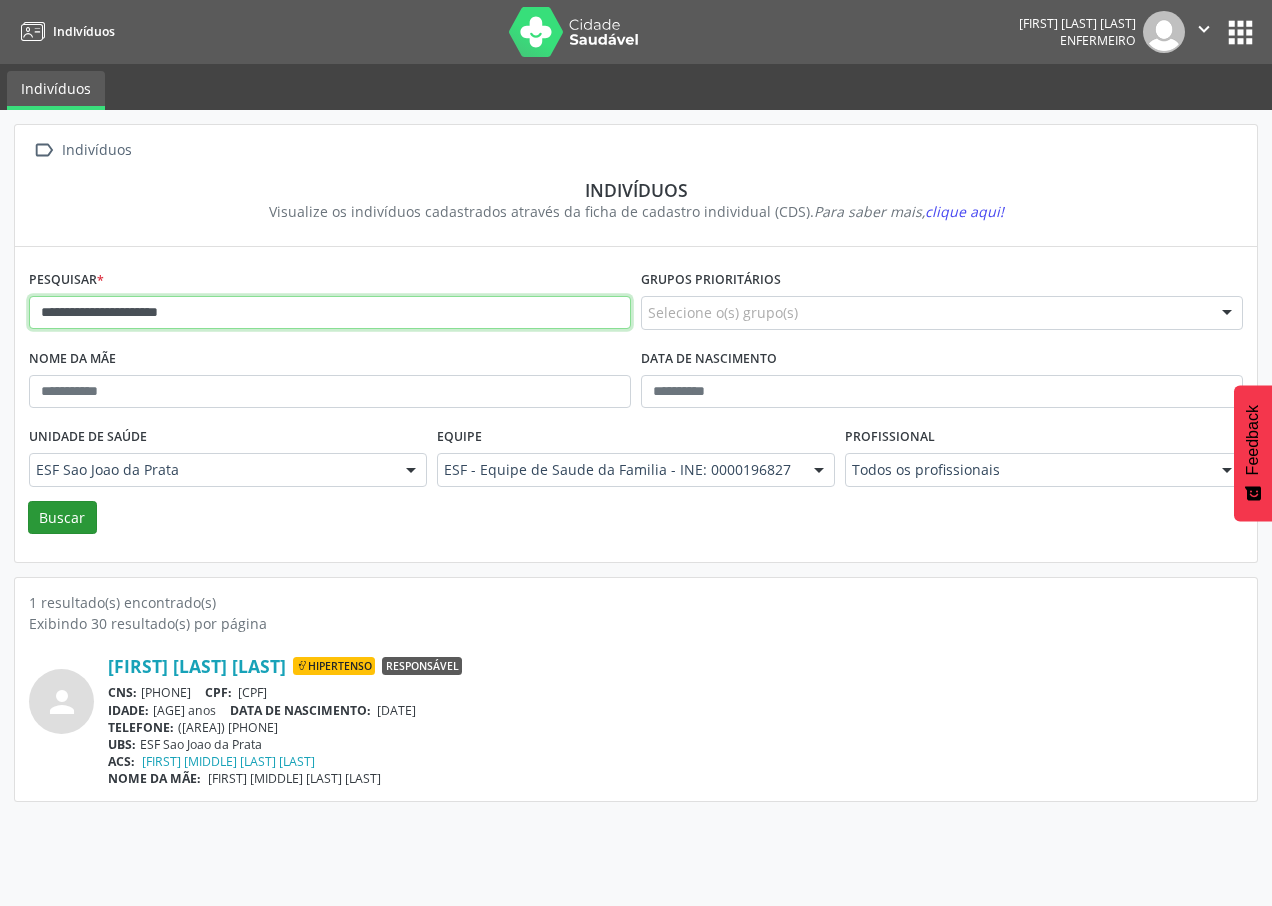 type on "**********" 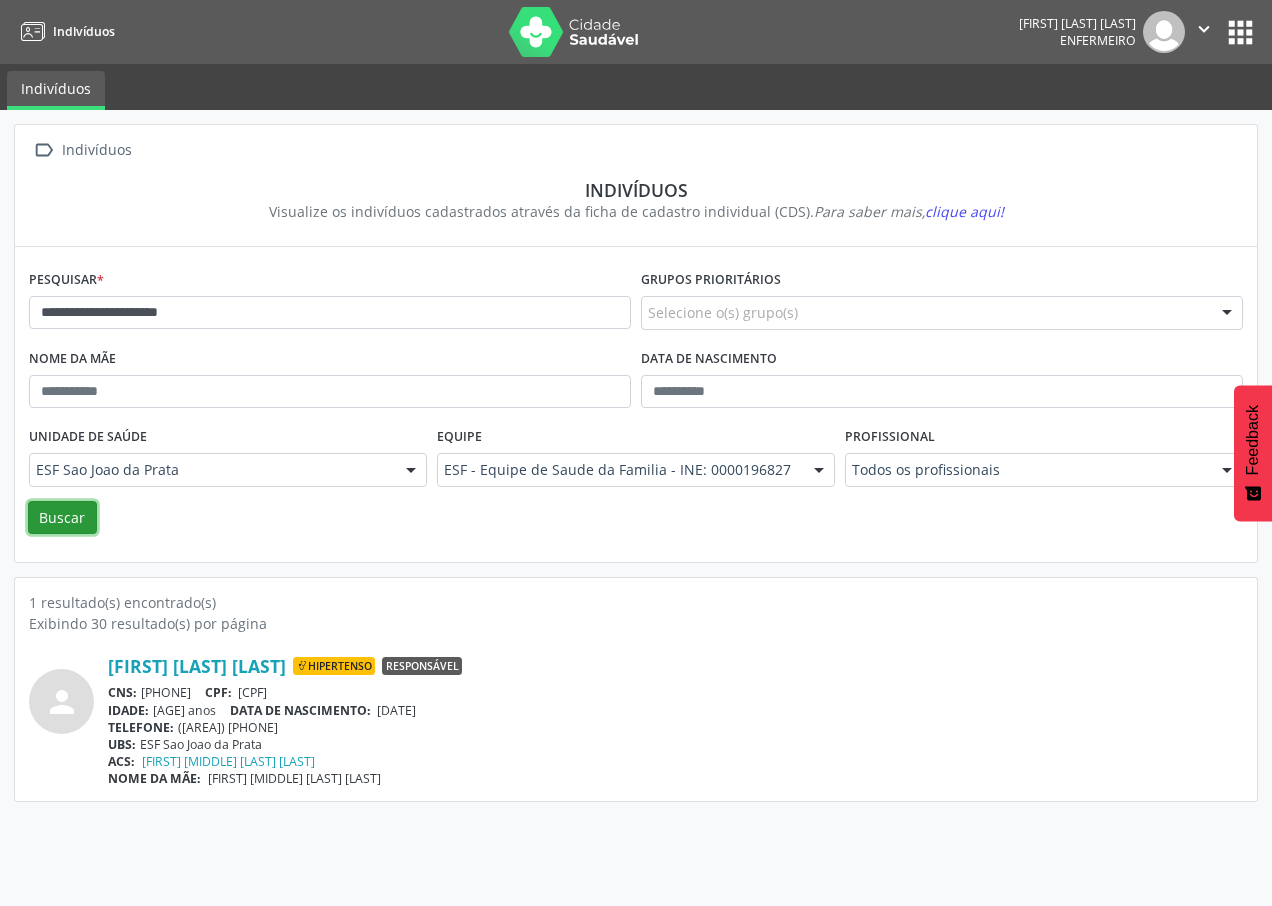 click on "Buscar" at bounding box center (62, 518) 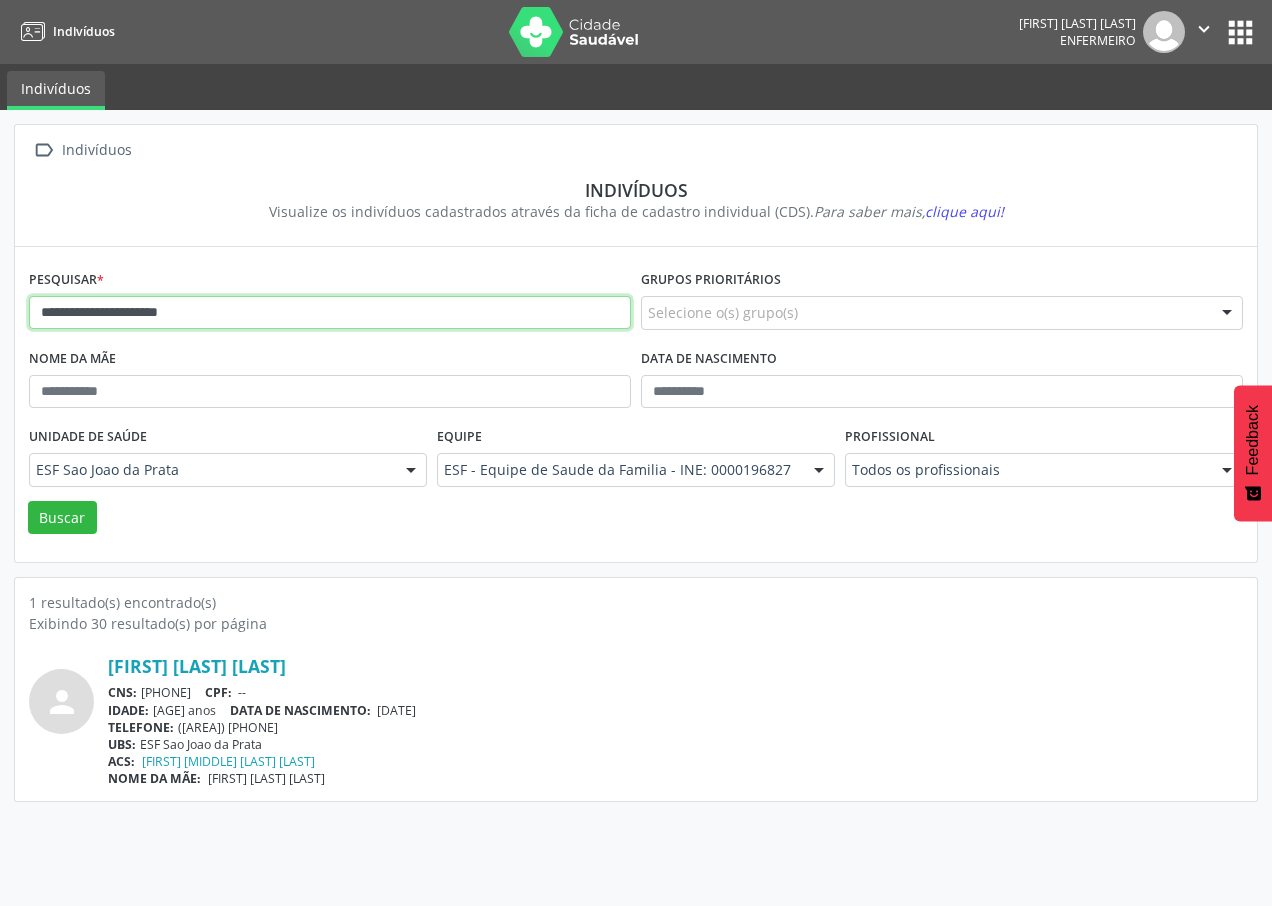 drag, startPoint x: 38, startPoint y: 308, endPoint x: 216, endPoint y: 329, distance: 179.23448 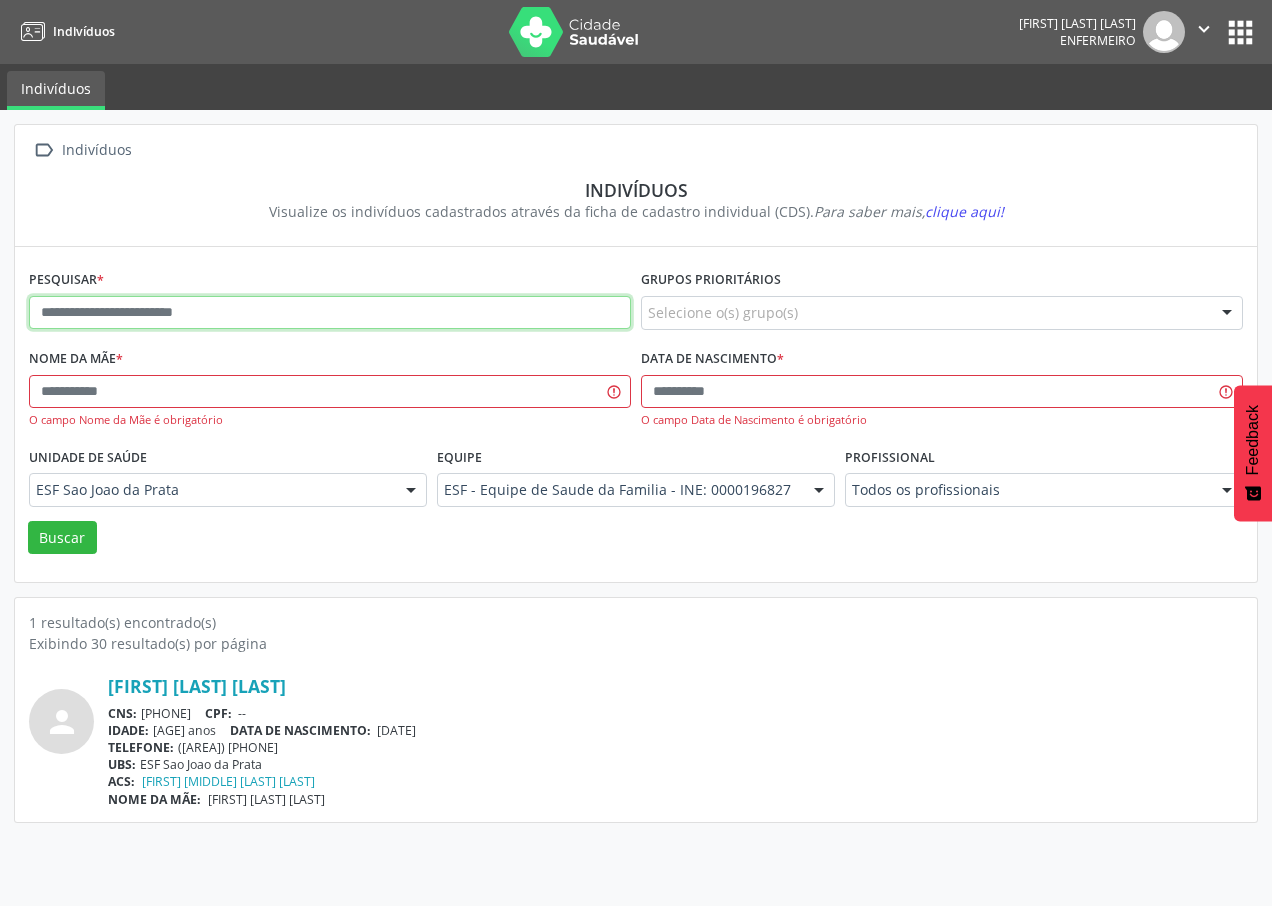 paste on "**********" 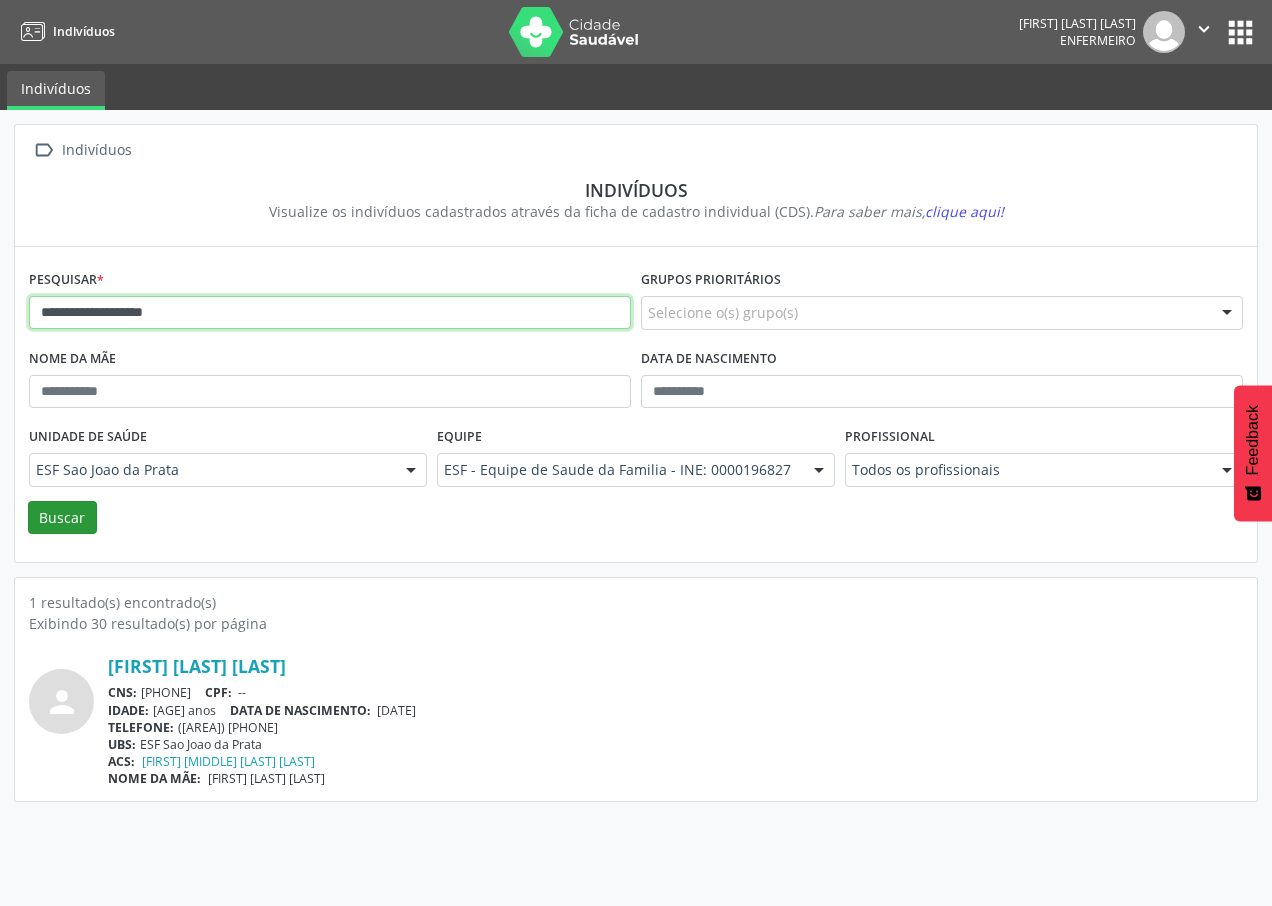 type on "**********" 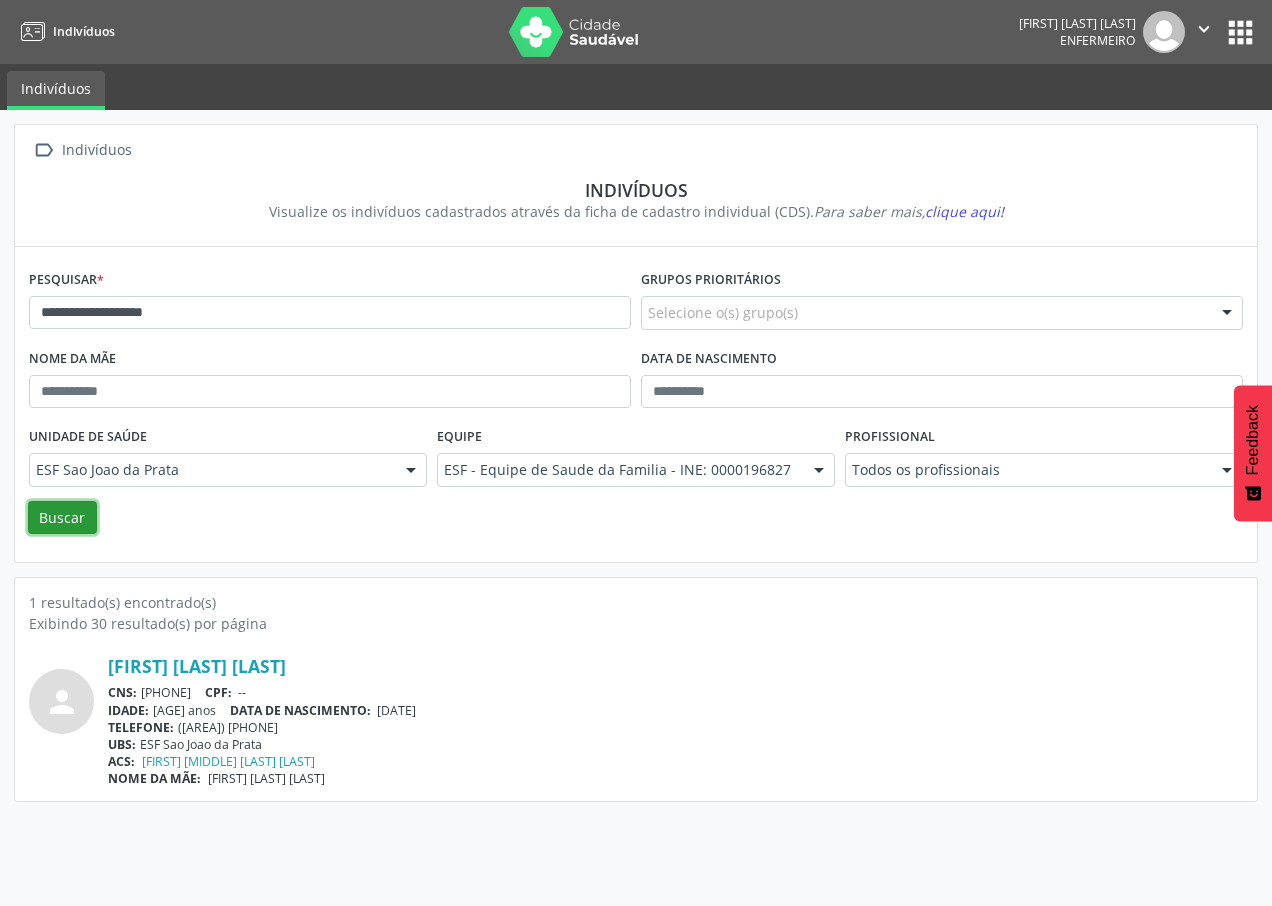 click on "Buscar" at bounding box center (62, 518) 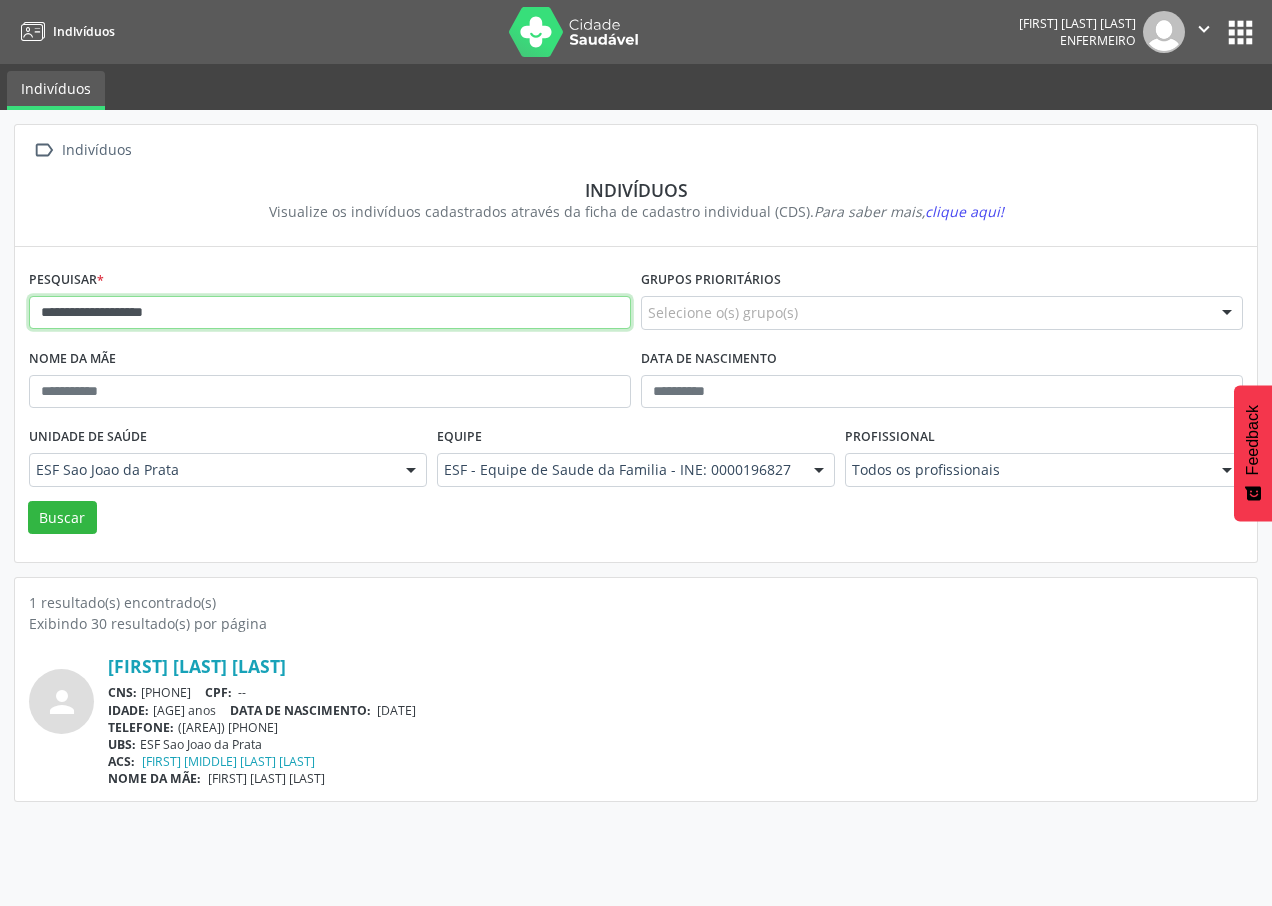 drag, startPoint x: 33, startPoint y: 315, endPoint x: 282, endPoint y: 341, distance: 250.35374 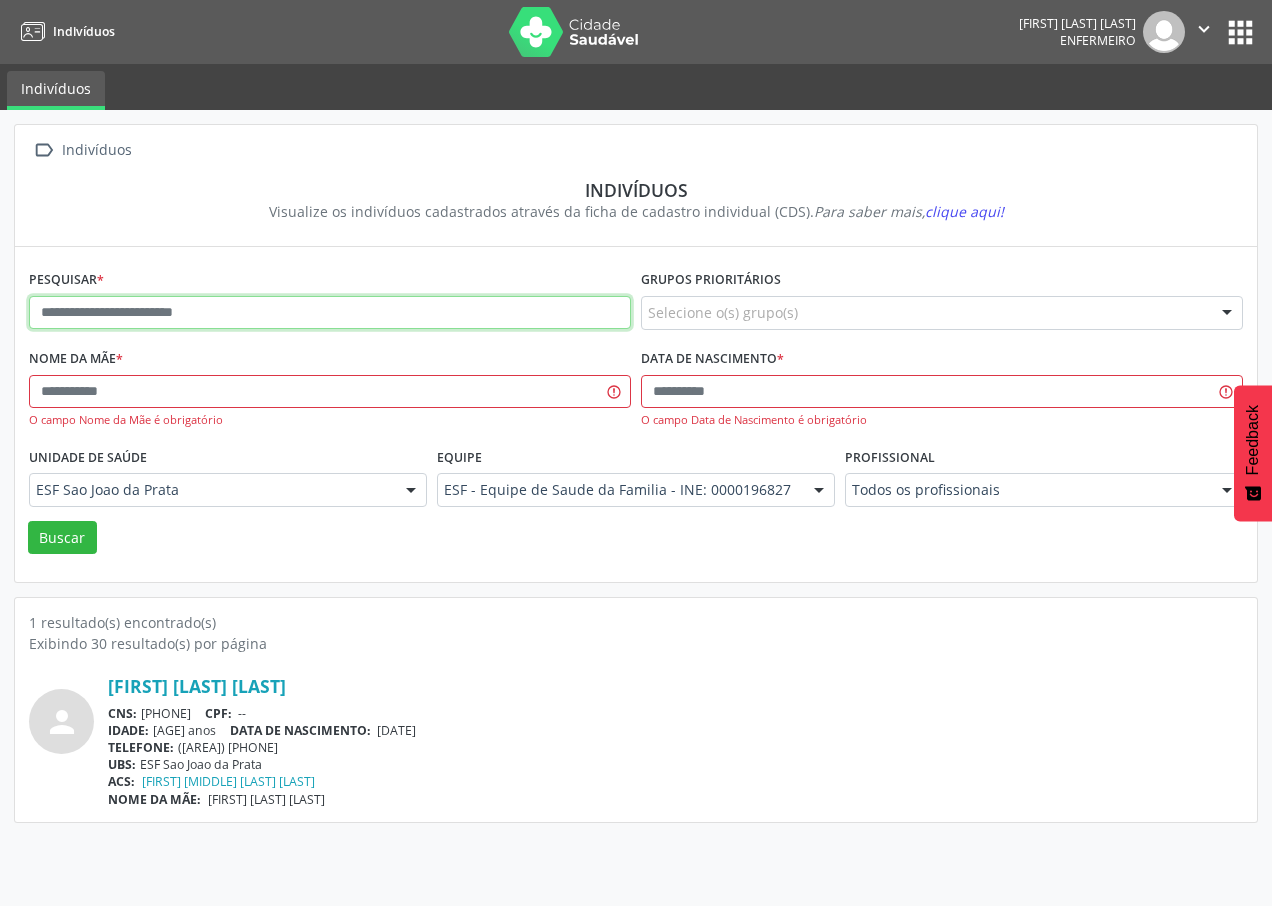 paste on "**********" 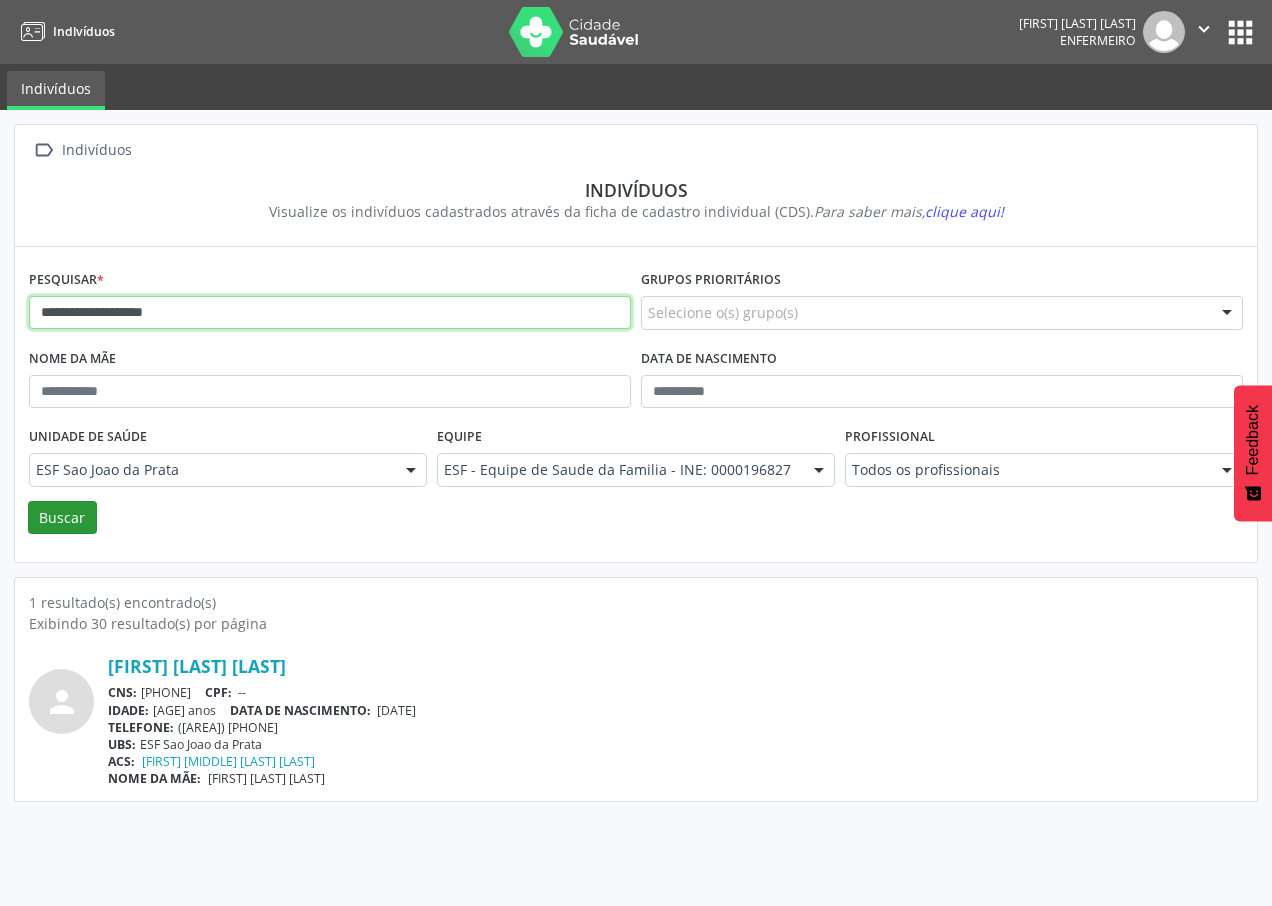type on "**********" 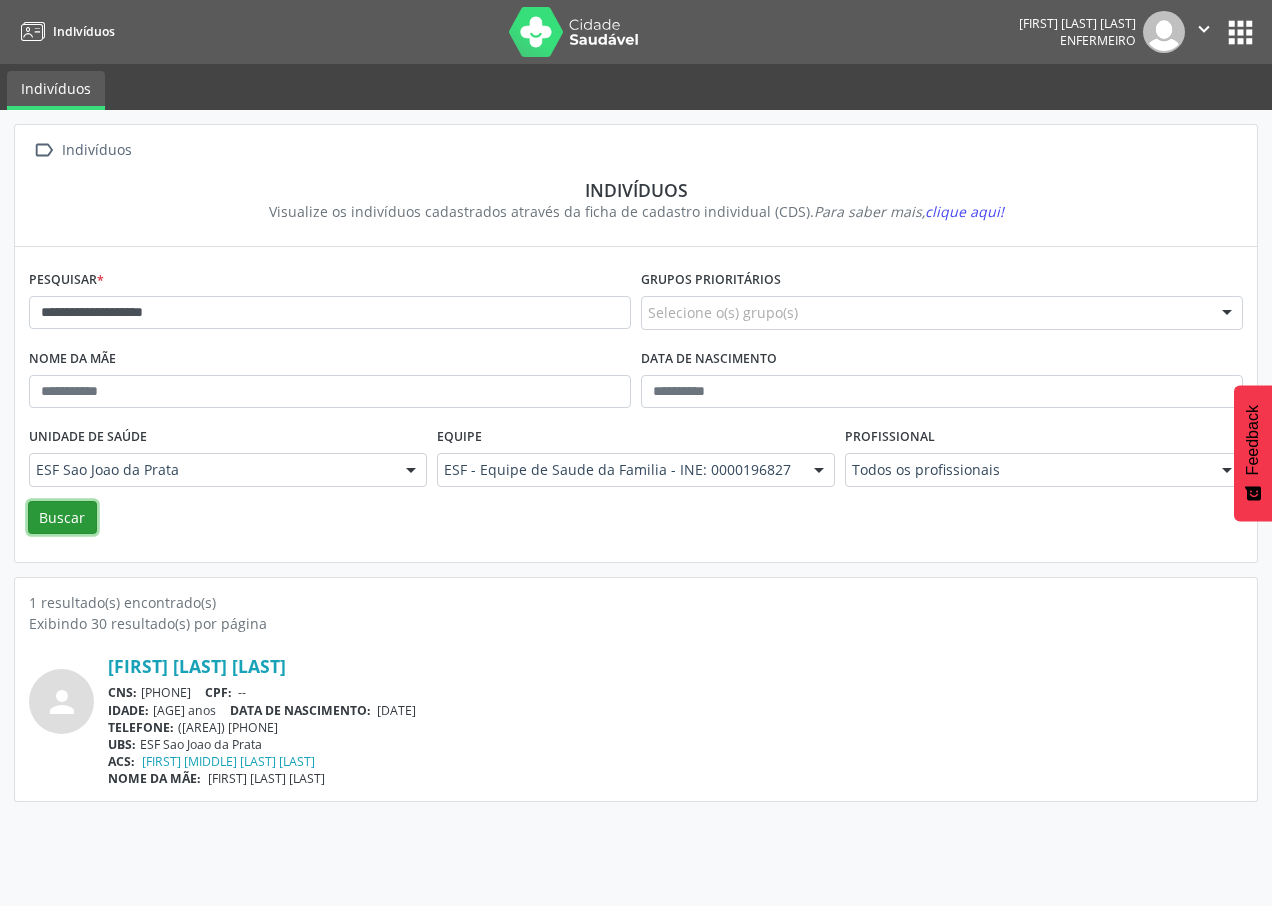 click on "Buscar" at bounding box center (62, 518) 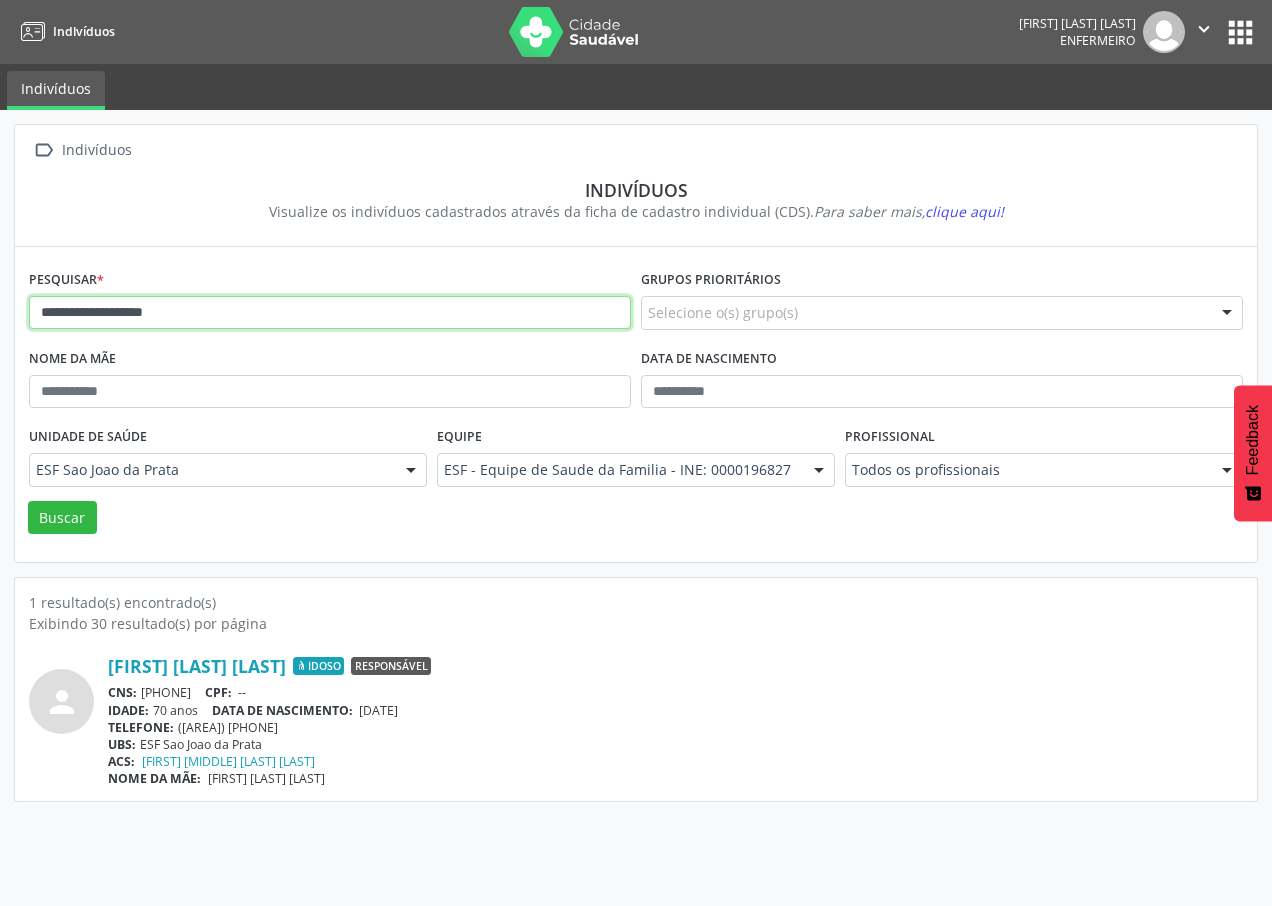 drag, startPoint x: 38, startPoint y: 306, endPoint x: 222, endPoint y: 311, distance: 184.06792 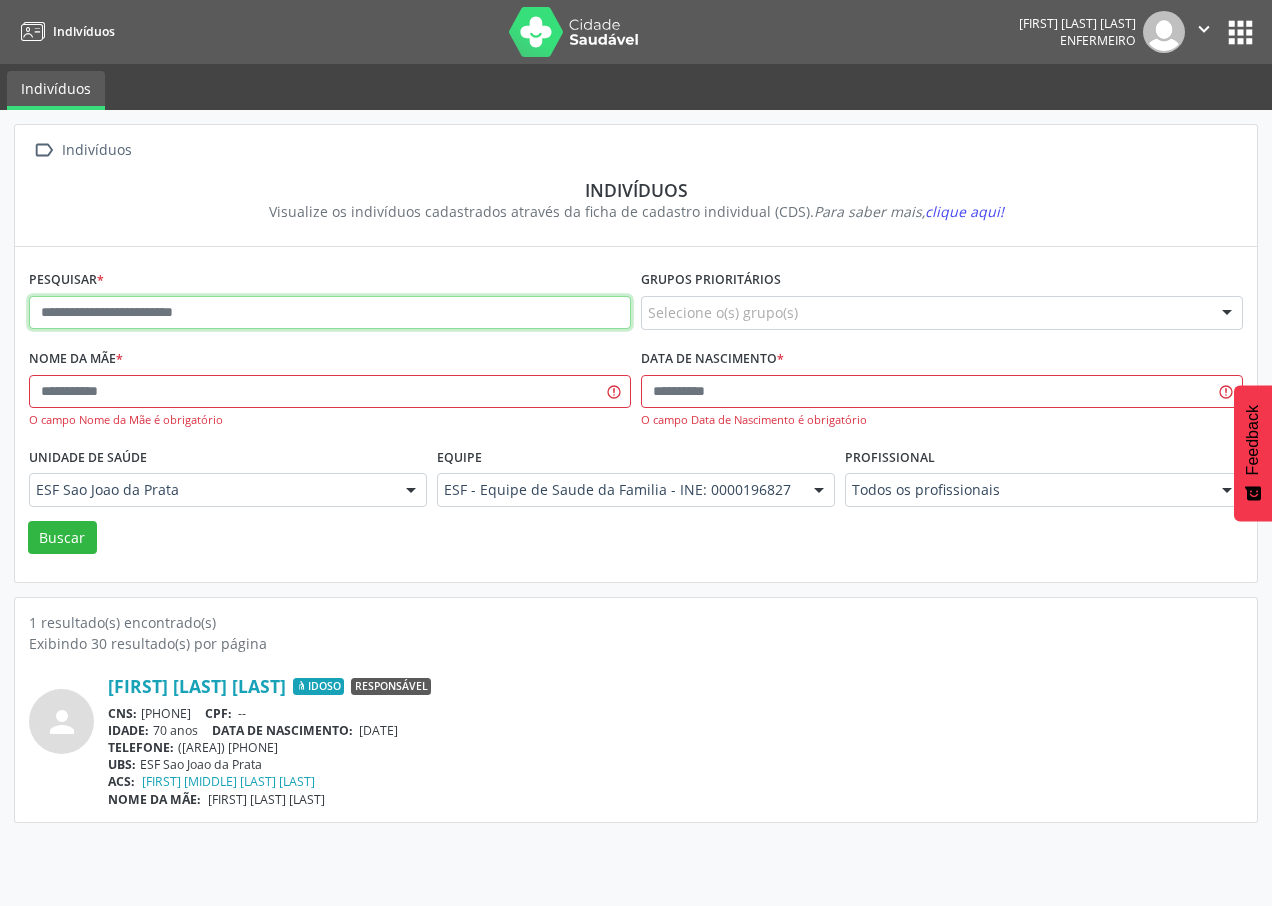 paste on "**********" 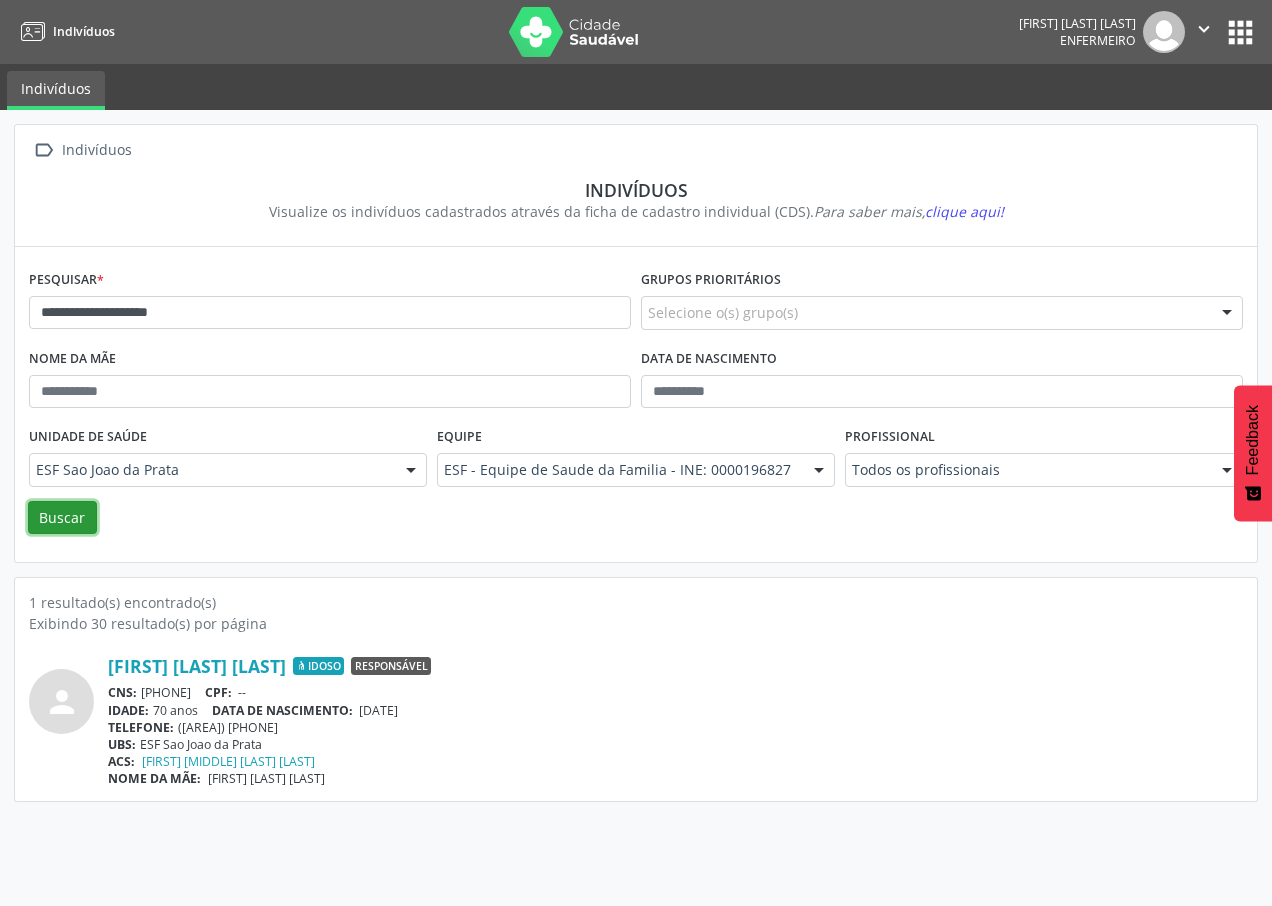 click on "Buscar" at bounding box center (62, 518) 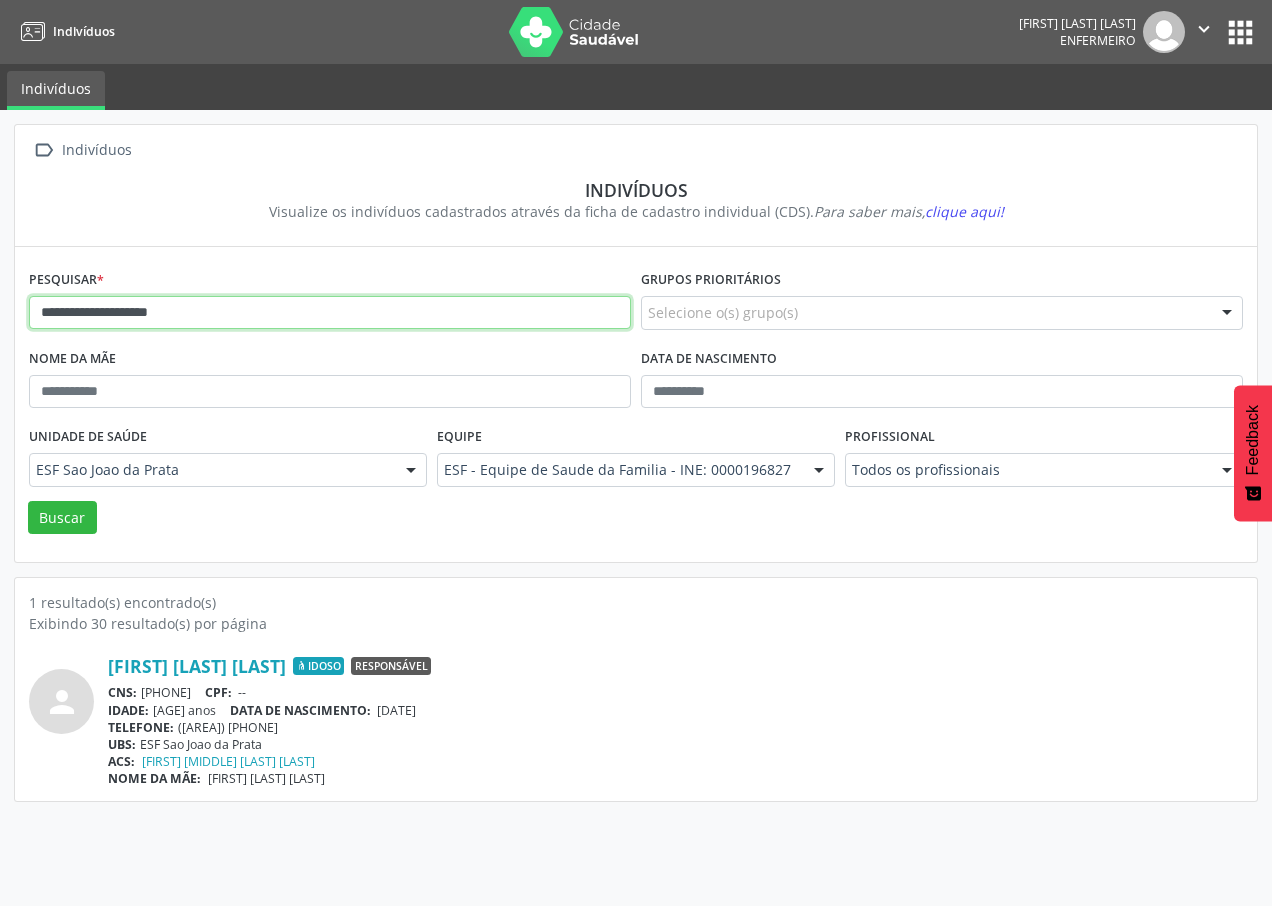 drag, startPoint x: 41, startPoint y: 311, endPoint x: 174, endPoint y: 311, distance: 133 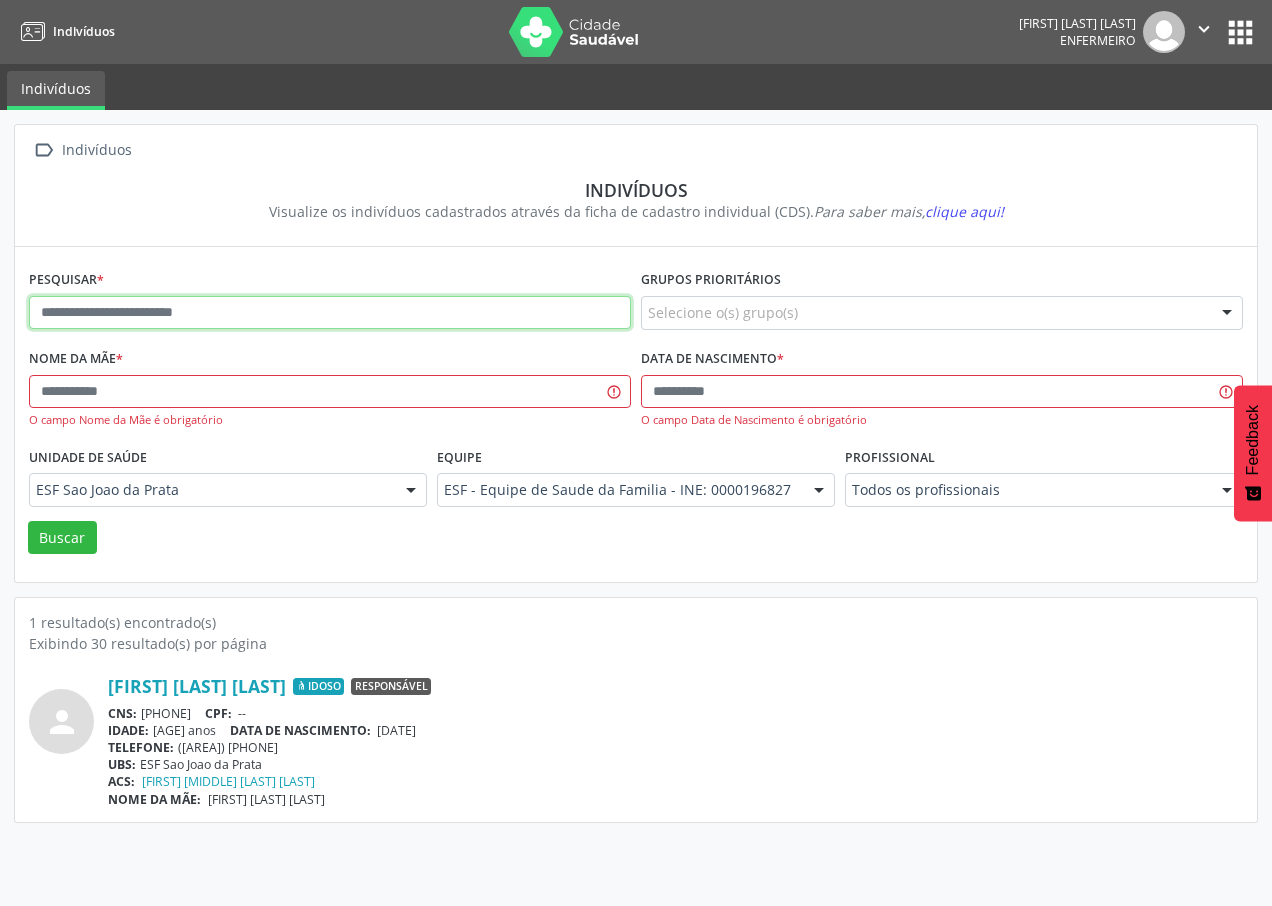 paste on "**********" 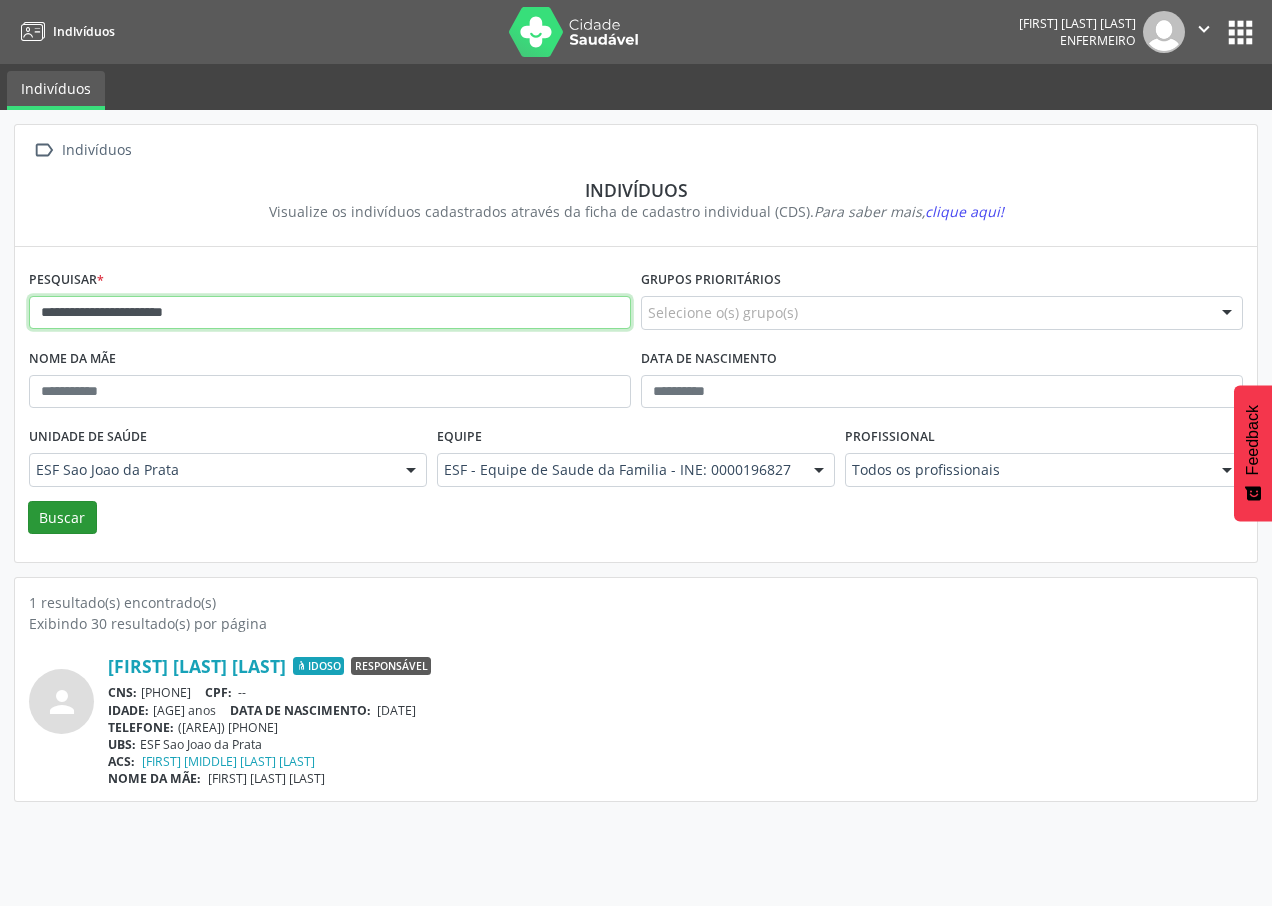 type on "**********" 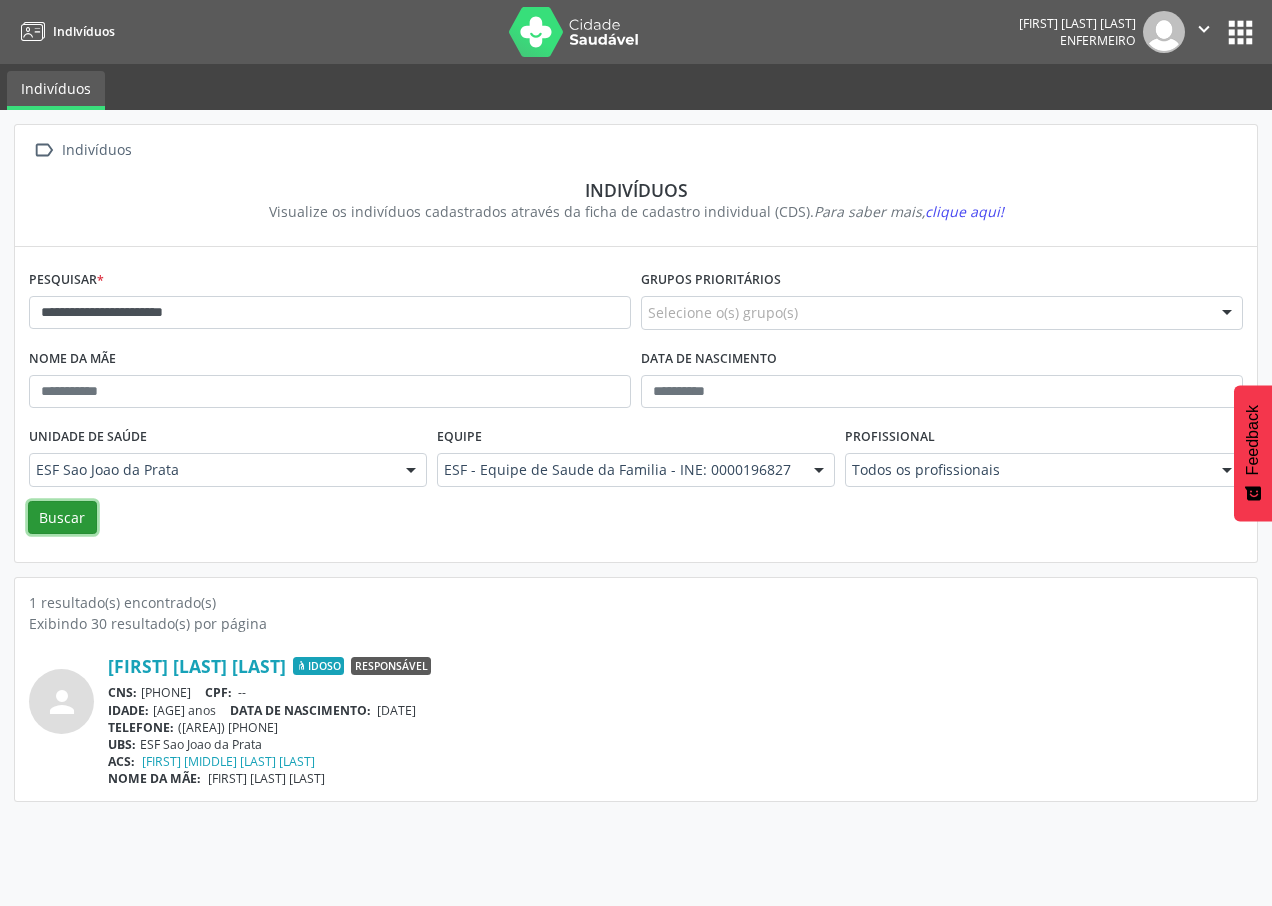 click on "Buscar" at bounding box center (62, 518) 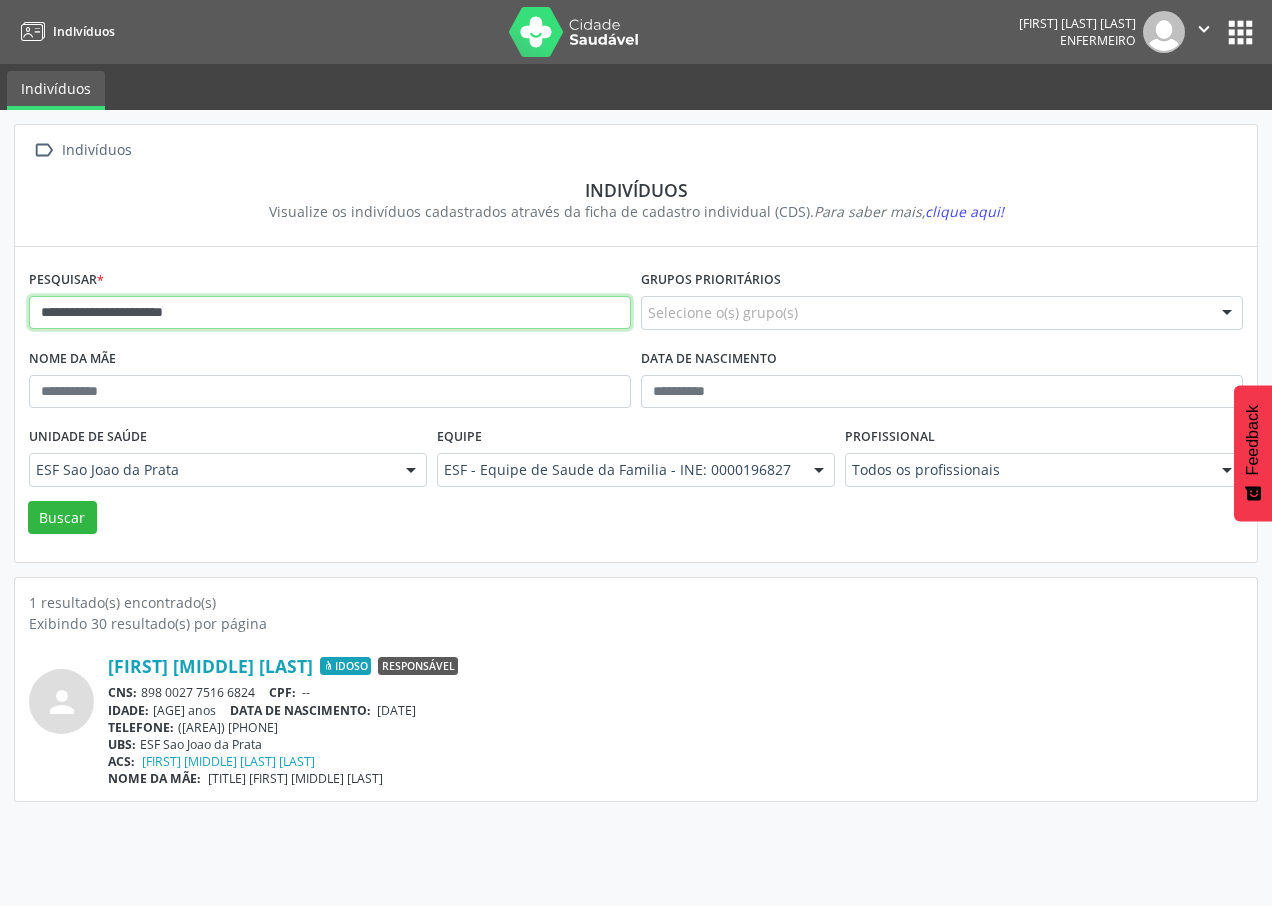 drag, startPoint x: 36, startPoint y: 307, endPoint x: 324, endPoint y: 310, distance: 288.01562 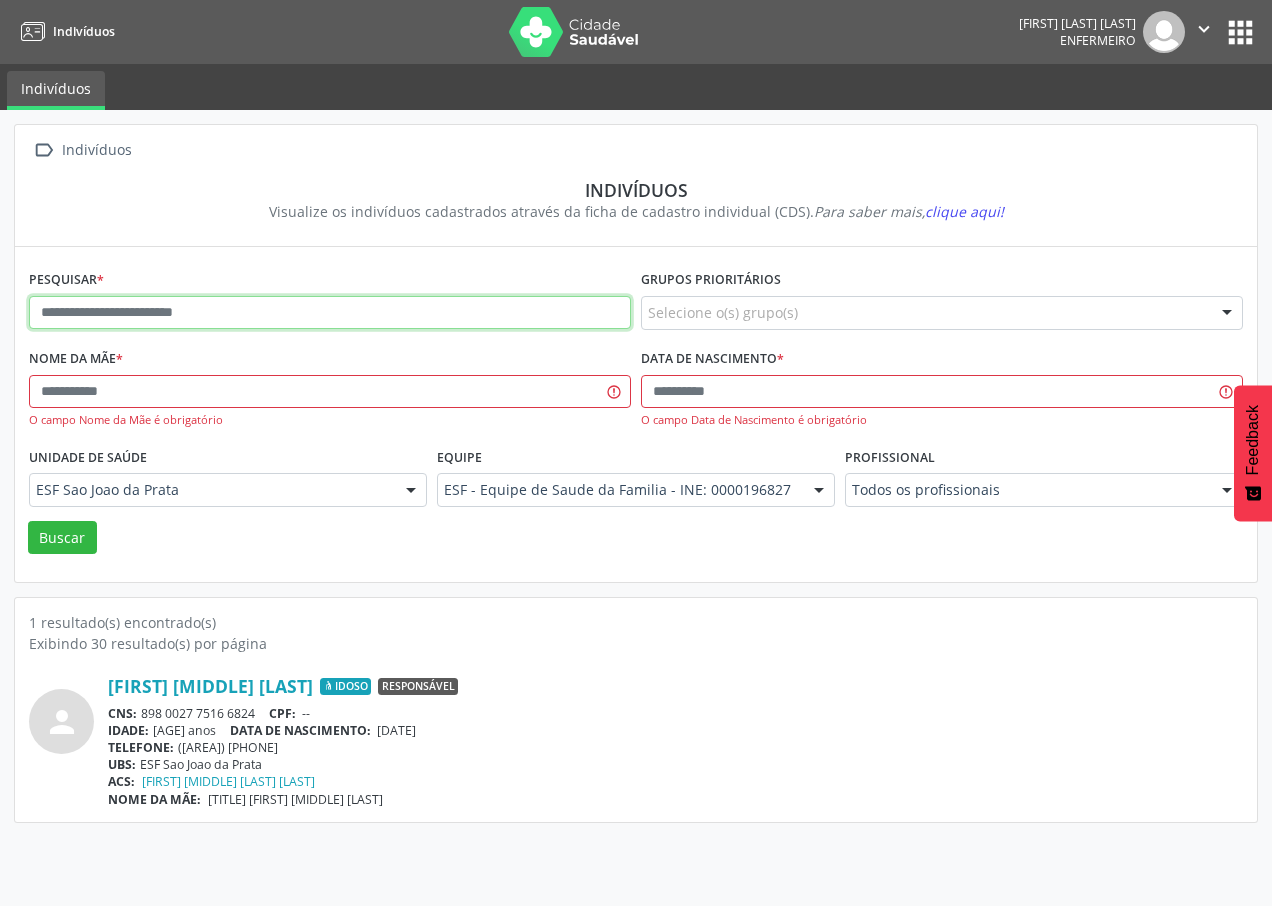 paste on "**********" 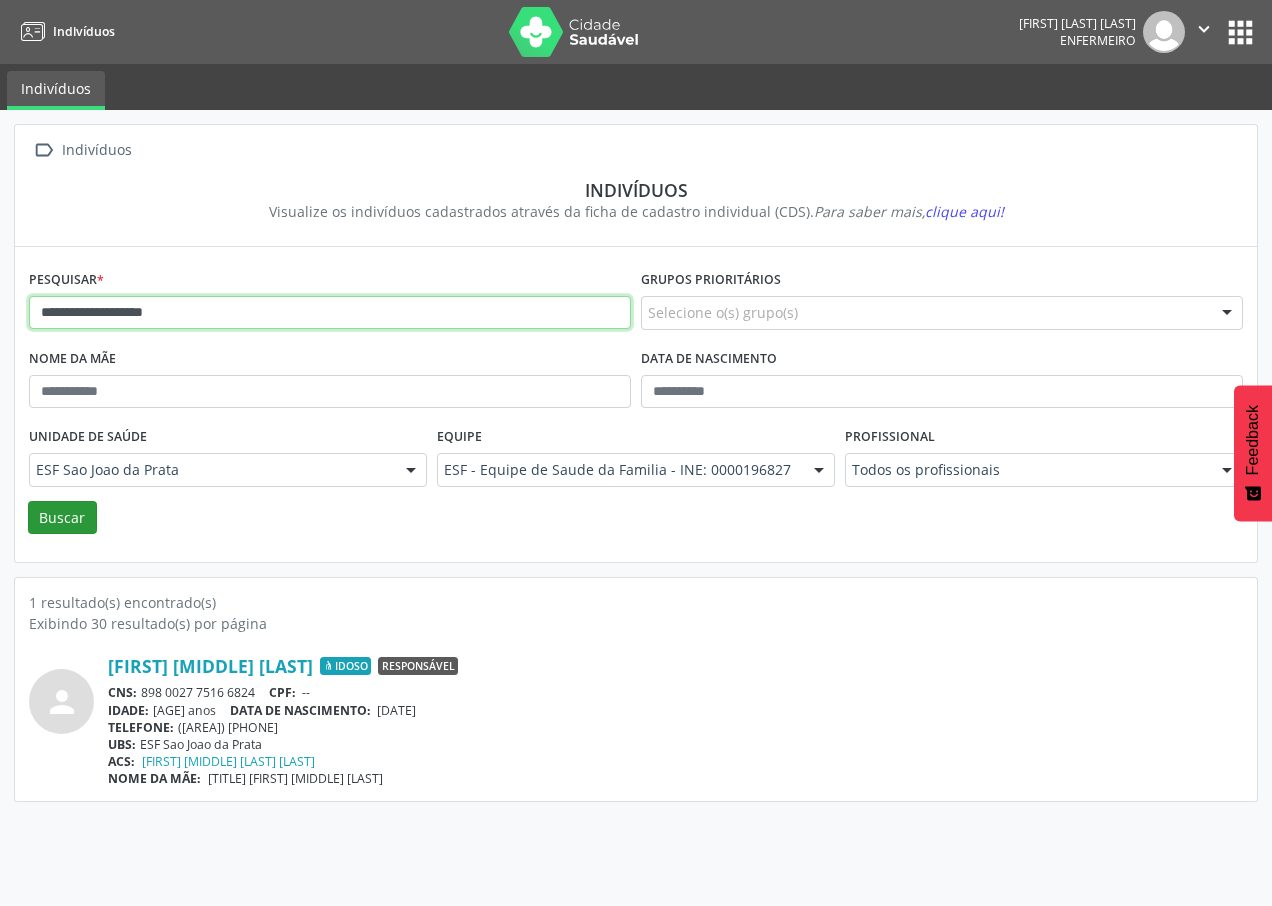 type on "**********" 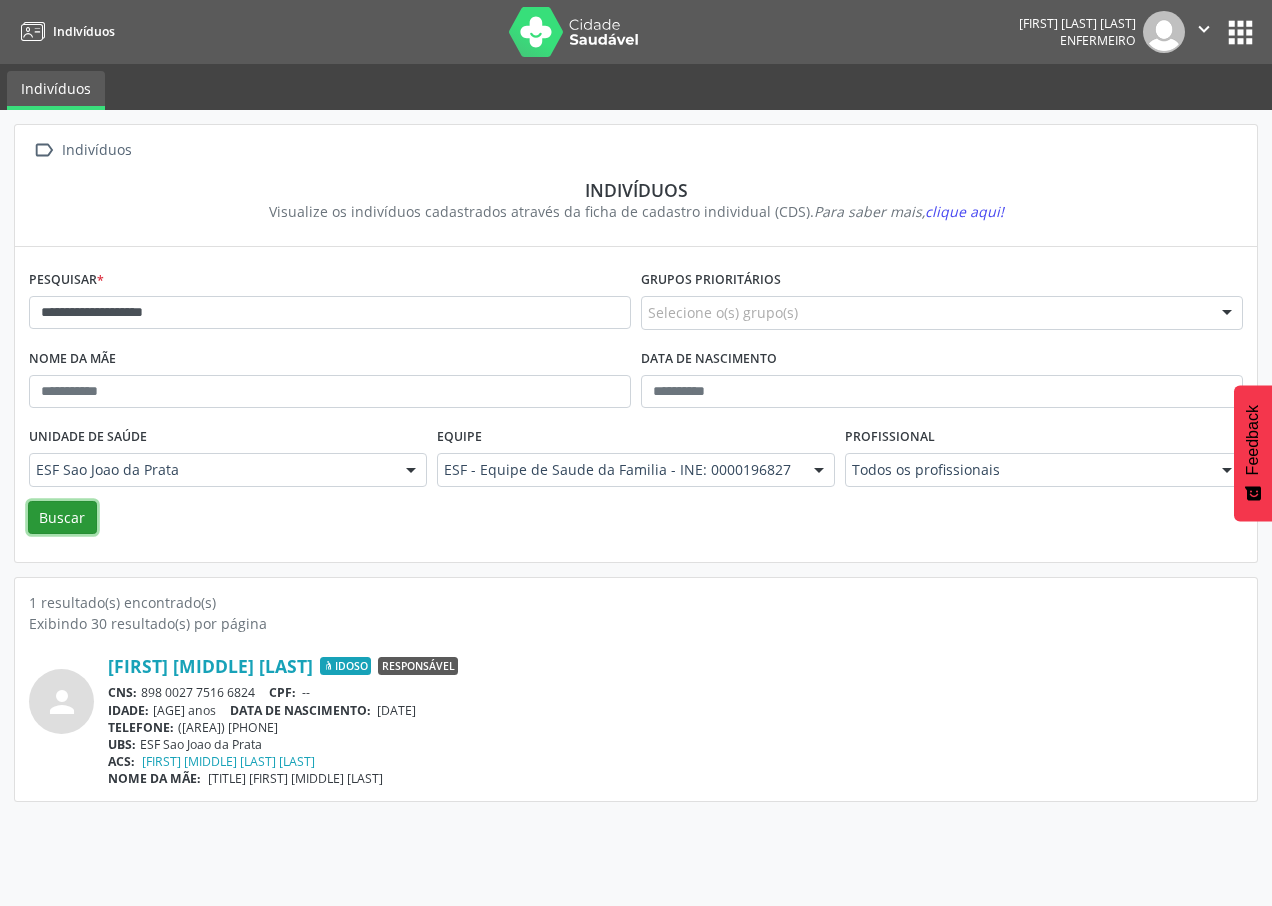click on "Buscar" at bounding box center [62, 518] 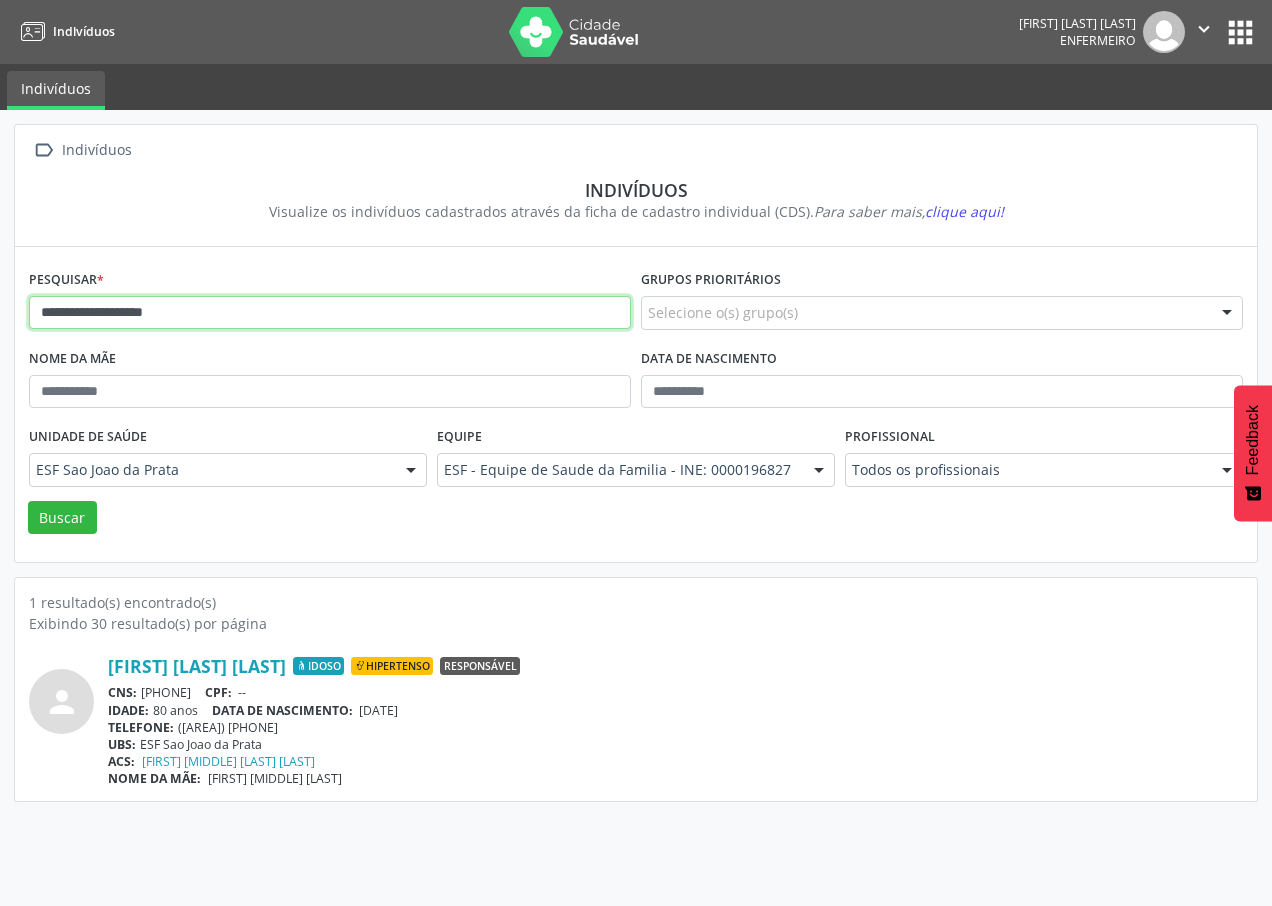 drag, startPoint x: 35, startPoint y: 312, endPoint x: 233, endPoint y: 312, distance: 198 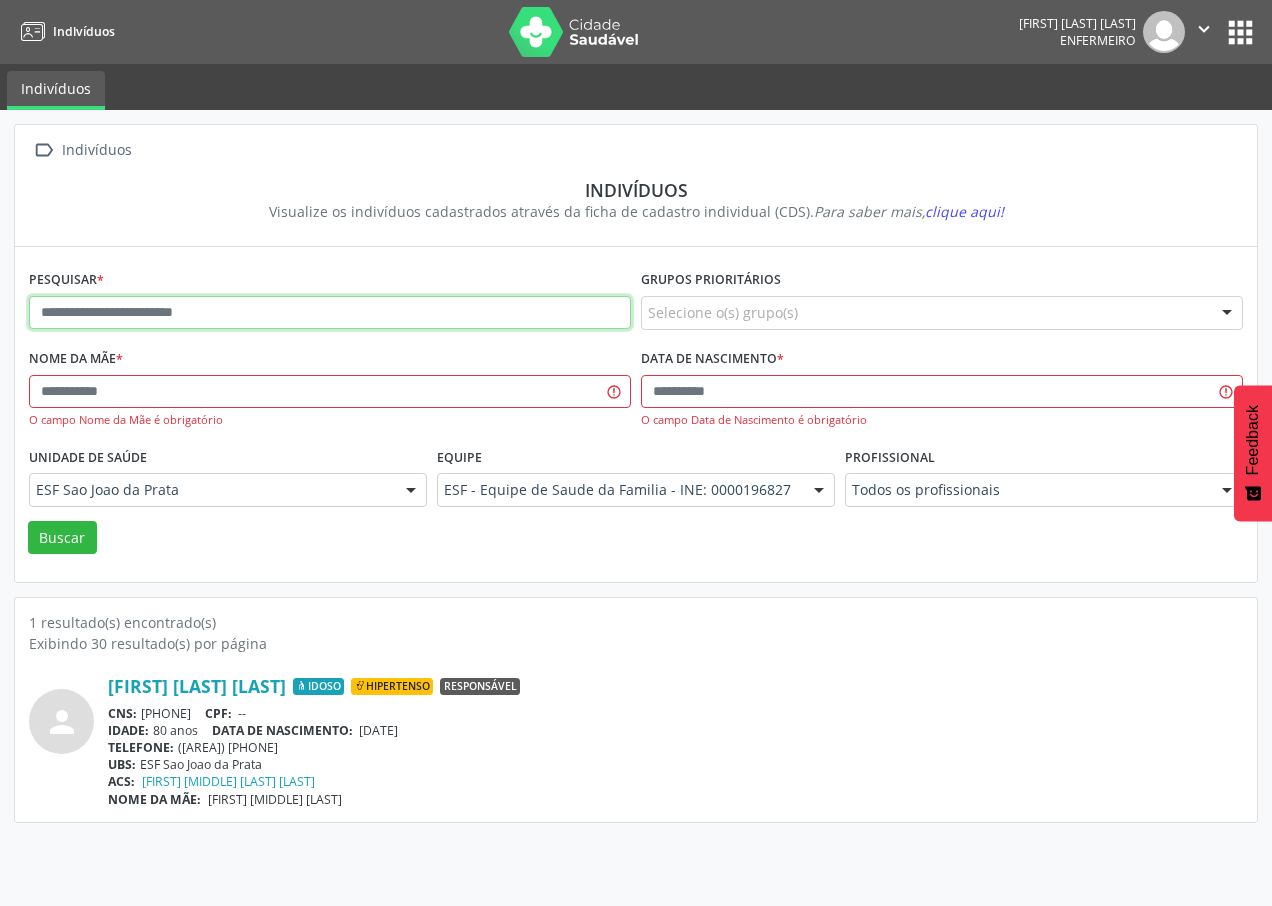 paste on "**********" 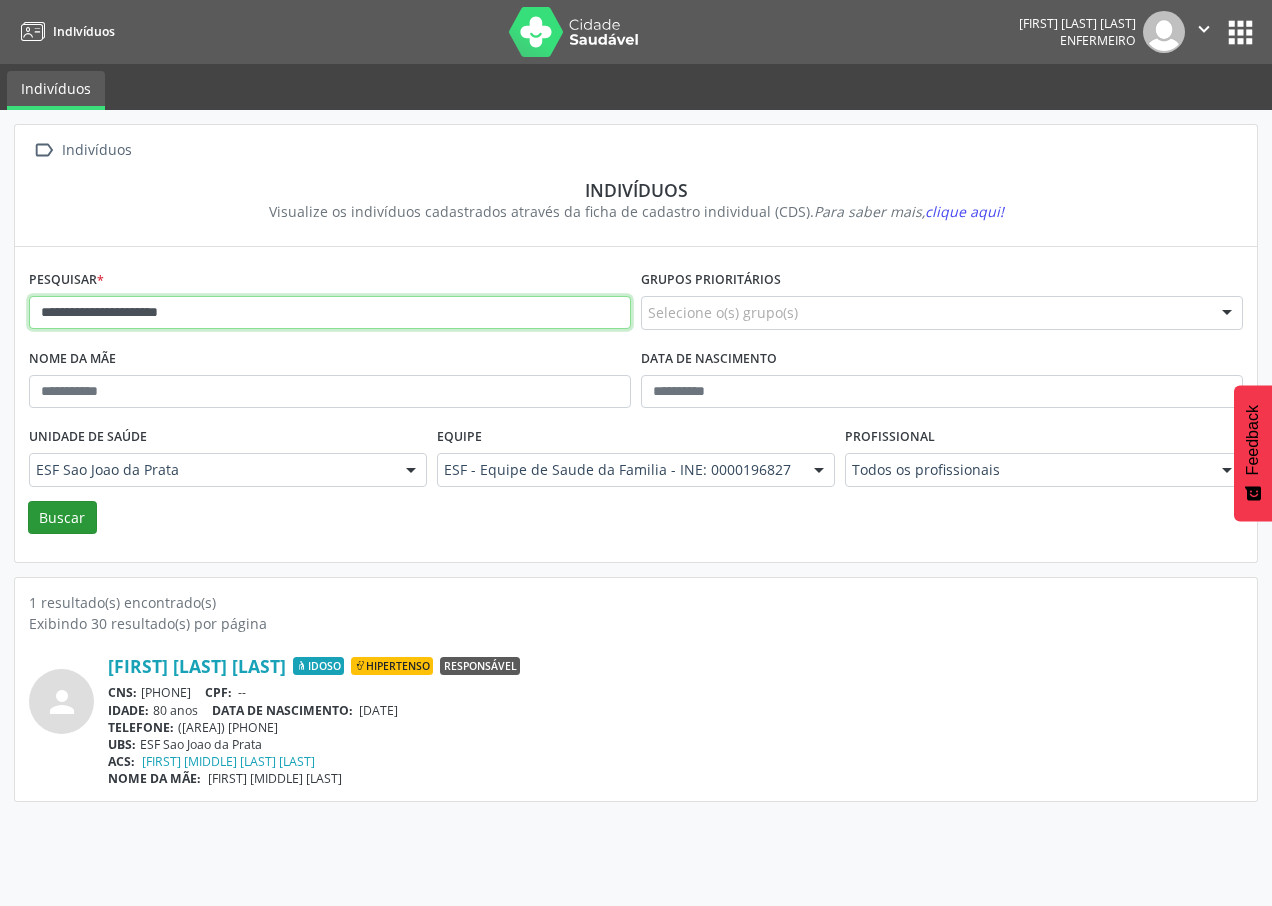 type on "**********" 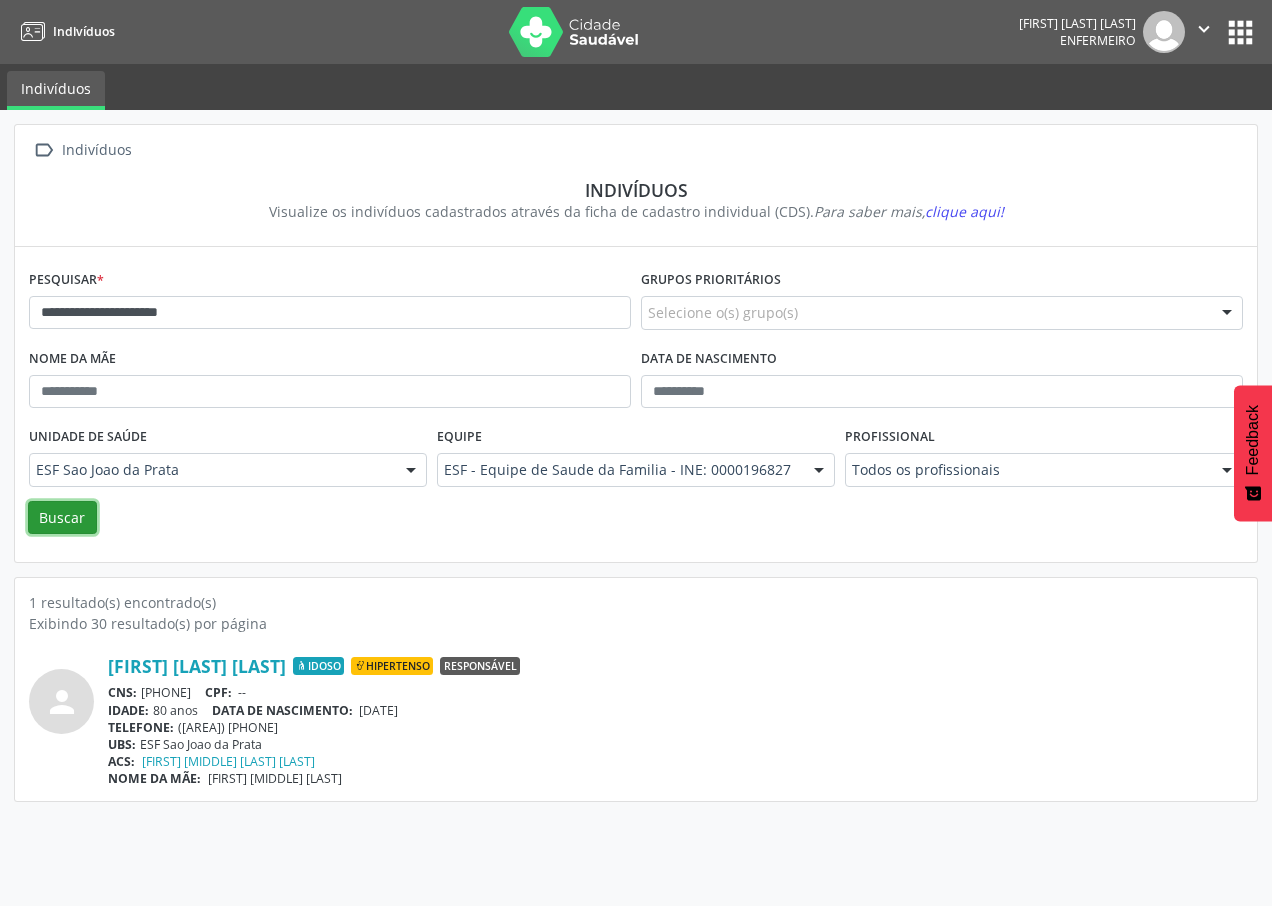 click on "Buscar" at bounding box center [62, 518] 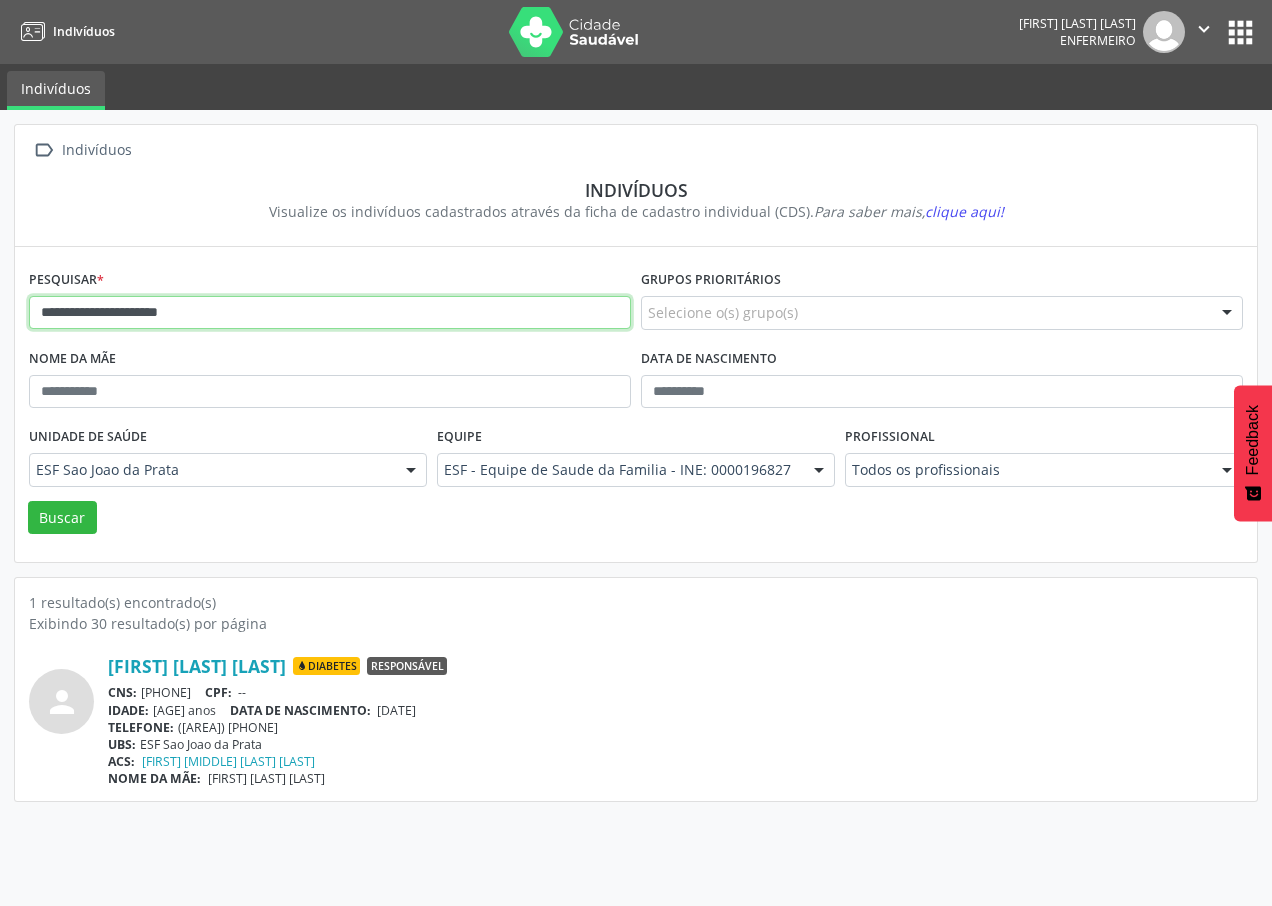 drag, startPoint x: 38, startPoint y: 318, endPoint x: 202, endPoint y: 324, distance: 164.10973 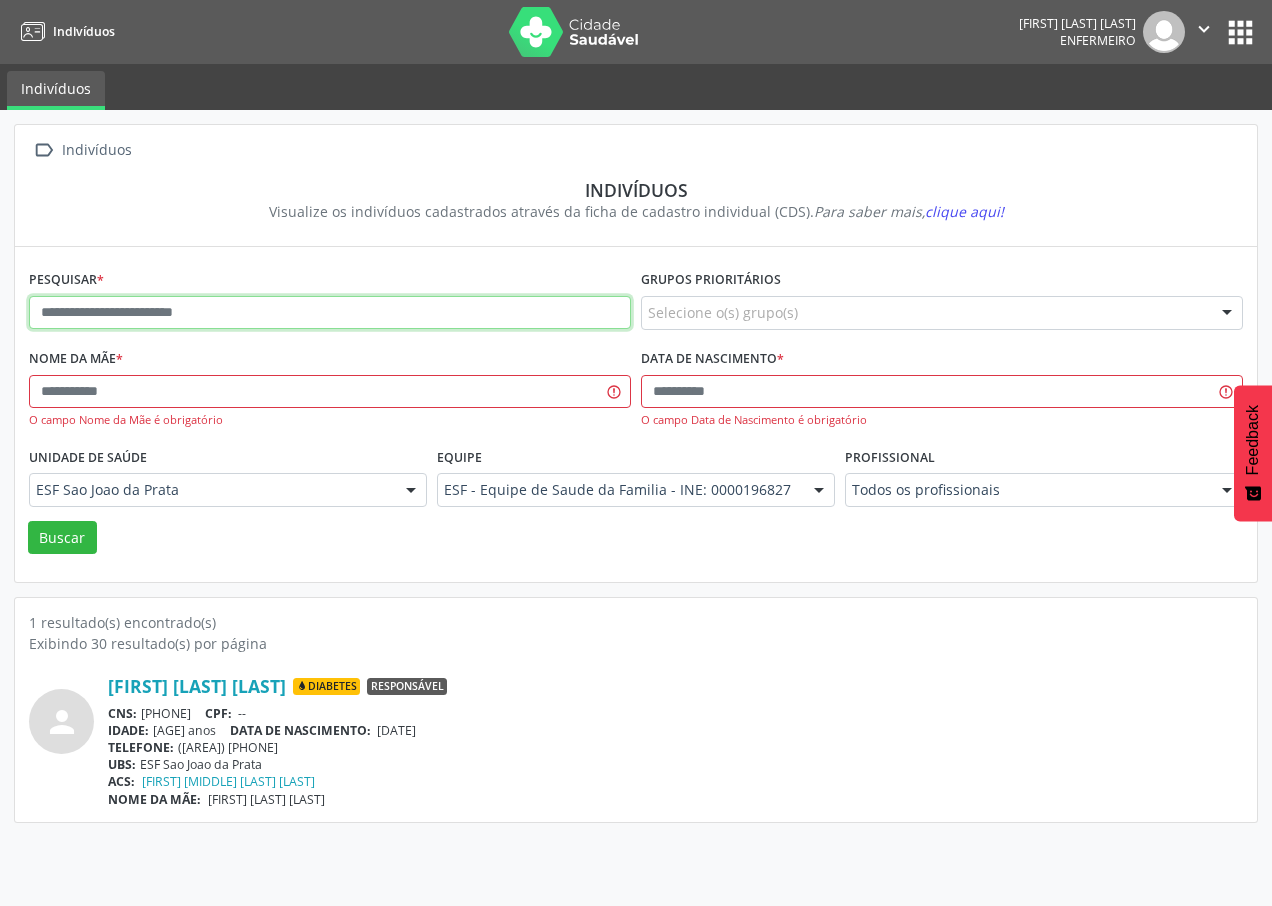 paste on "**********" 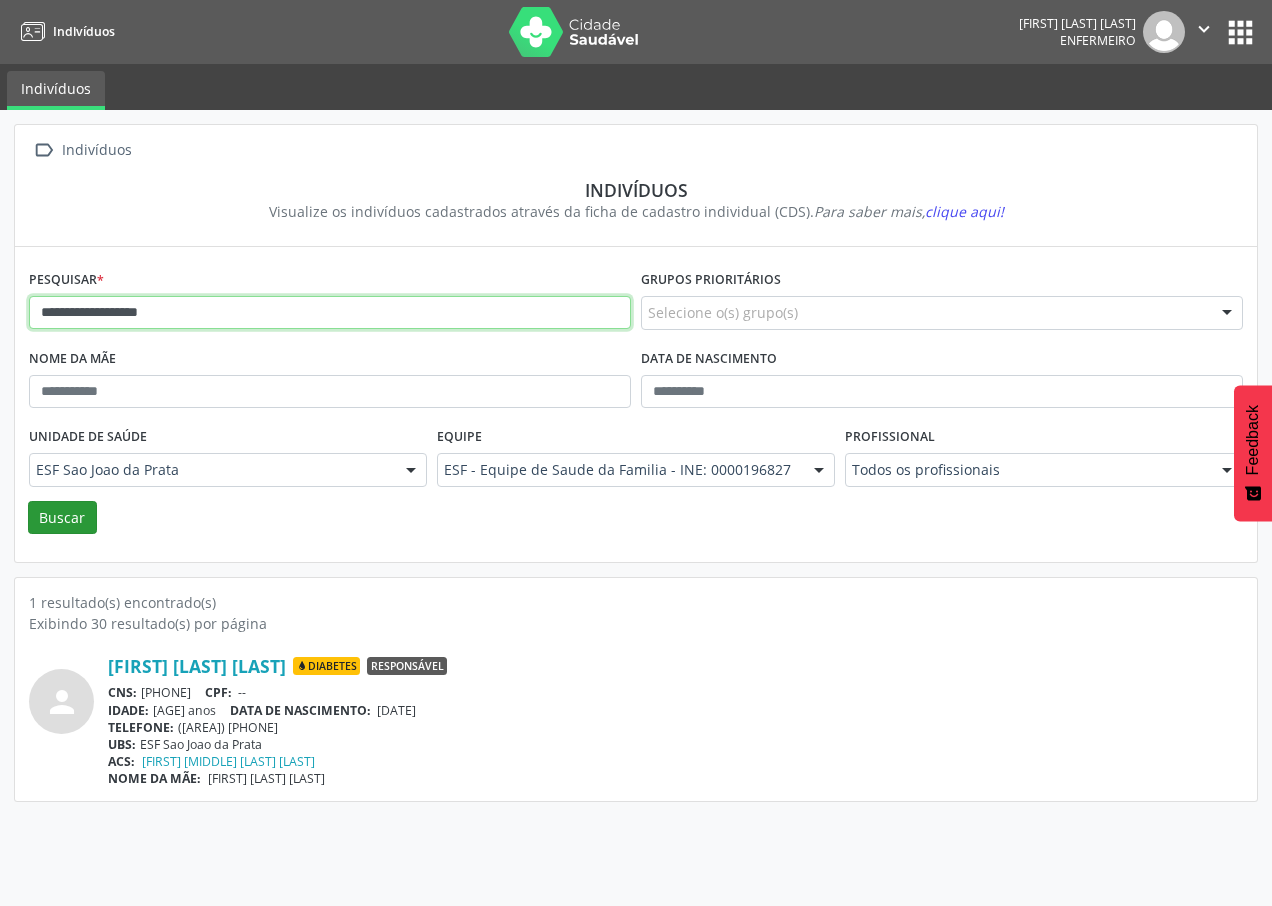 type on "**********" 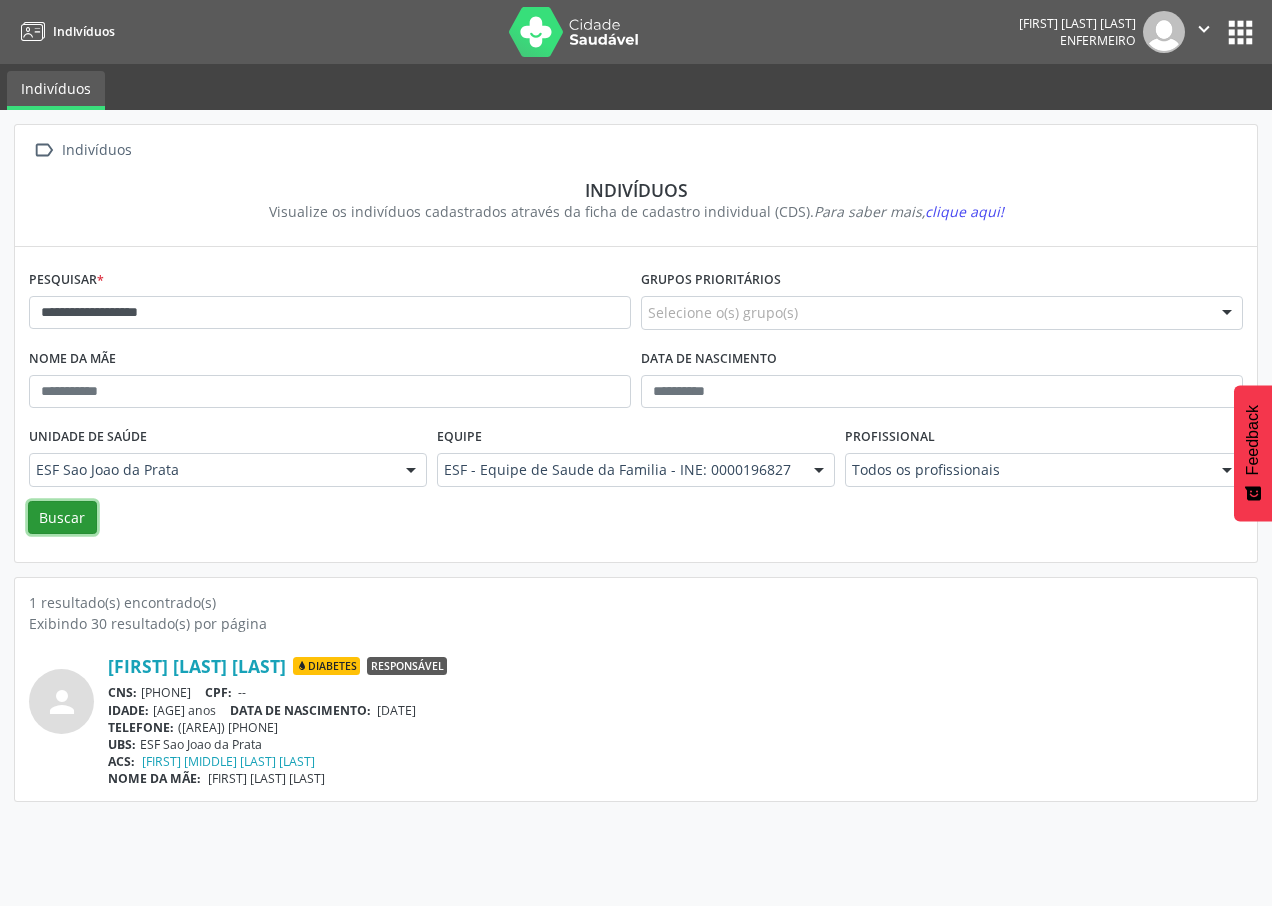 click on "Buscar" at bounding box center (62, 518) 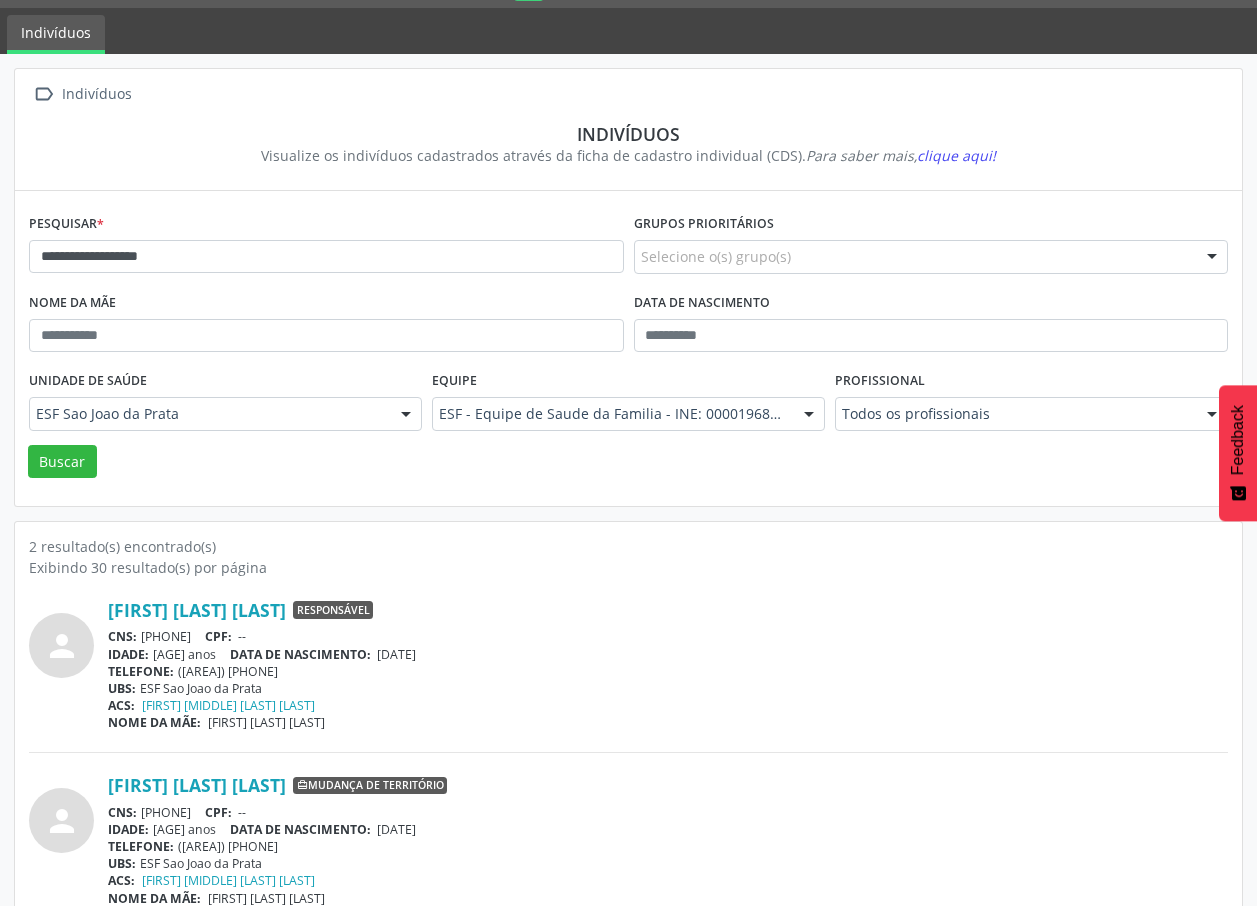 scroll, scrollTop: 86, scrollLeft: 0, axis: vertical 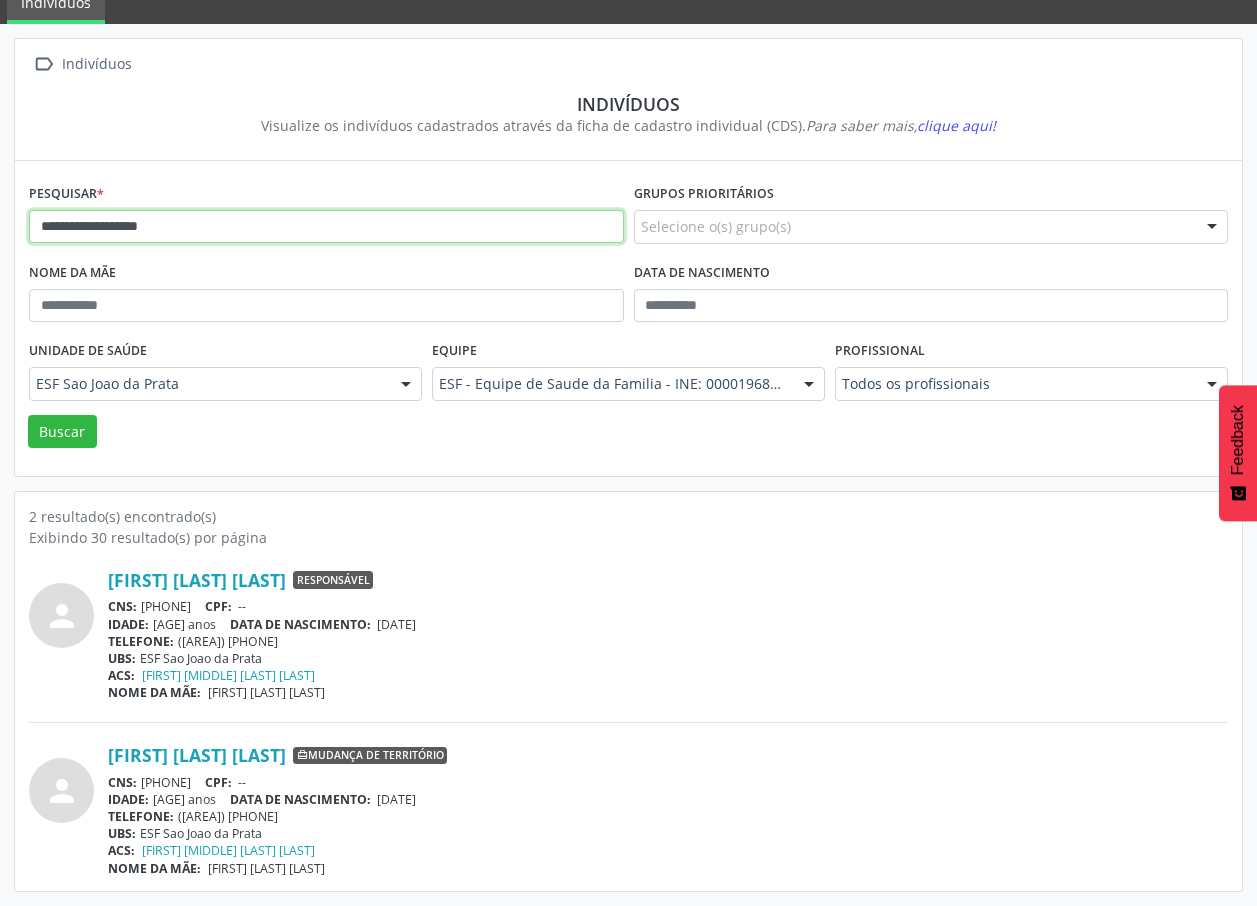 drag, startPoint x: 35, startPoint y: 226, endPoint x: 286, endPoint y: 227, distance: 251.002 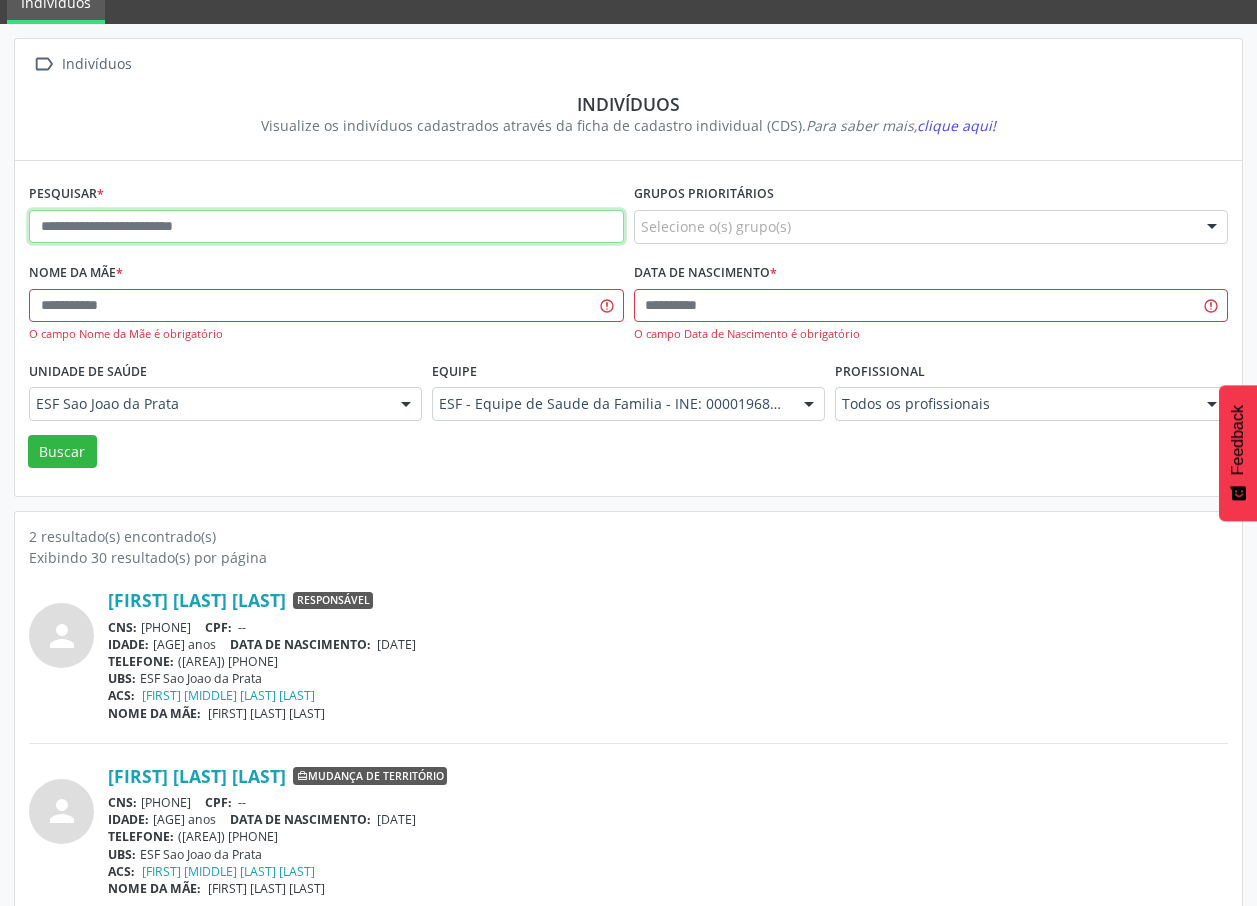 paste on "**********" 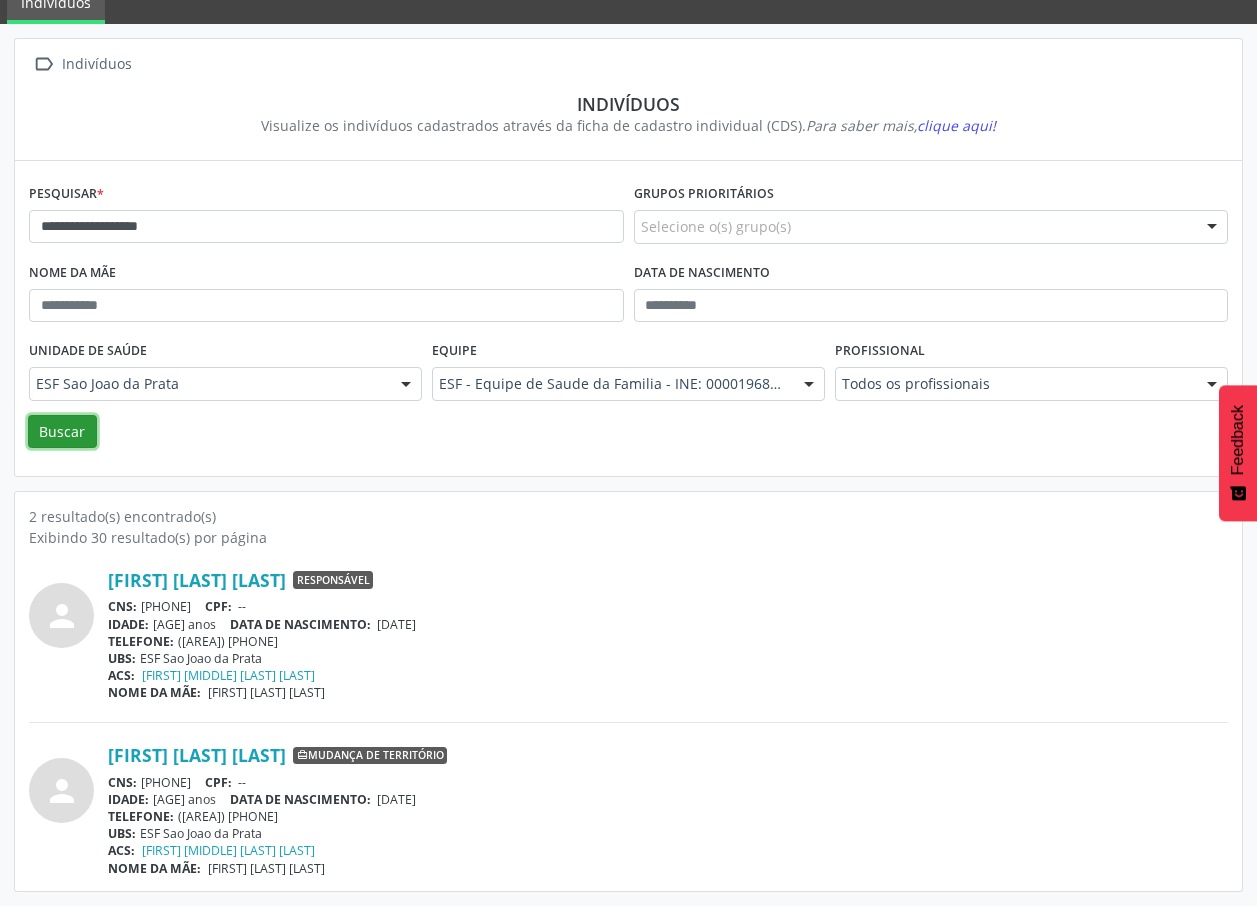 click on "Buscar" at bounding box center [62, 432] 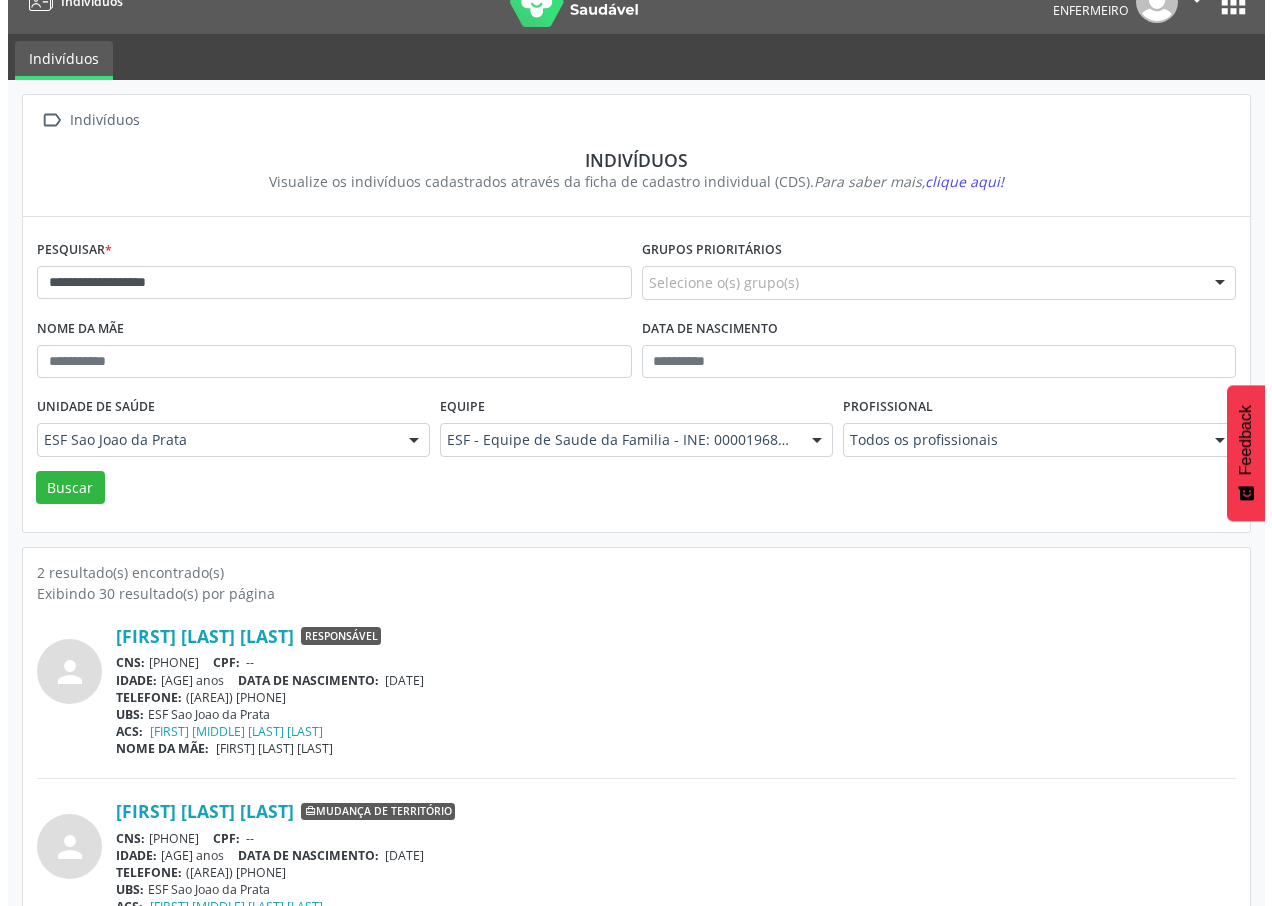 scroll, scrollTop: 0, scrollLeft: 0, axis: both 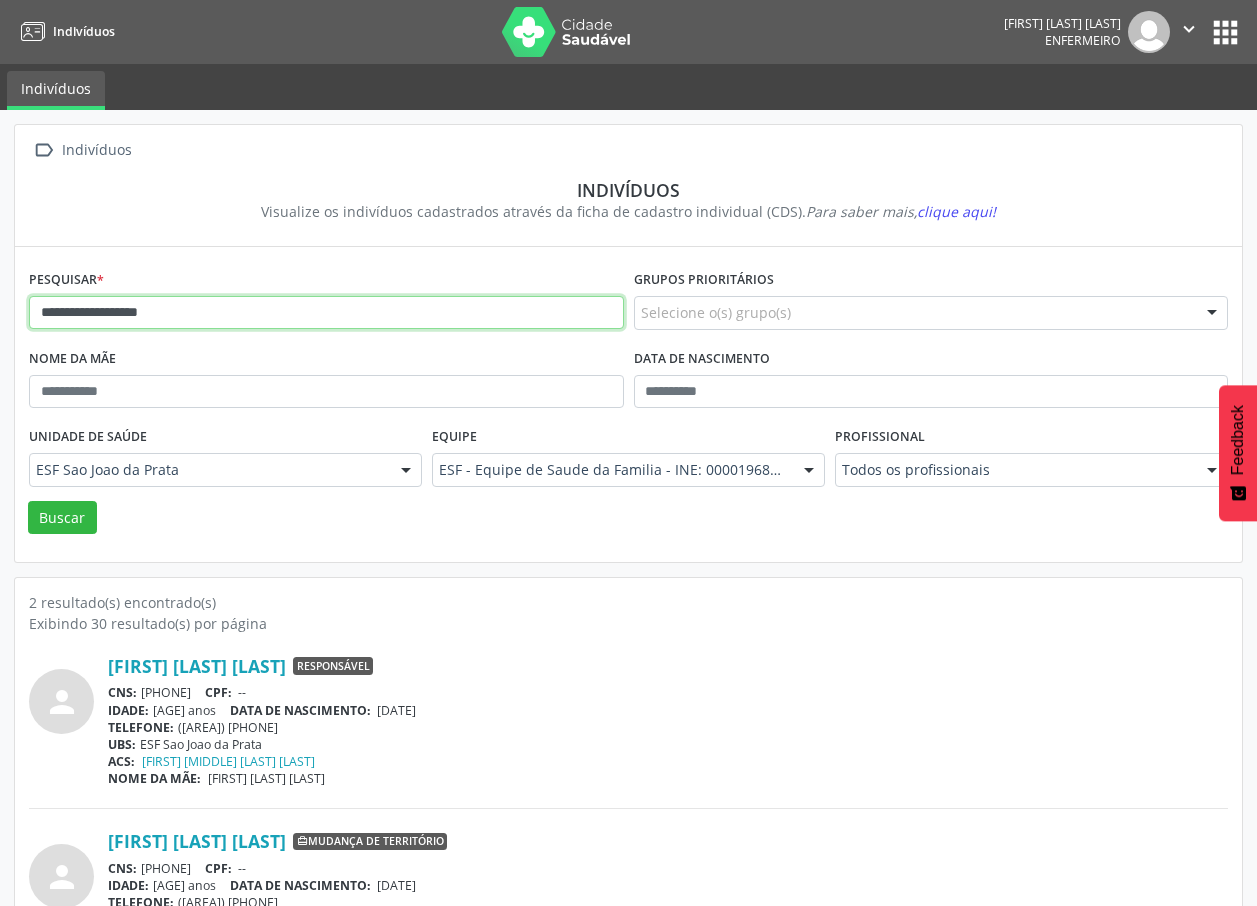 drag, startPoint x: 43, startPoint y: 319, endPoint x: 212, endPoint y: 316, distance: 169.02663 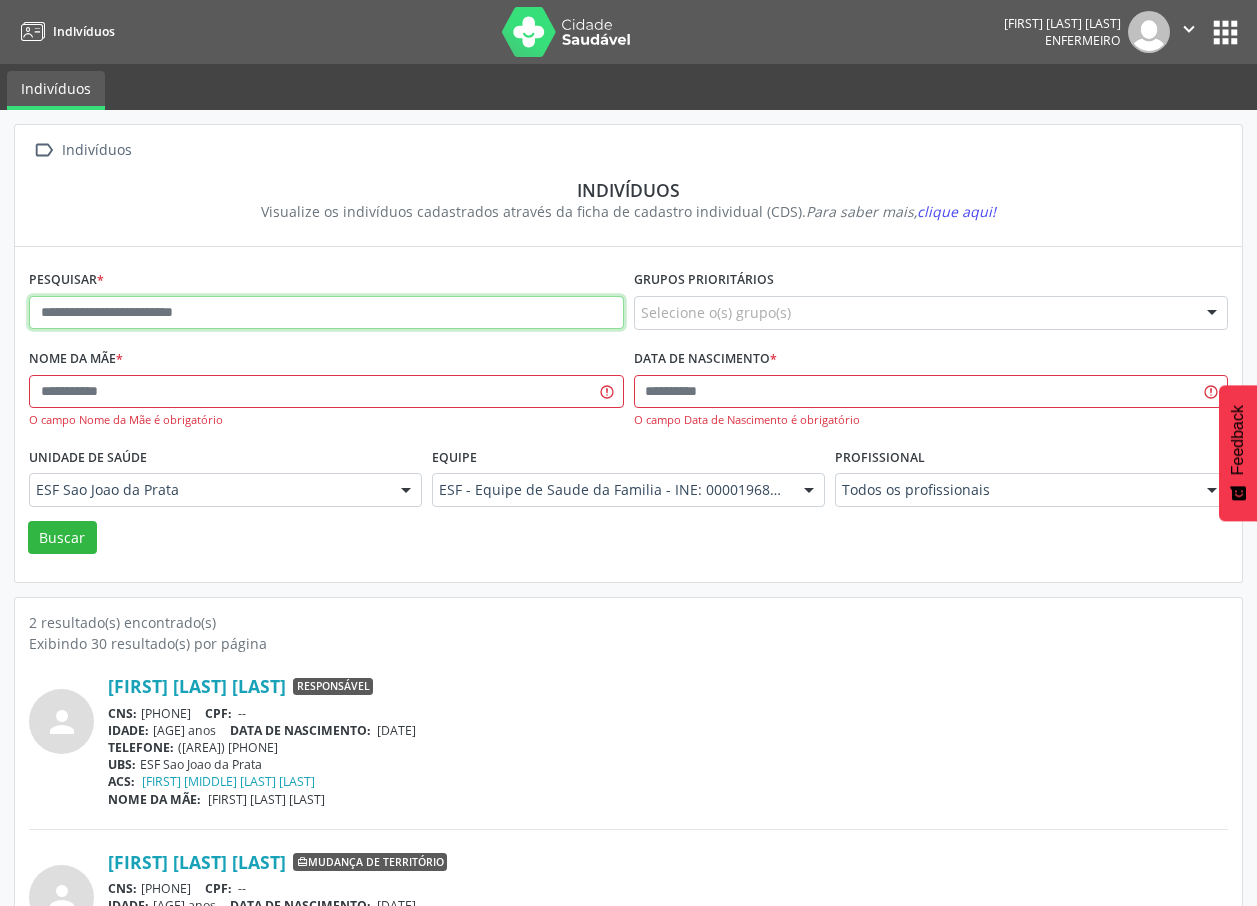 paste on "**********" 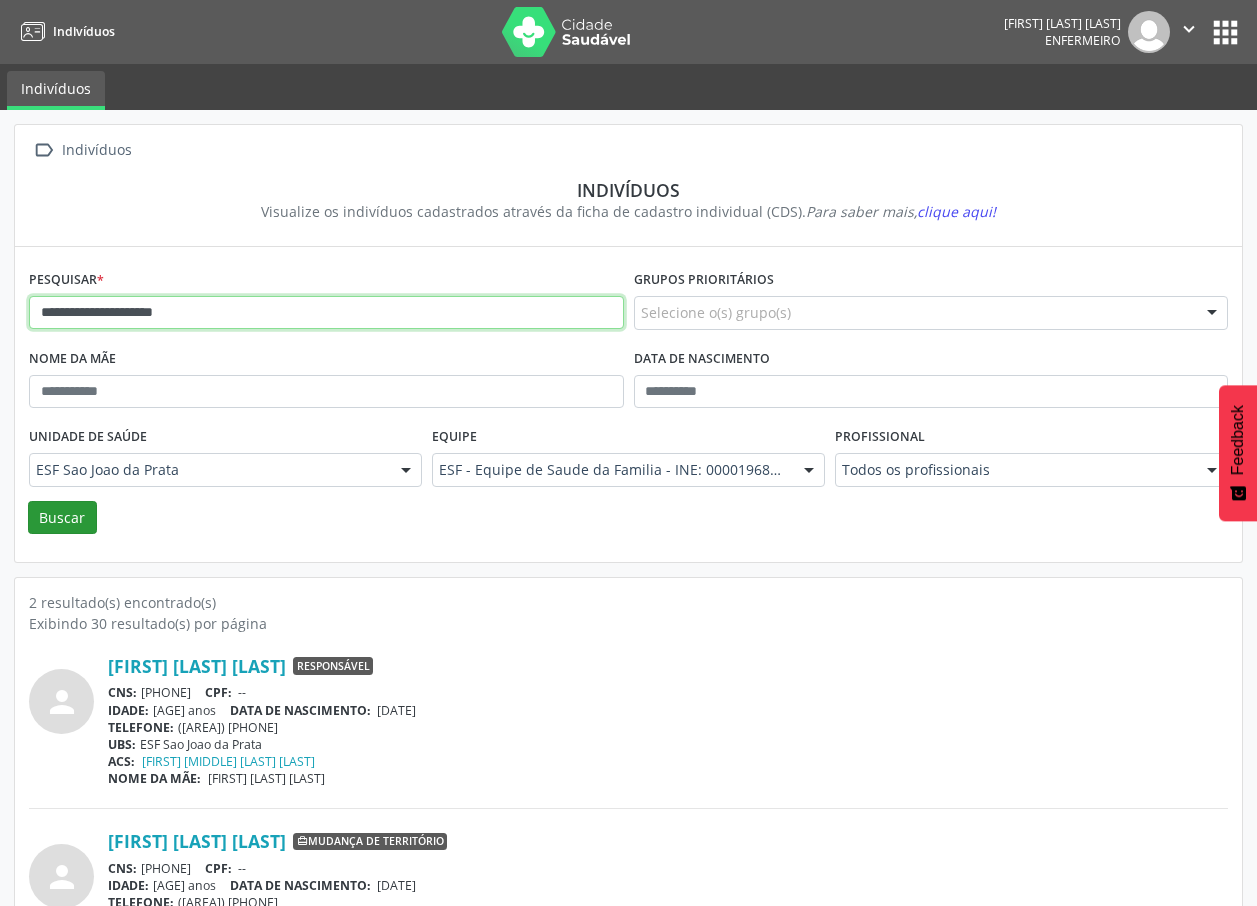 type on "**********" 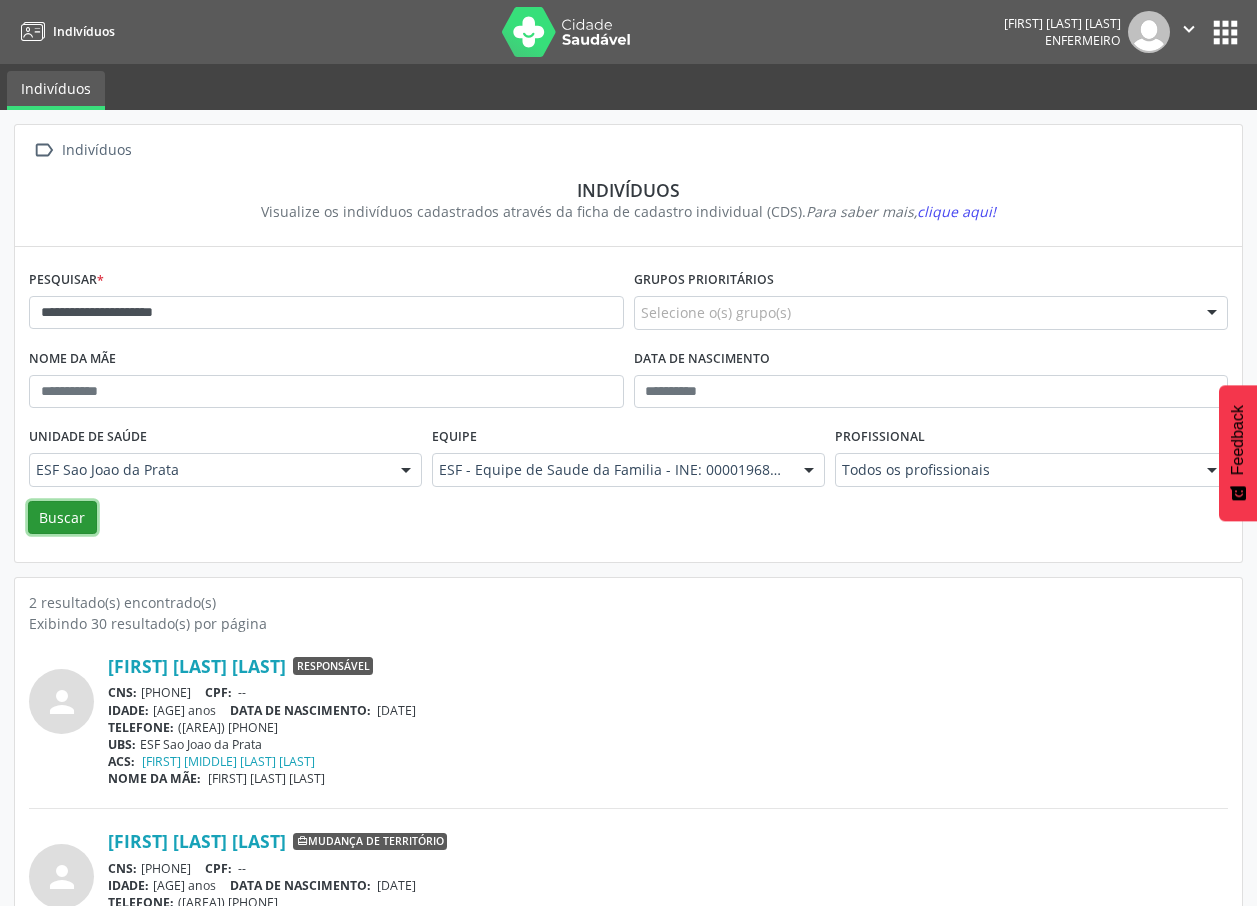 click on "Buscar" at bounding box center (62, 518) 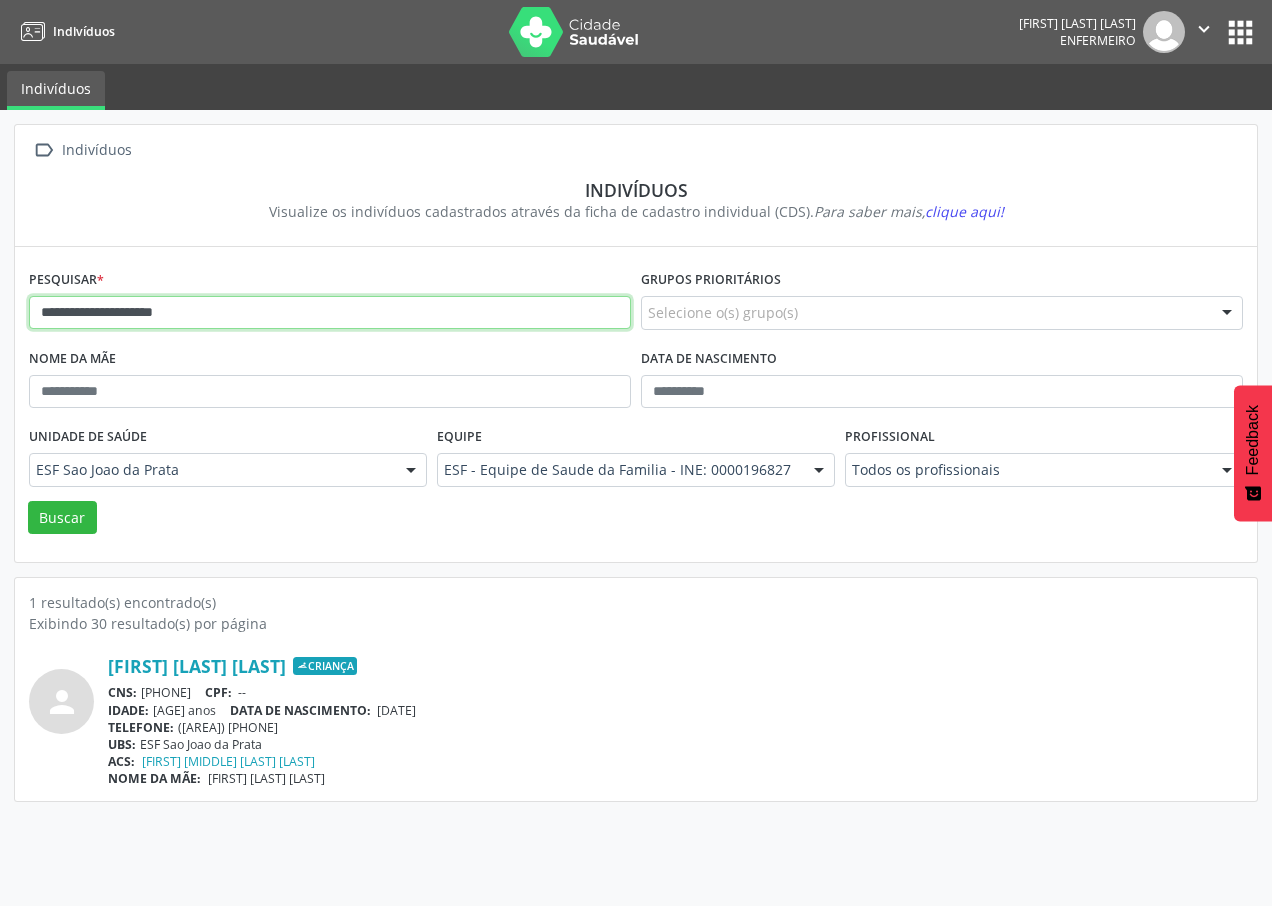 drag, startPoint x: 39, startPoint y: 315, endPoint x: 313, endPoint y: 312, distance: 274.01642 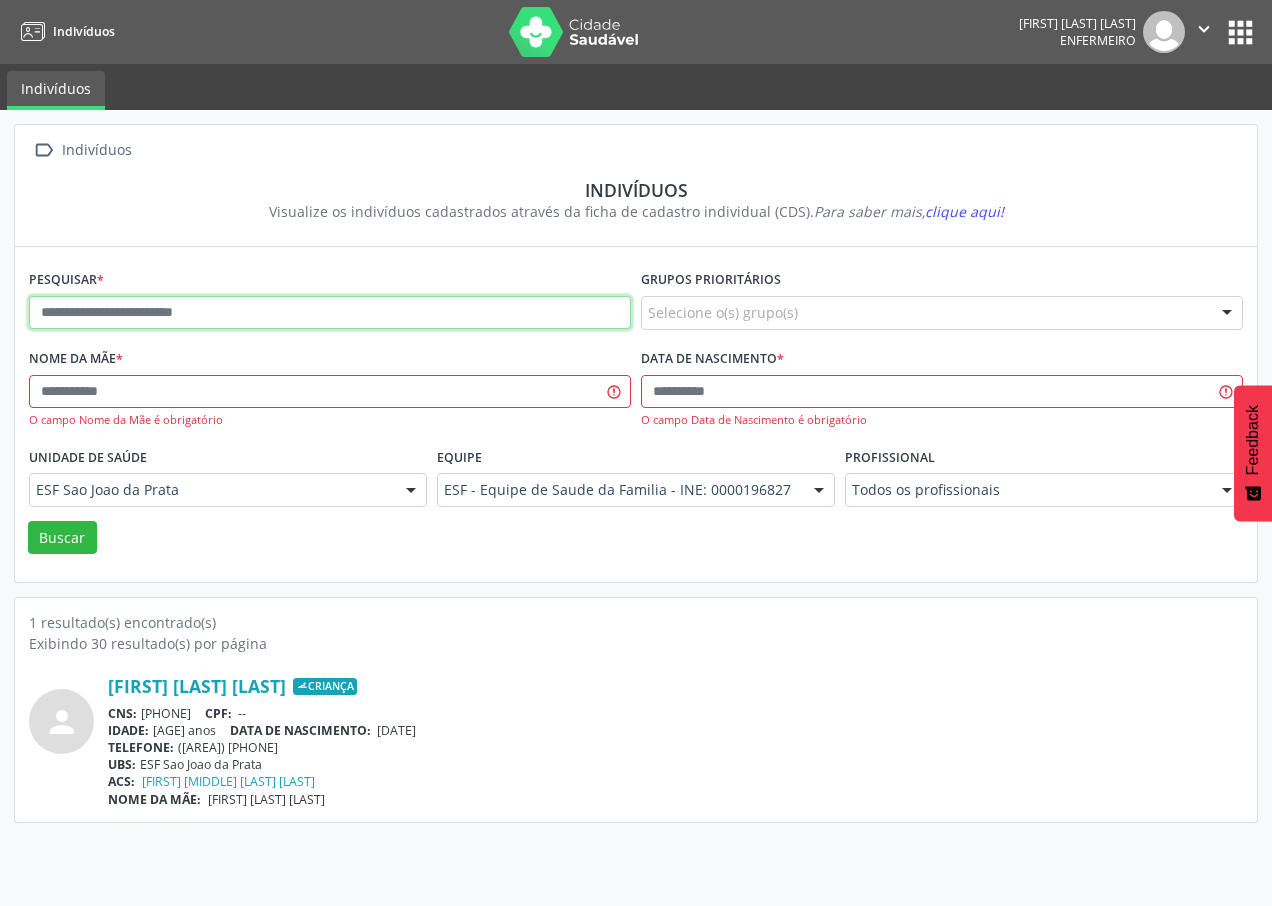 paste on "**********" 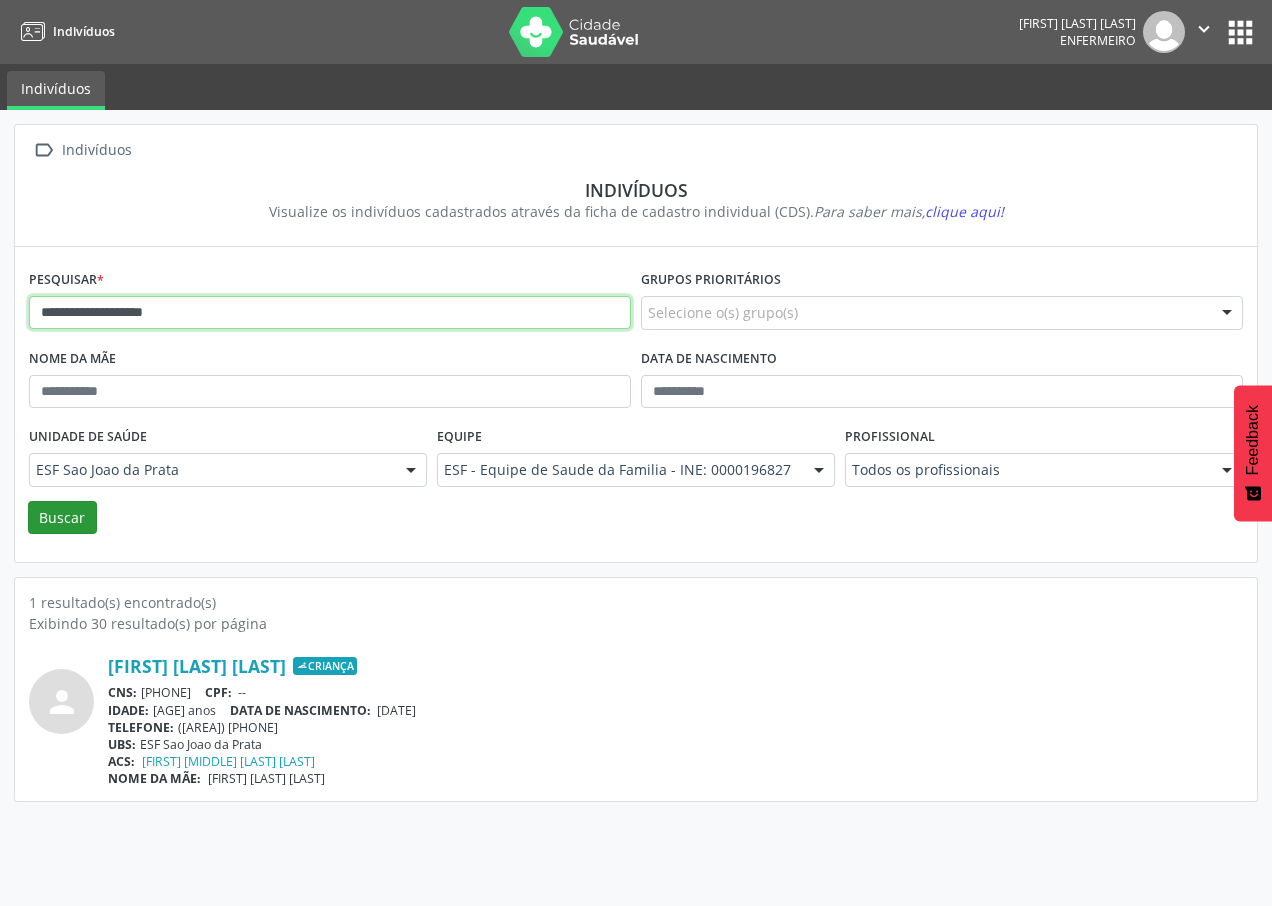 type on "**********" 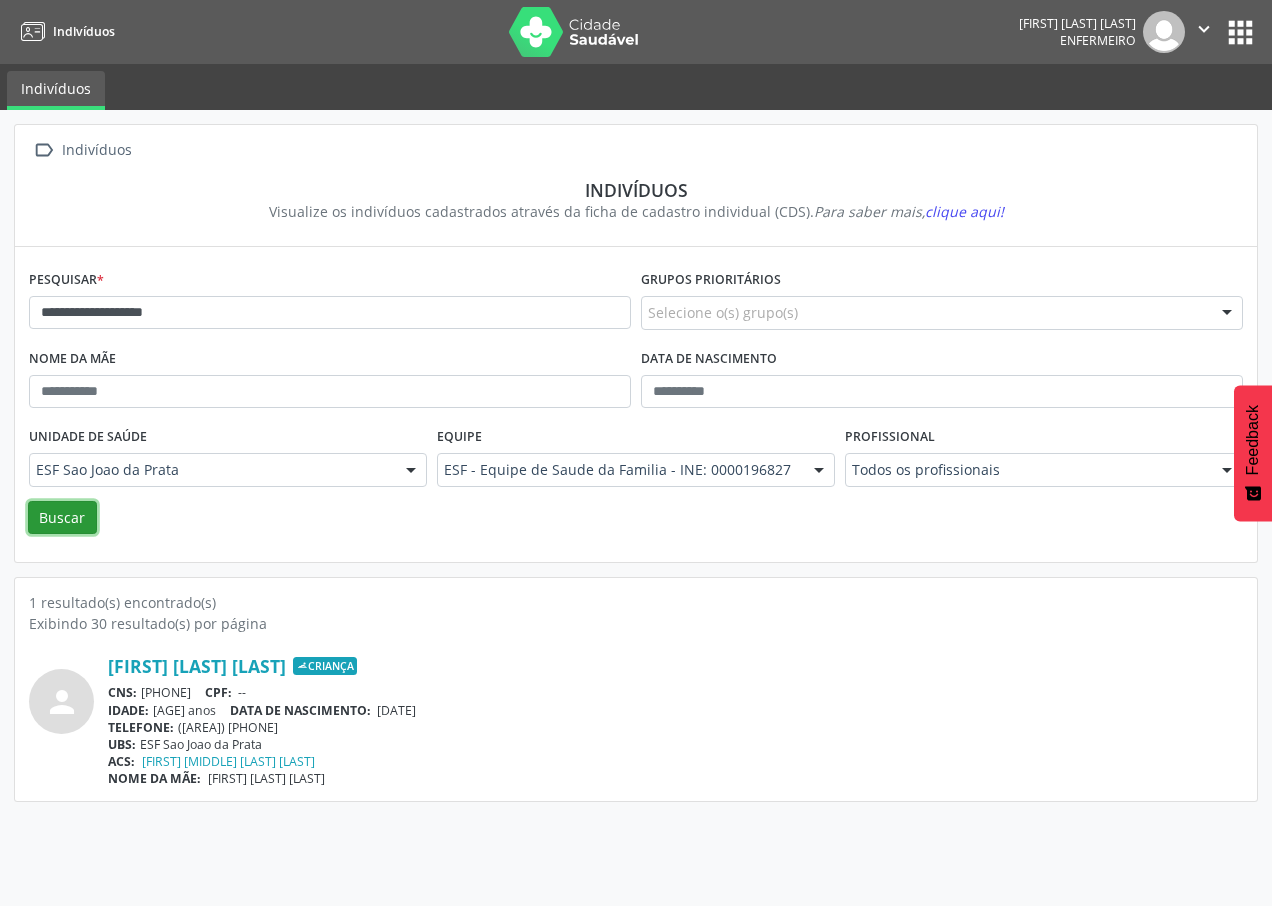 click on "Buscar" at bounding box center (62, 518) 